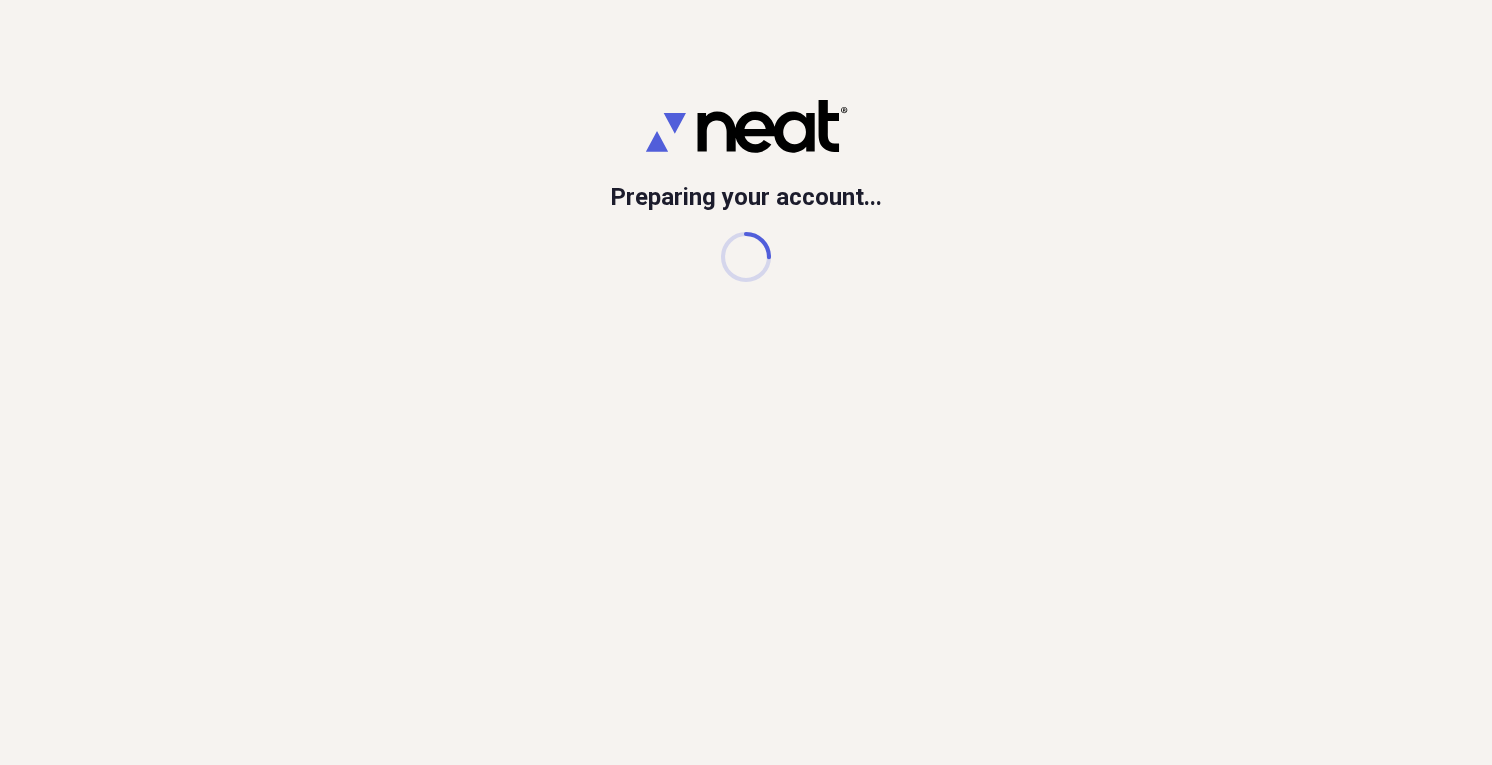 scroll, scrollTop: 0, scrollLeft: 0, axis: both 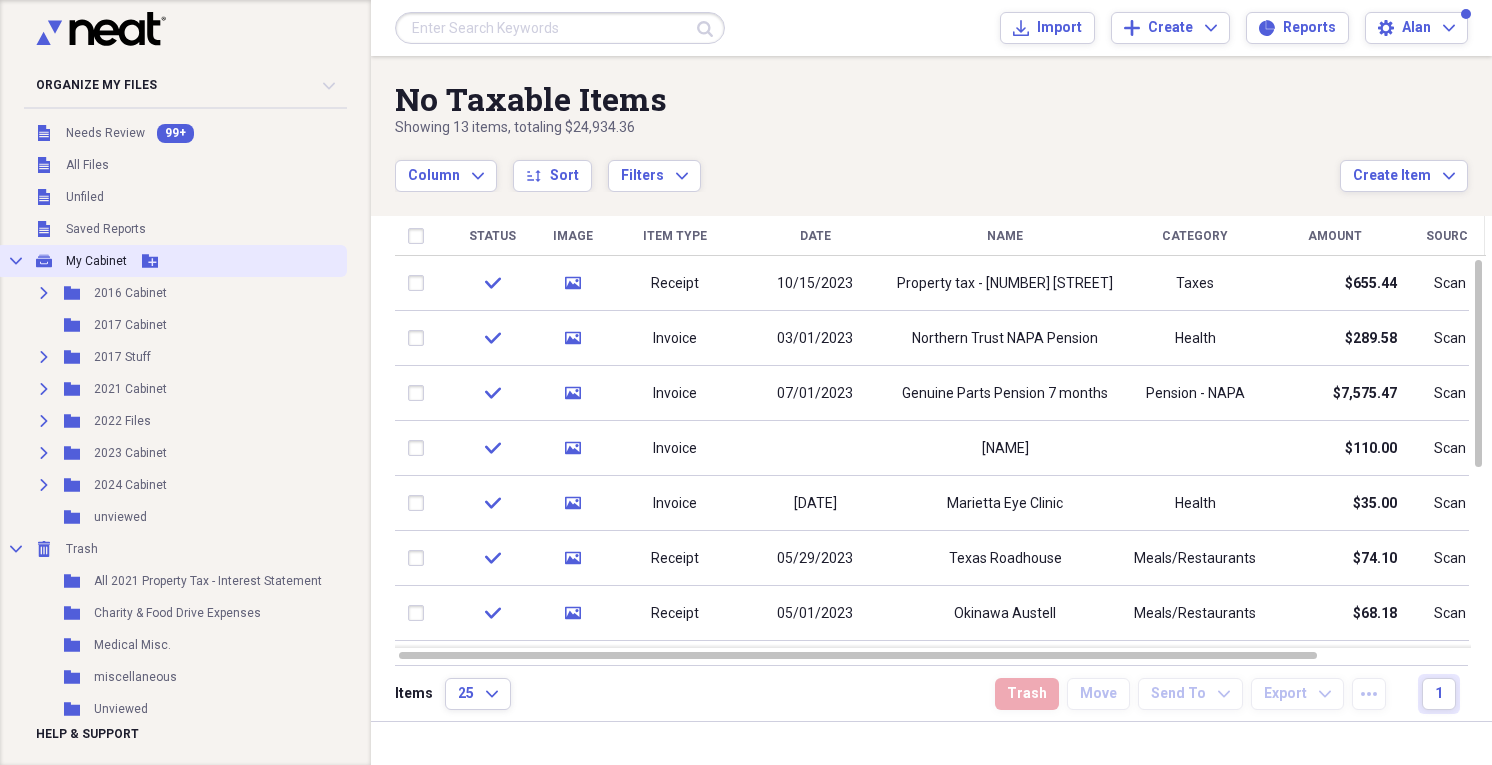 click 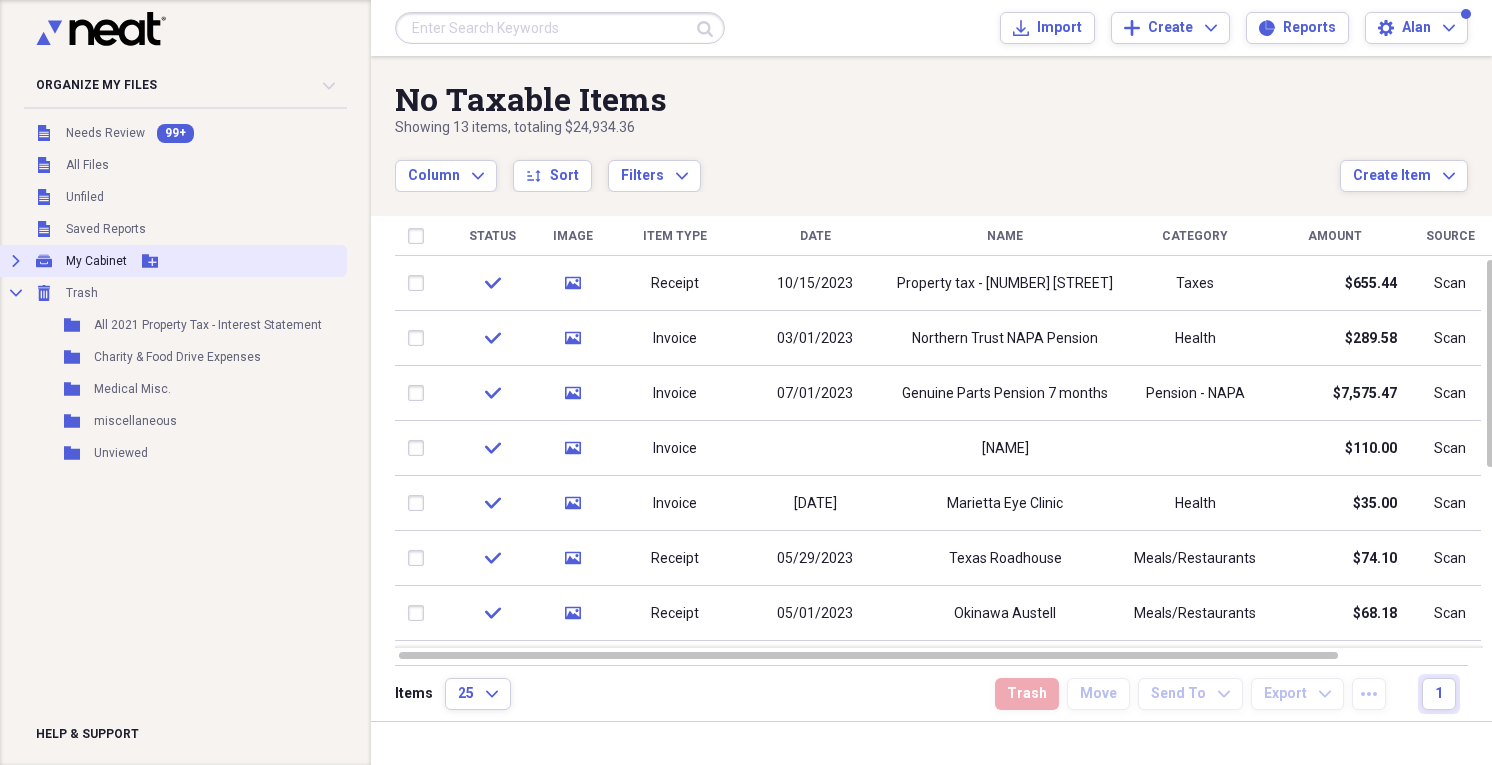 click on "Expand" 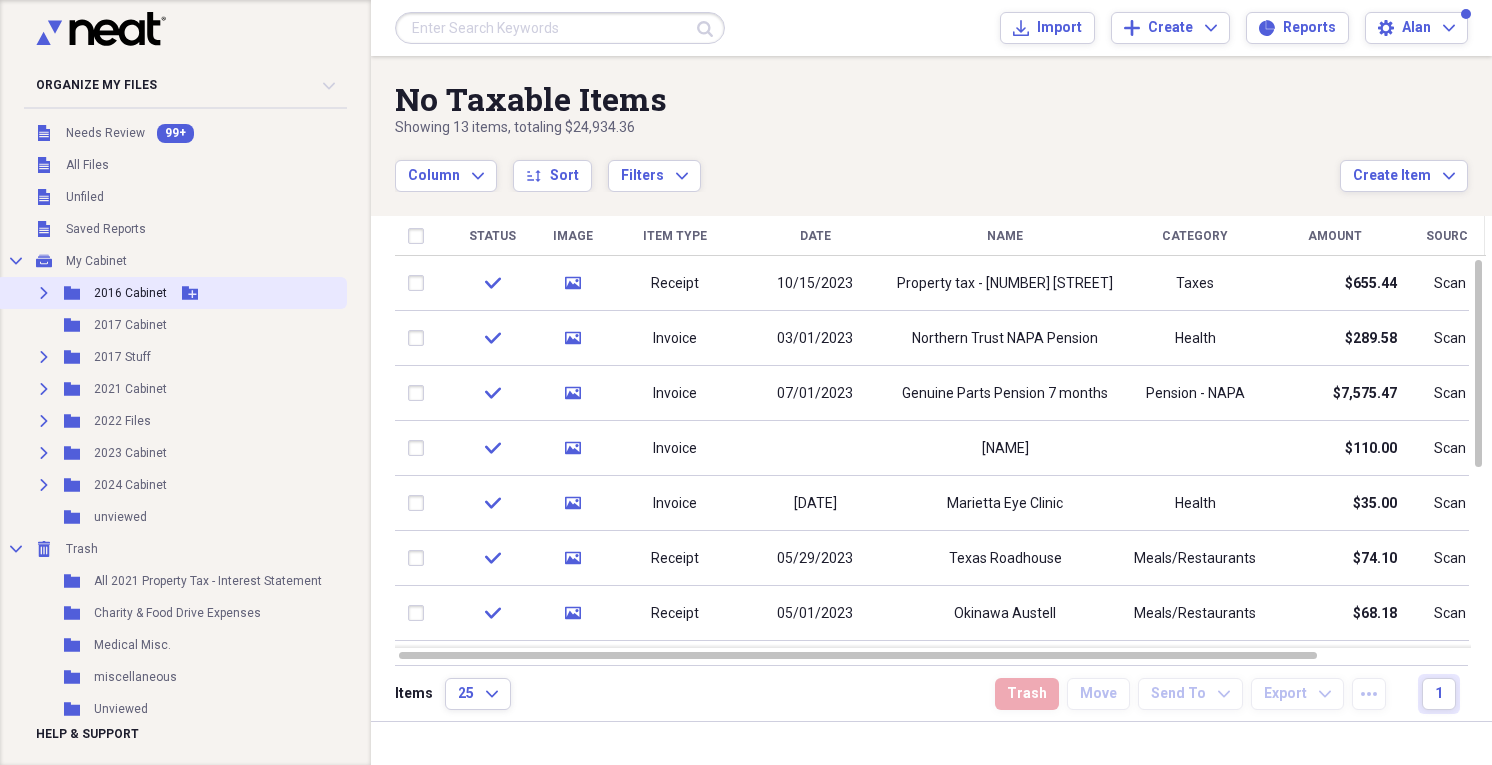 click on "2016 Cabinet" at bounding box center (130, 293) 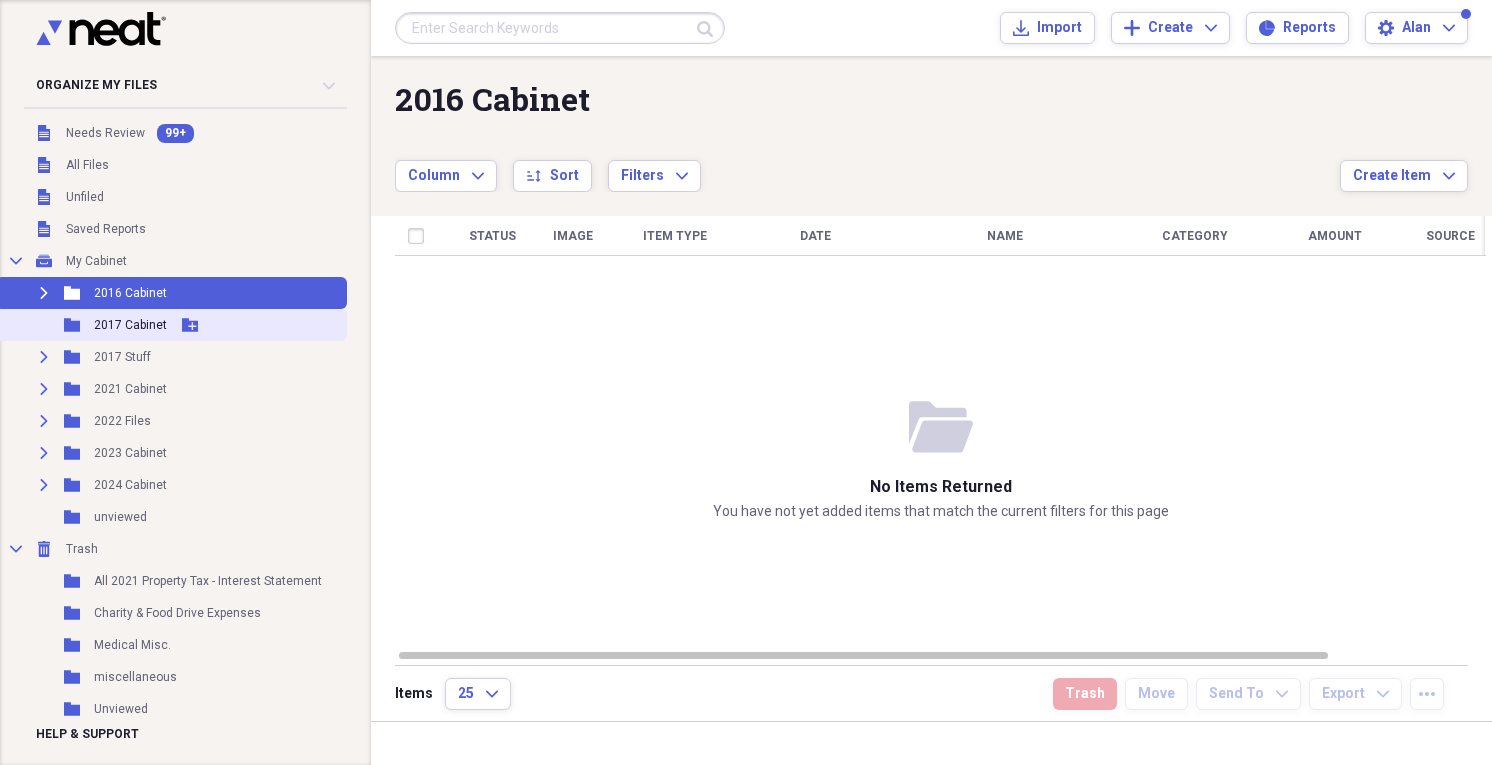 click on "2017 Cabinet" at bounding box center [130, 325] 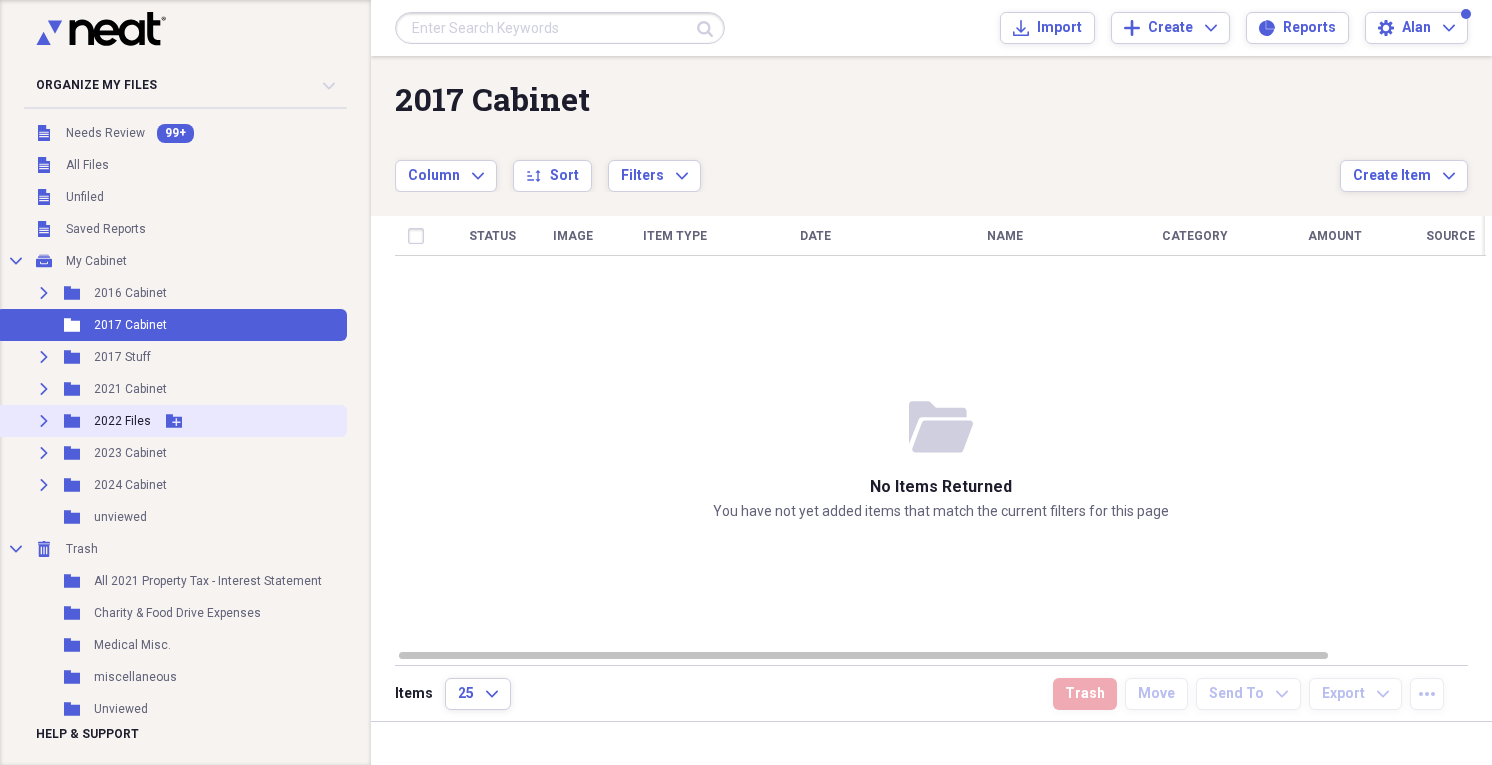 click on "Expand" 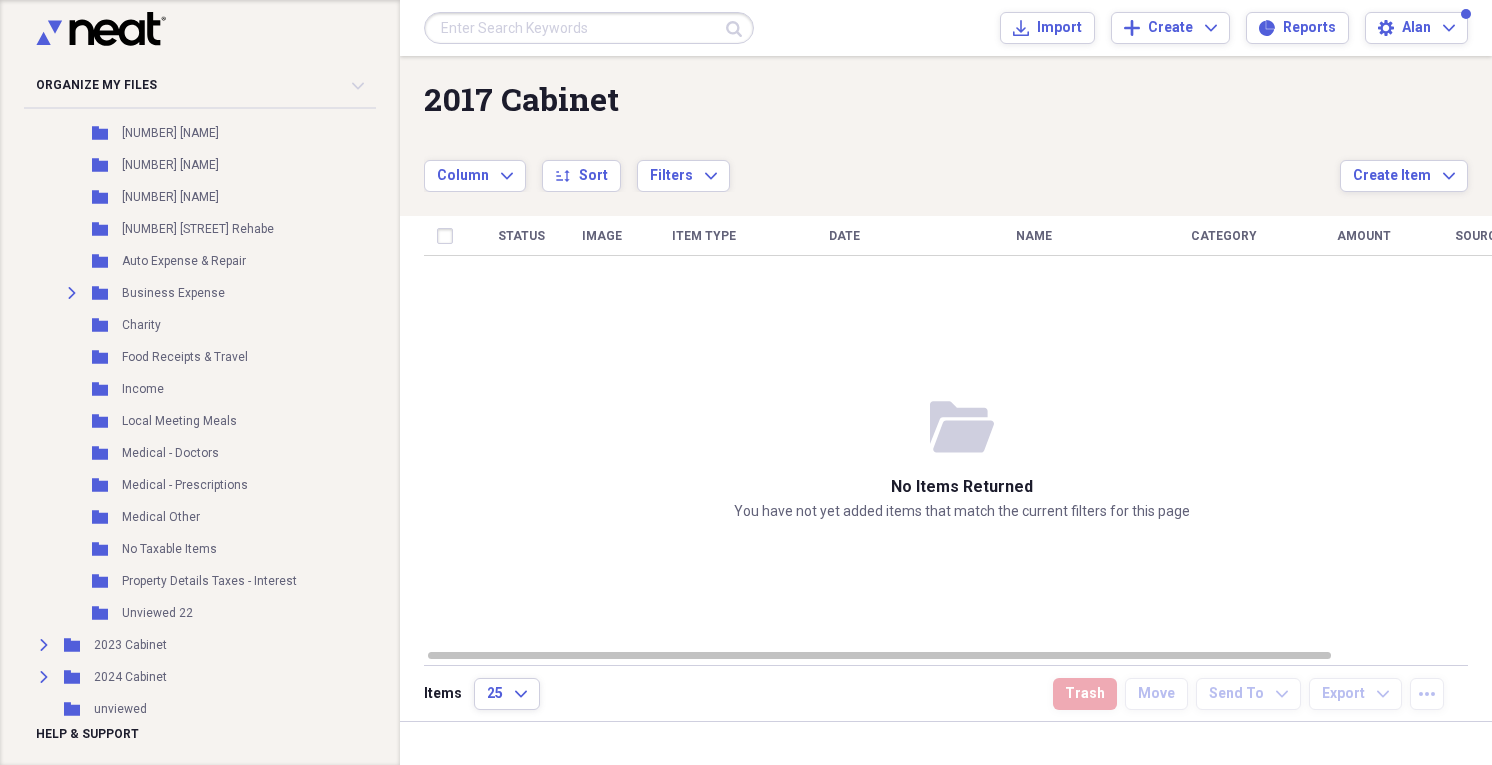scroll, scrollTop: 463, scrollLeft: 0, axis: vertical 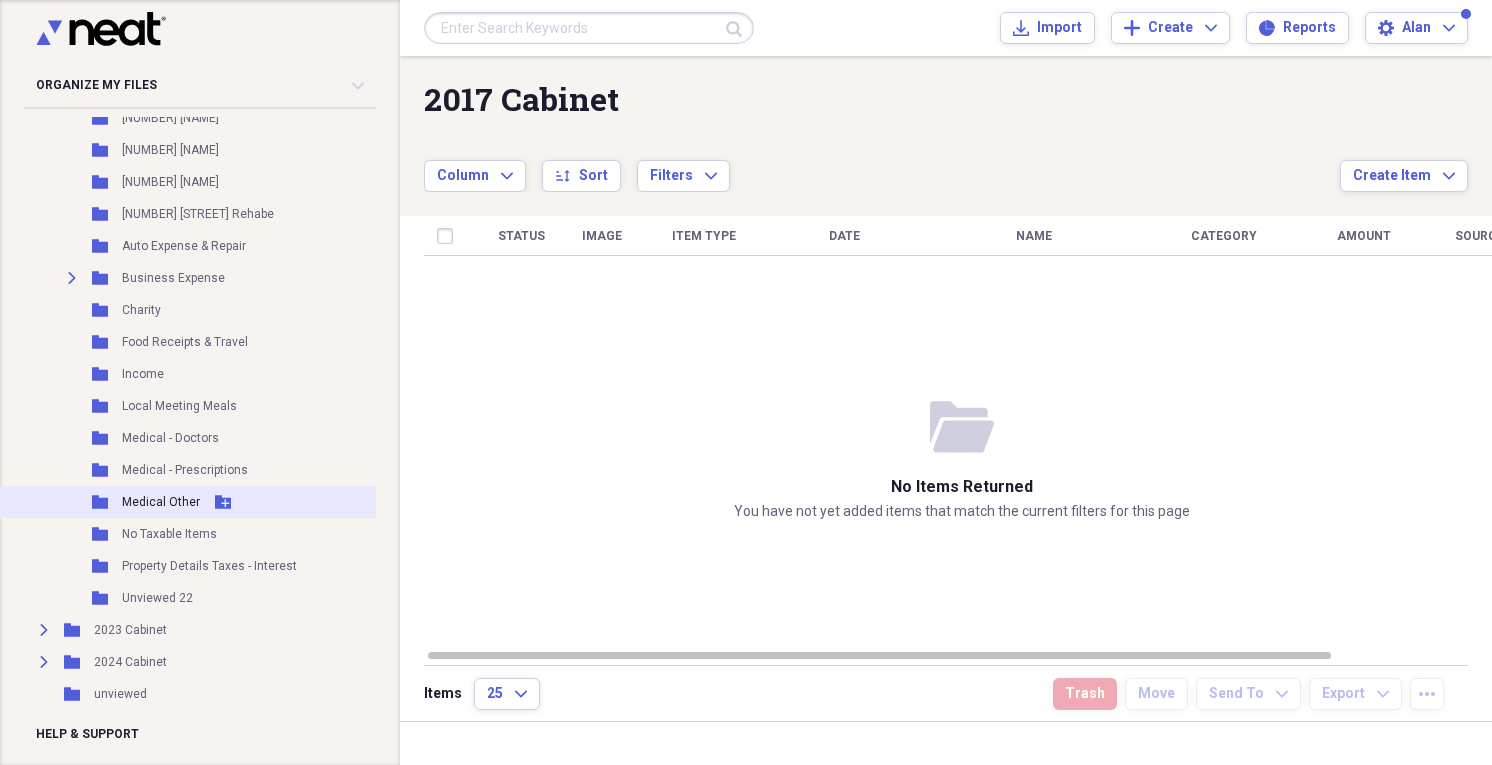 click on "Medical Other" at bounding box center (161, 502) 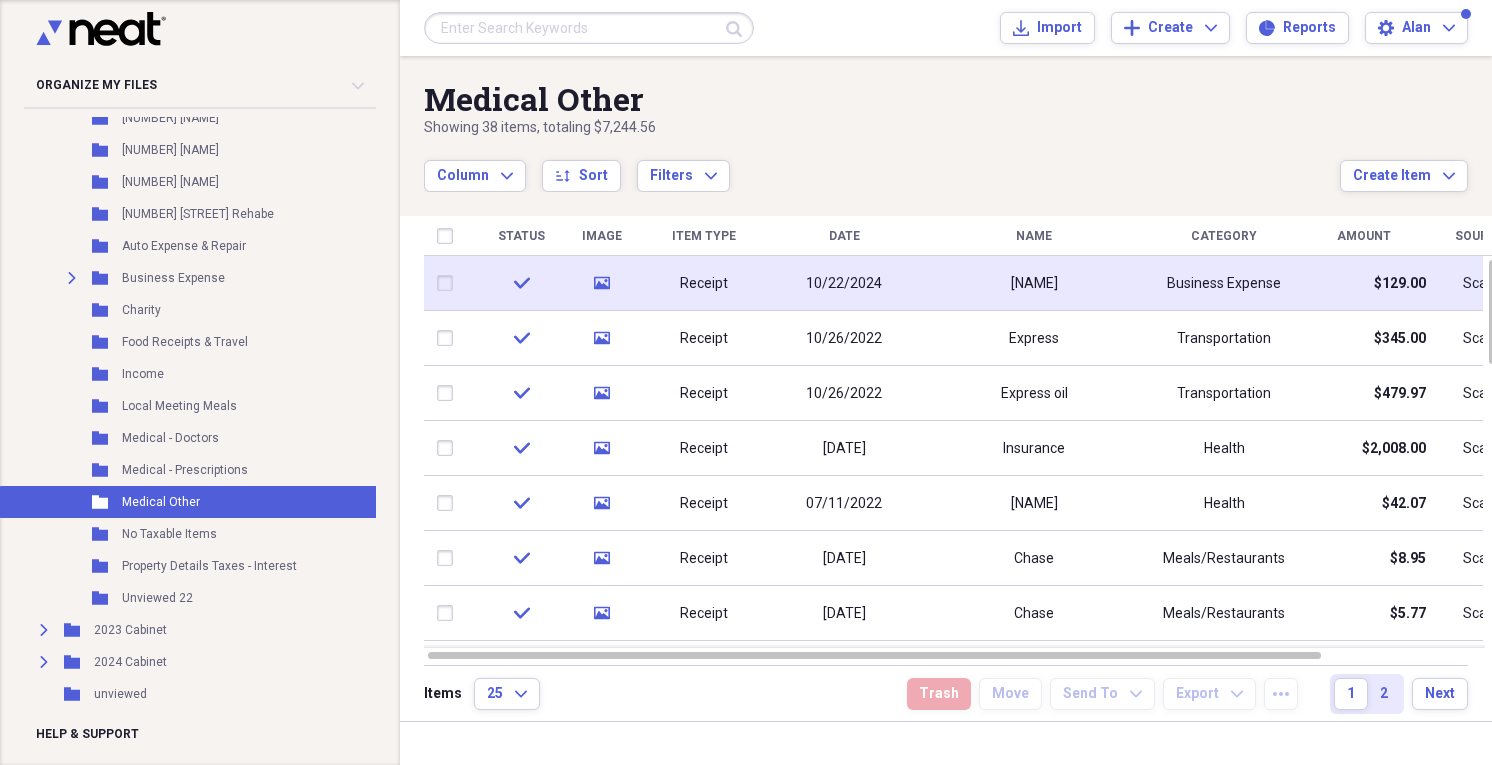 click on "10/22/2024" at bounding box center (844, 284) 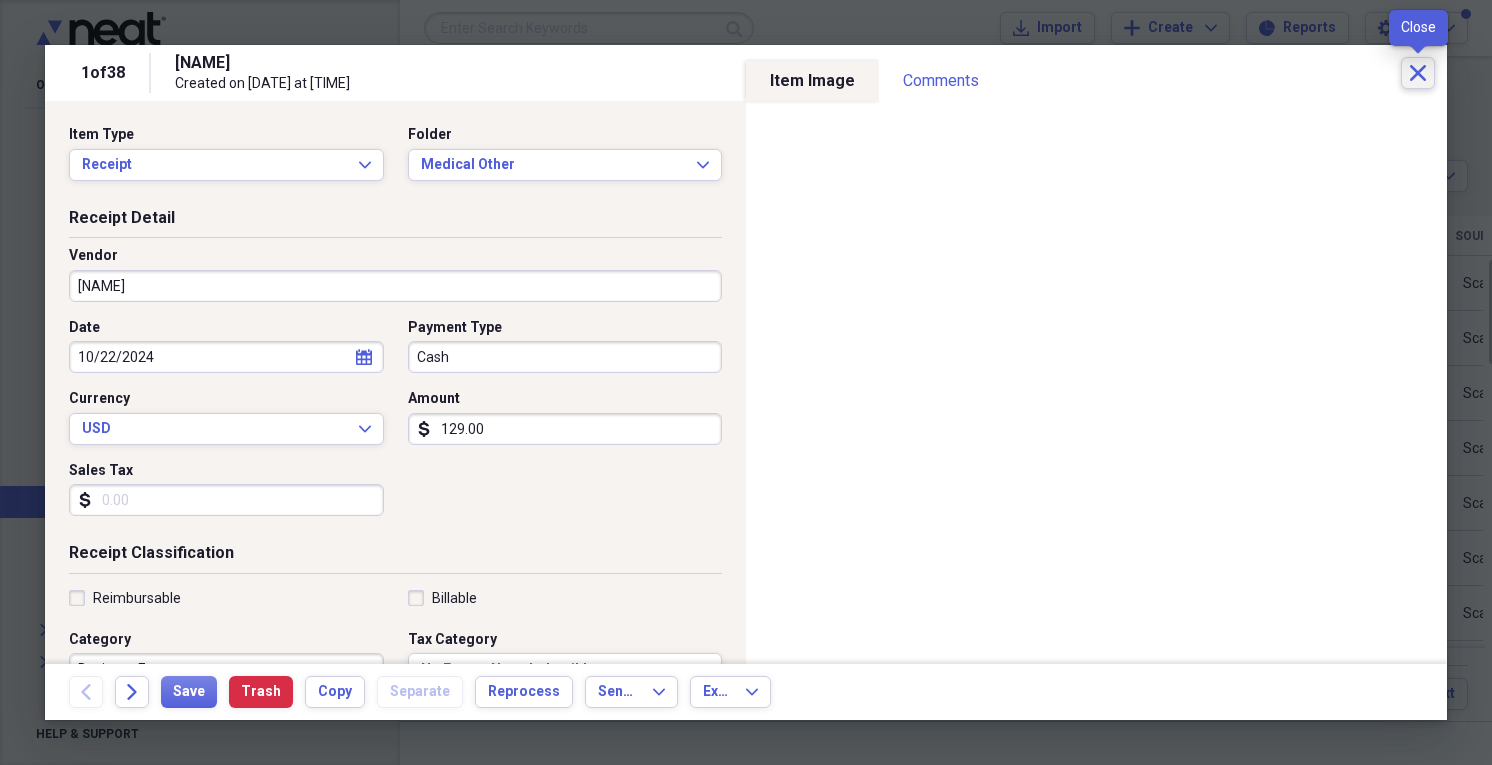 click on "Close" 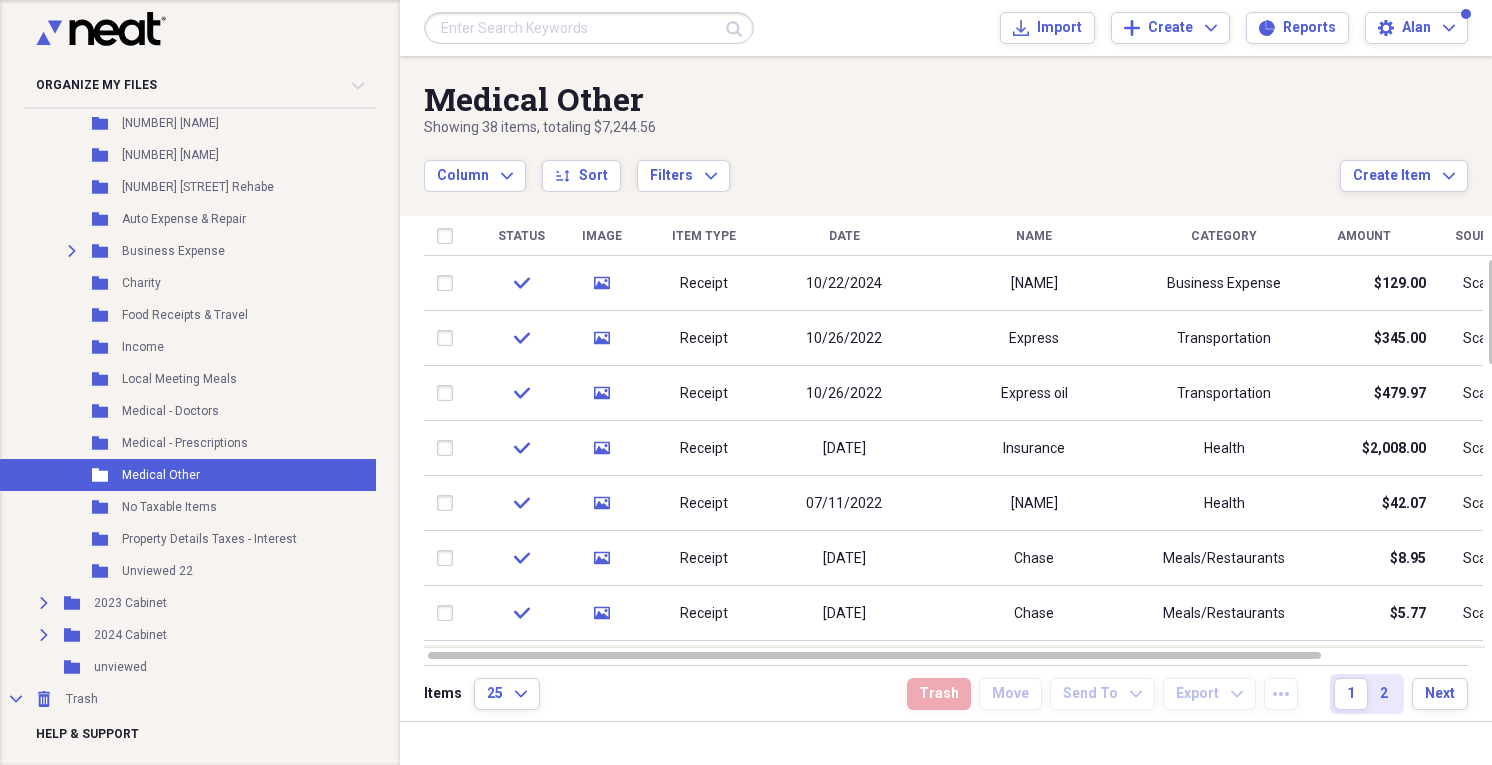 scroll, scrollTop: 528, scrollLeft: 0, axis: vertical 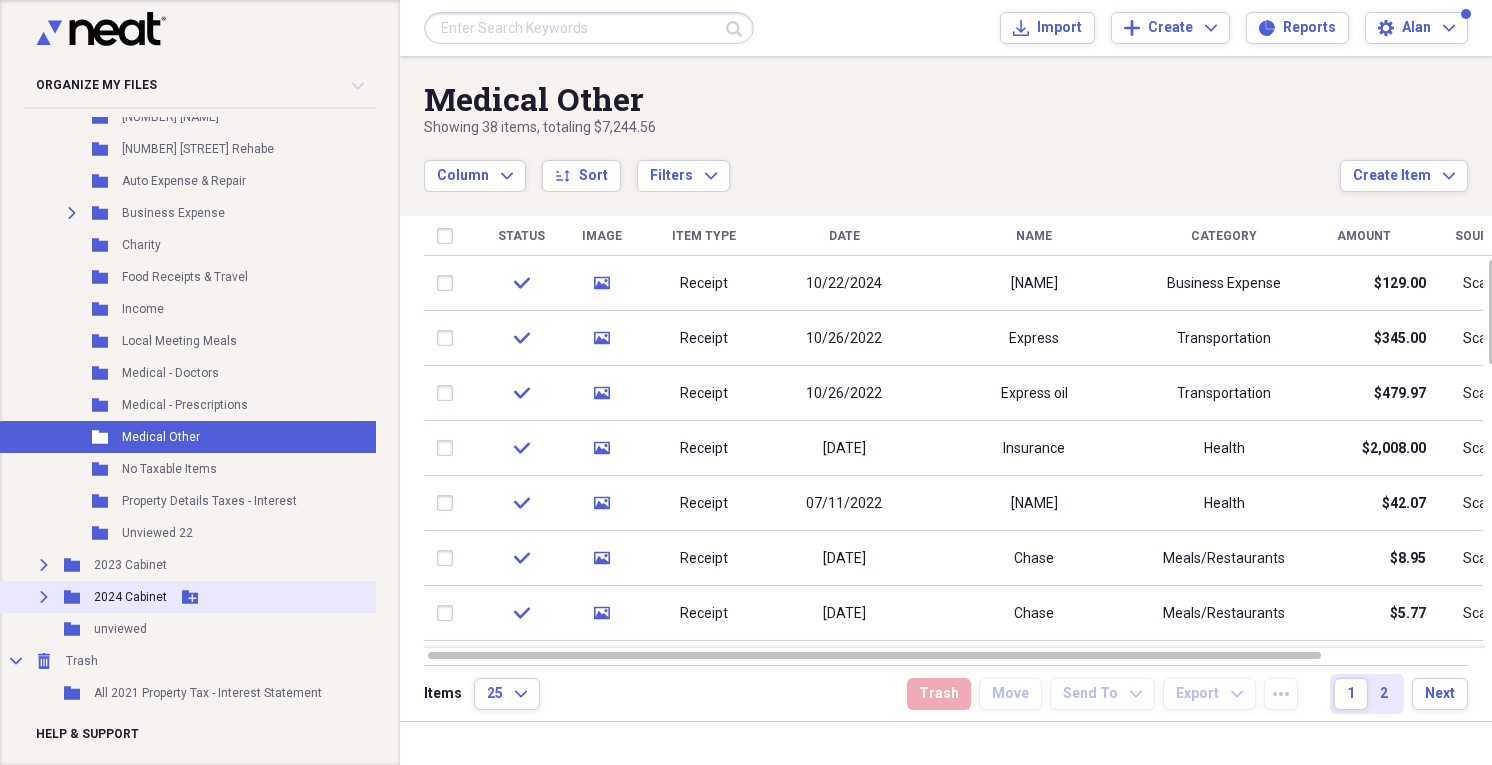 click on "Expand" 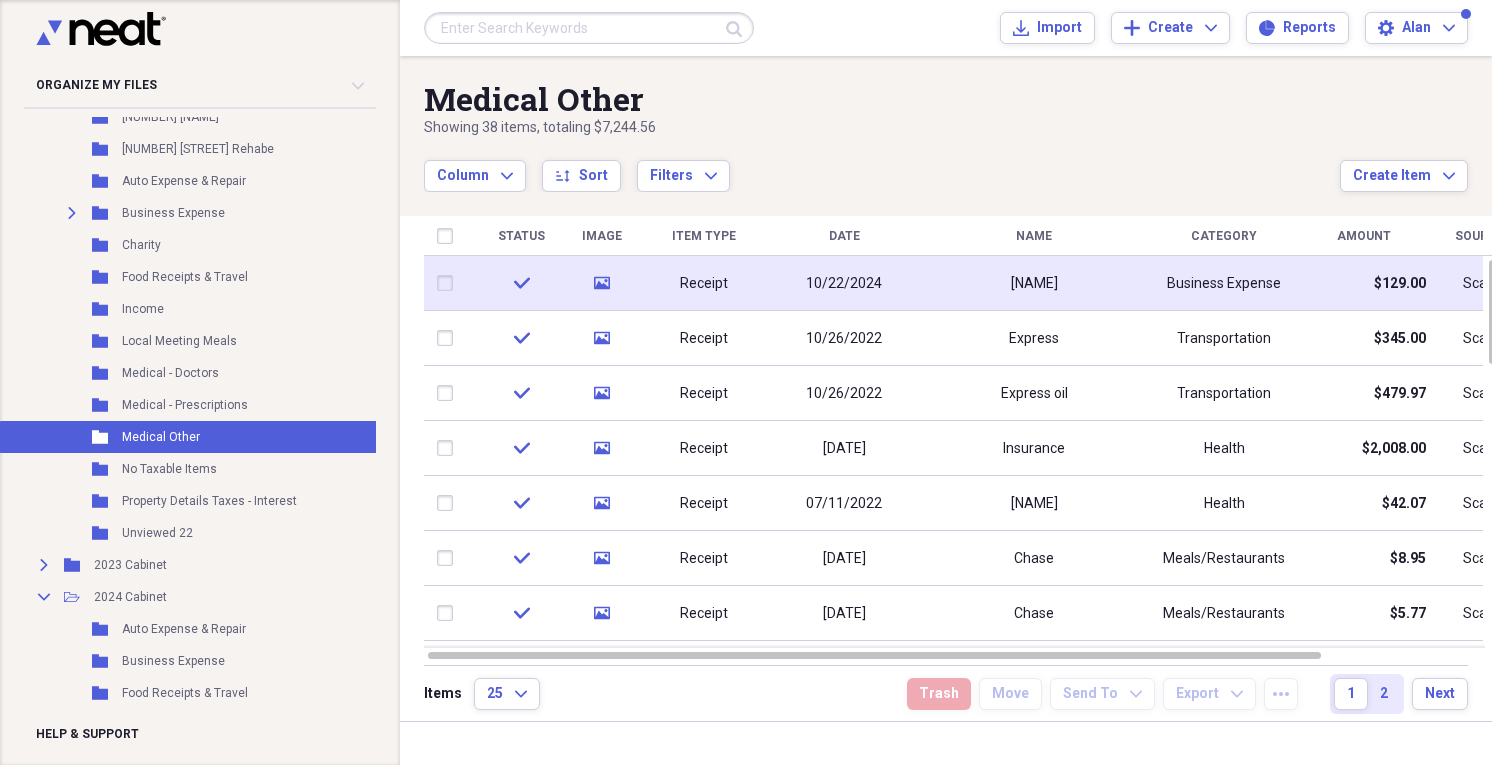 click at bounding box center [449, 283] 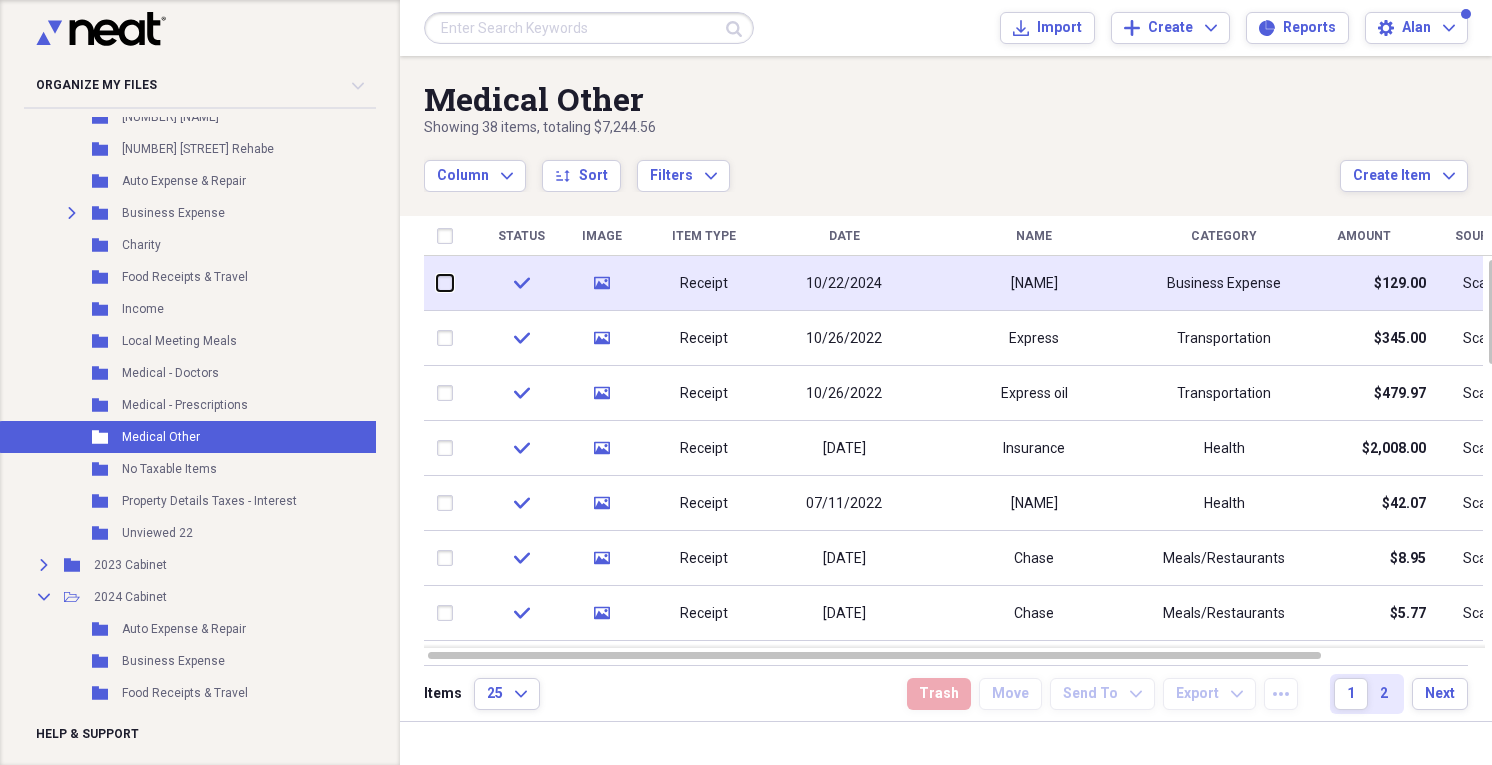 click at bounding box center (437, 283) 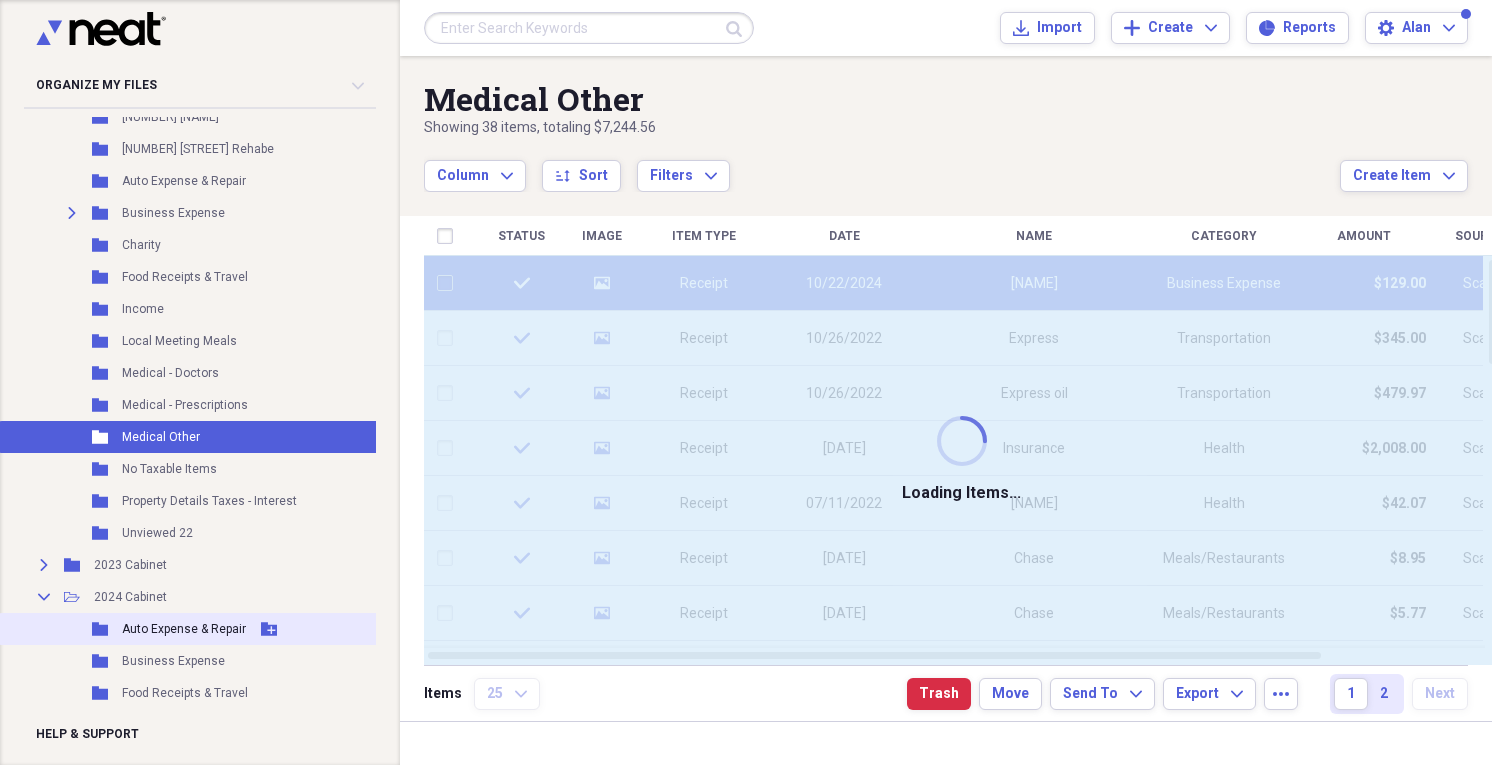 checkbox on "false" 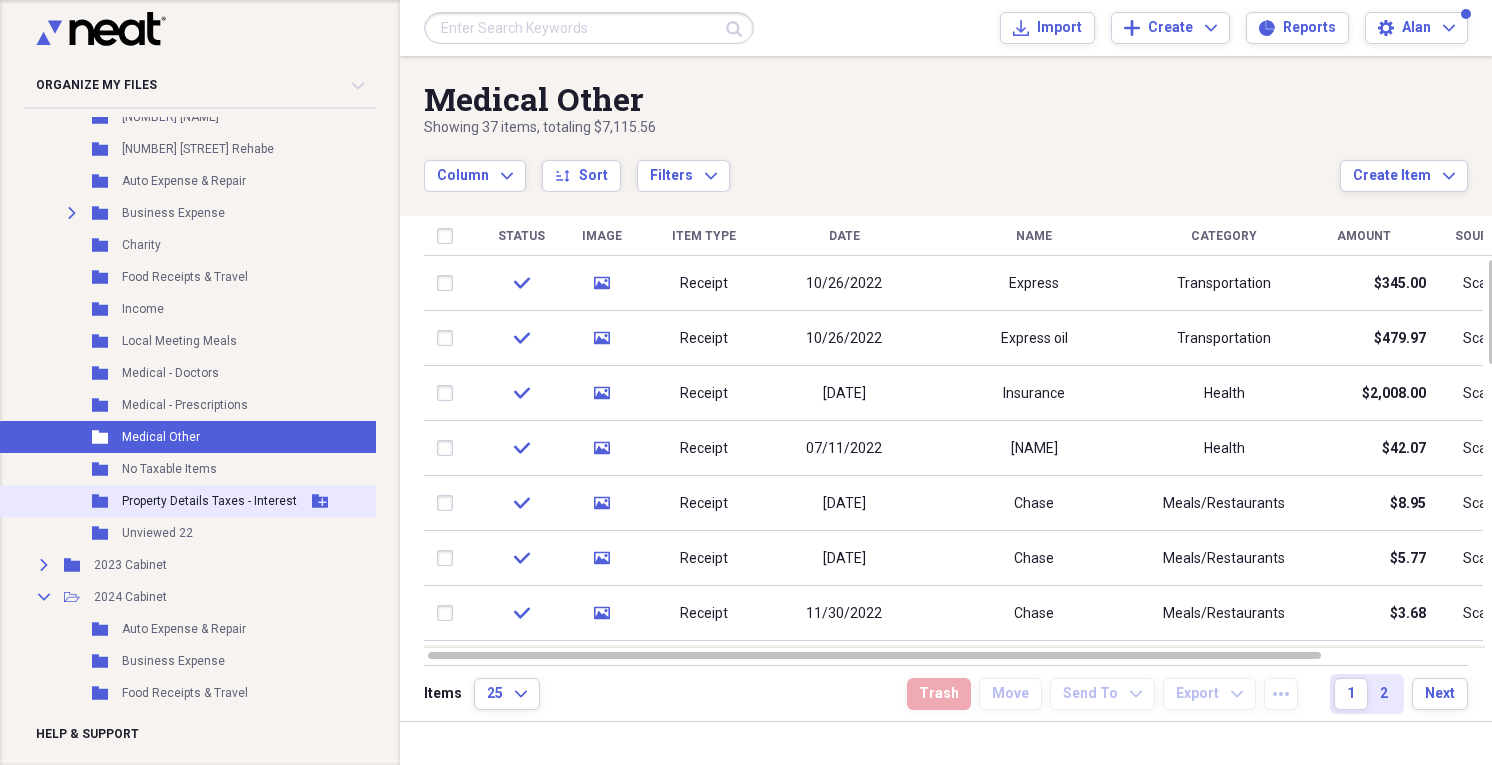 click on "Property Details Taxes - Interest" at bounding box center [209, 501] 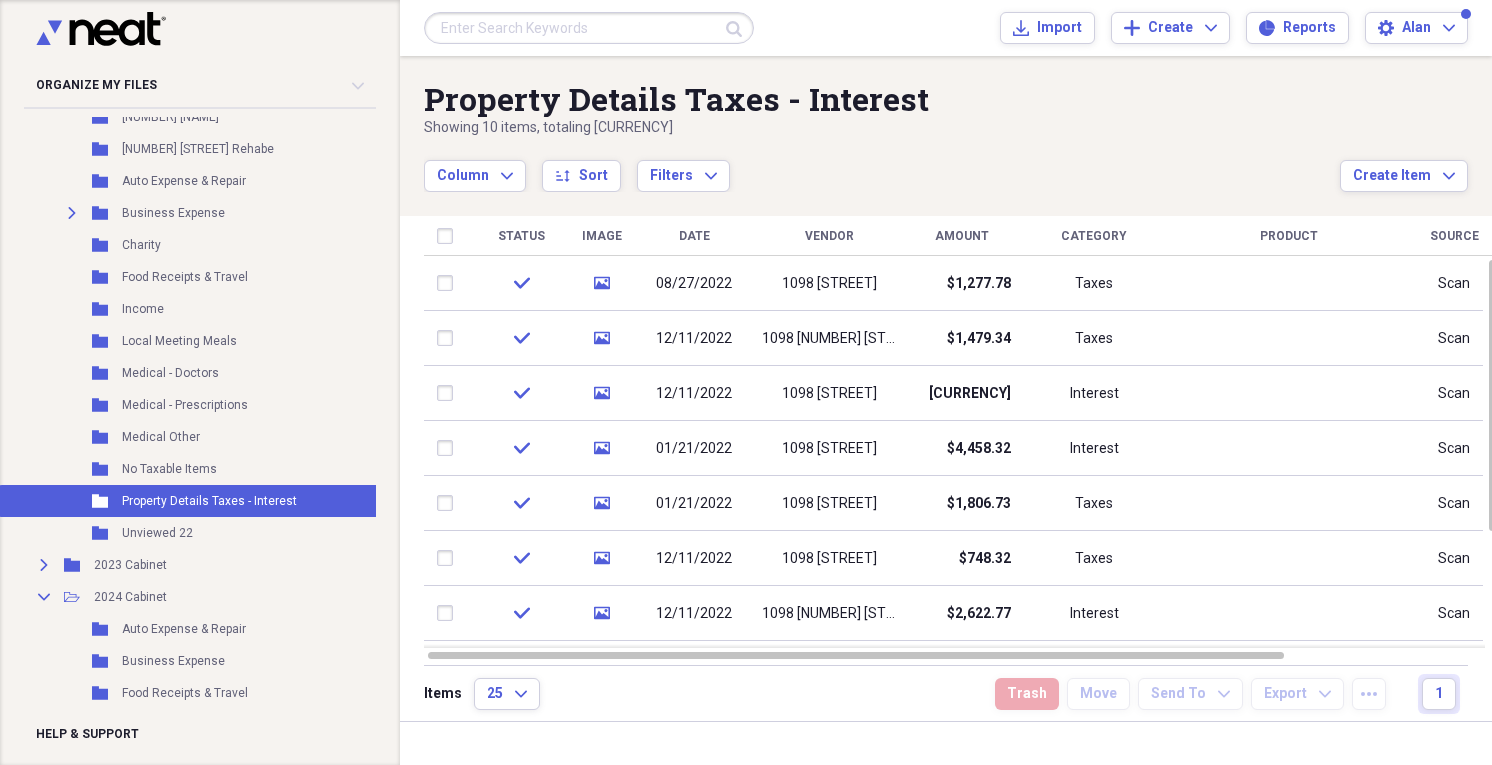 click on "Amount" at bounding box center (961, 236) 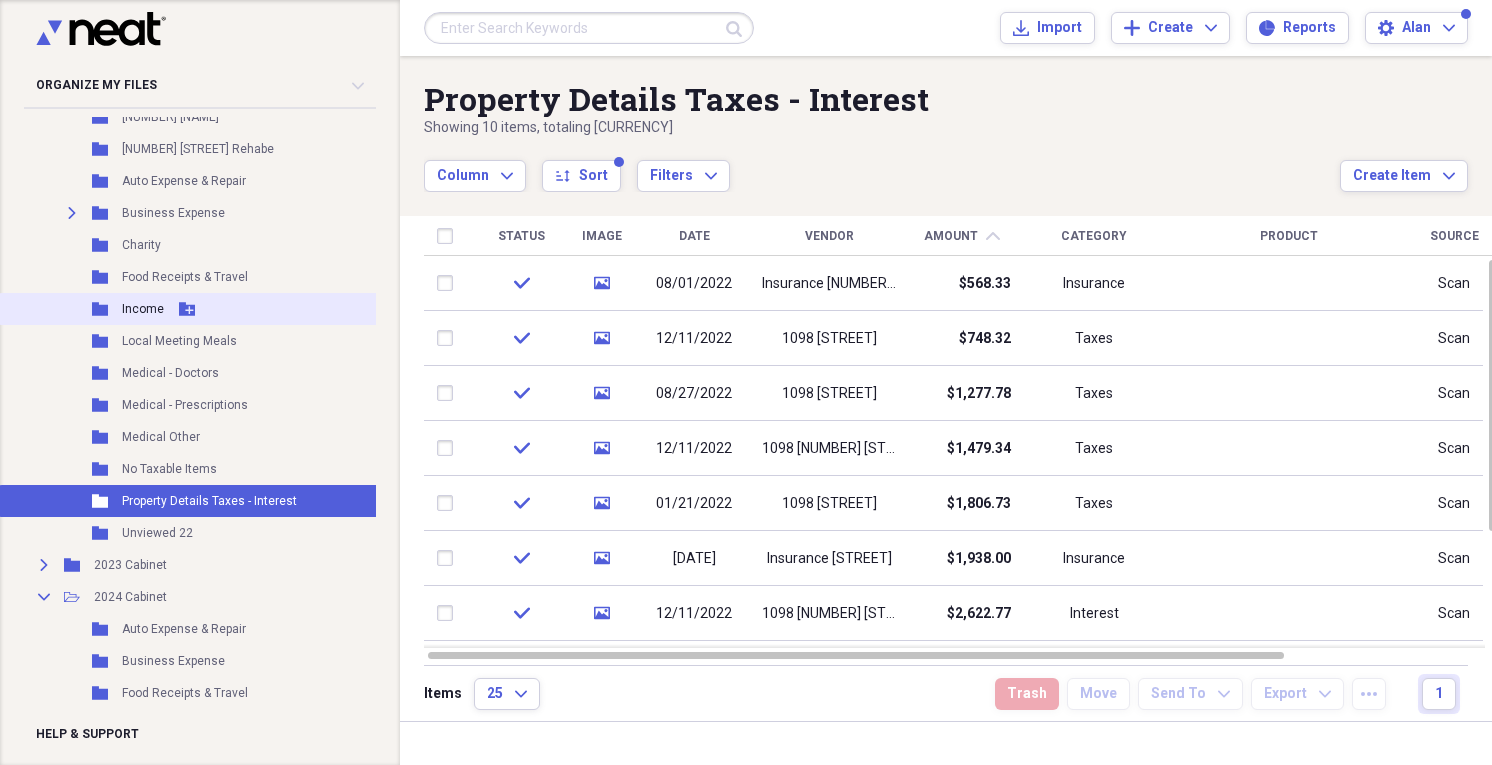 click on "Income" at bounding box center (143, 309) 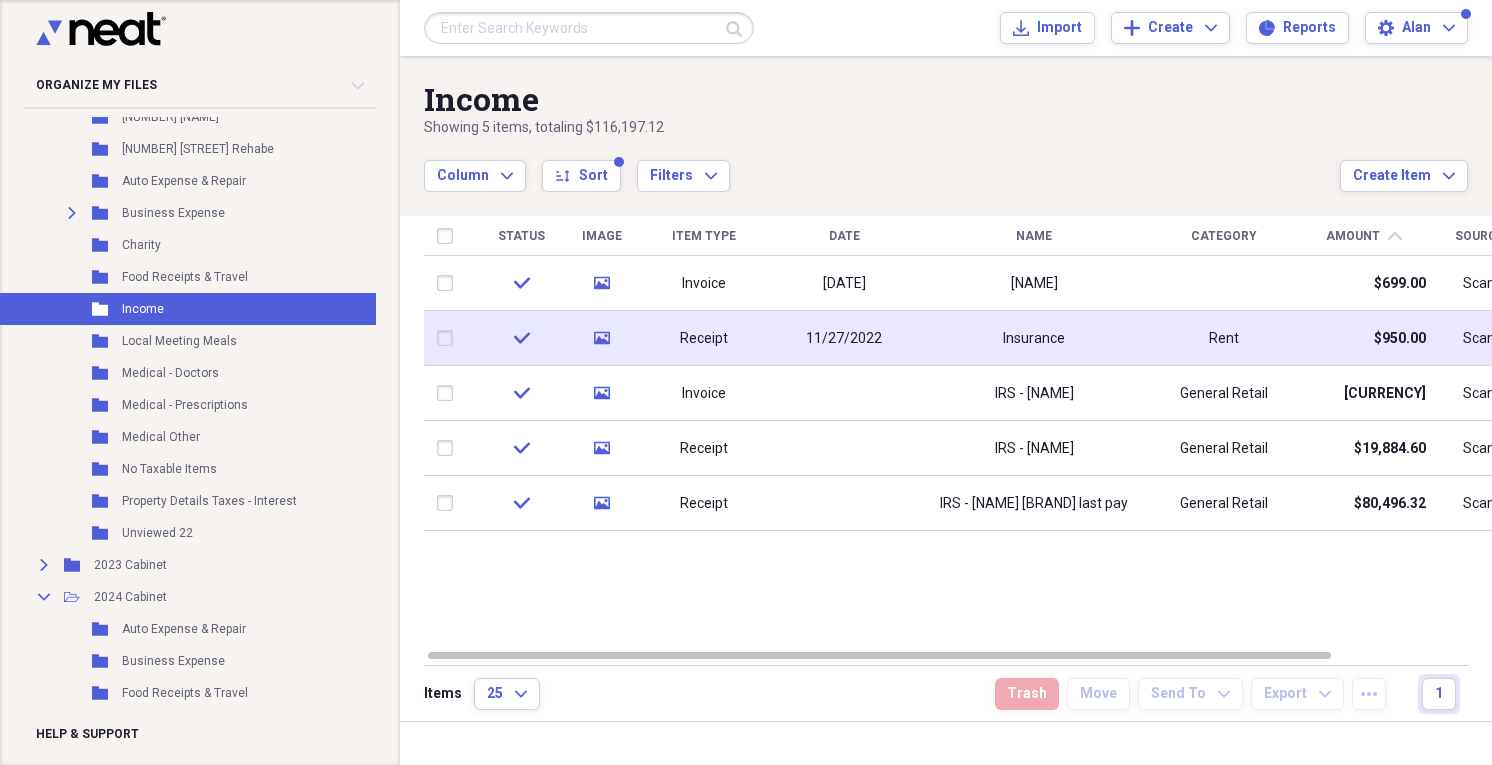 click on "11/27/2022" at bounding box center (844, 339) 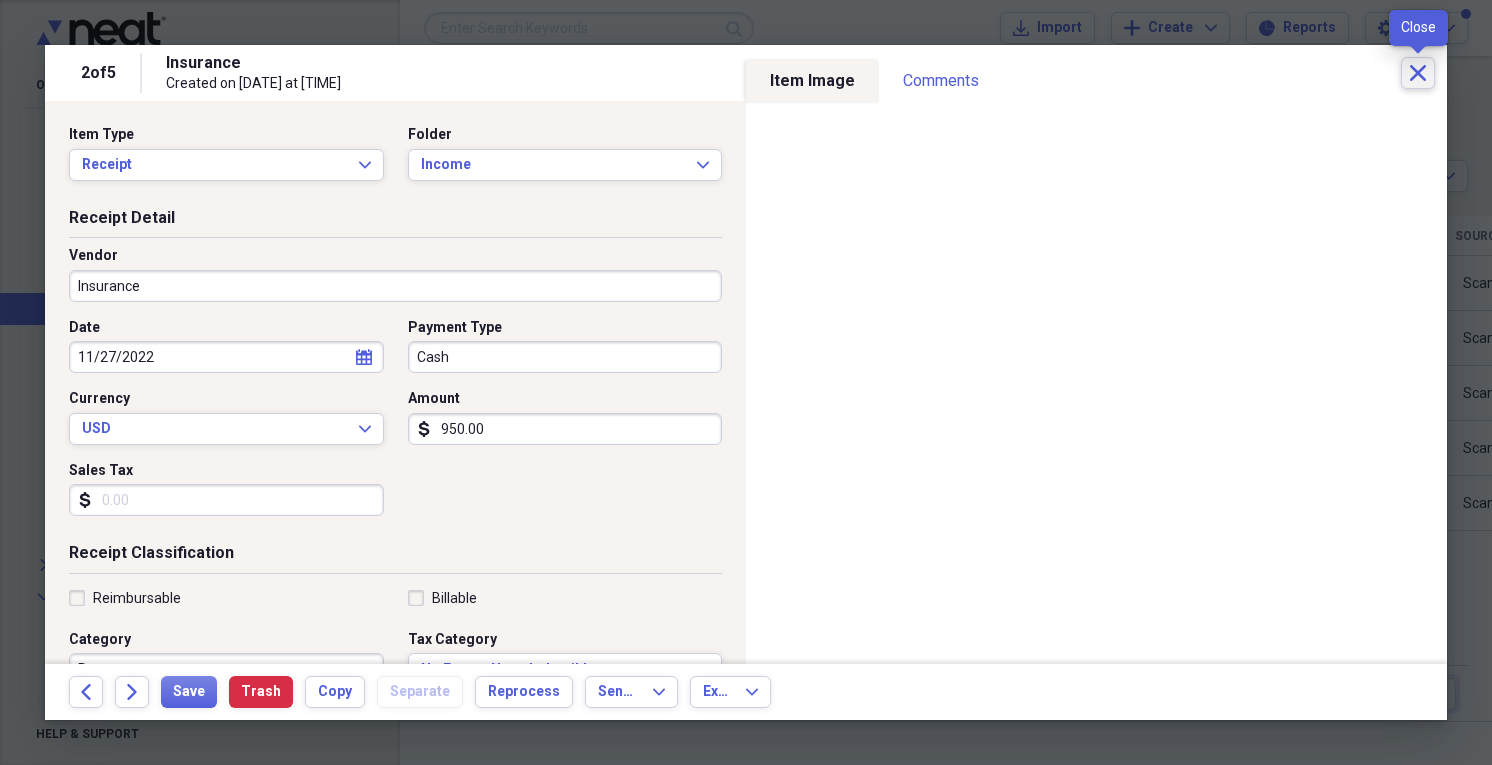 click 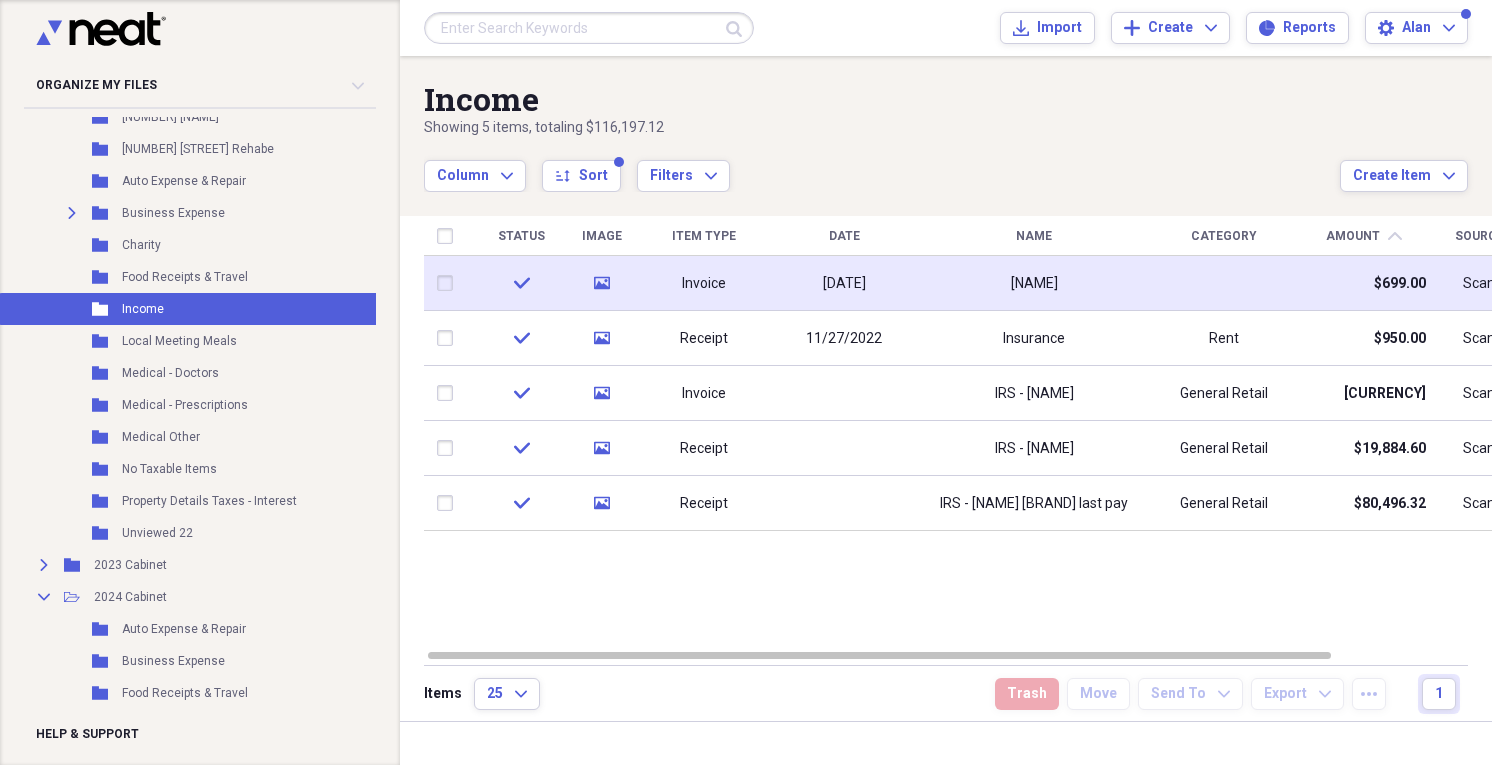 click on "[DATE]" at bounding box center (844, 283) 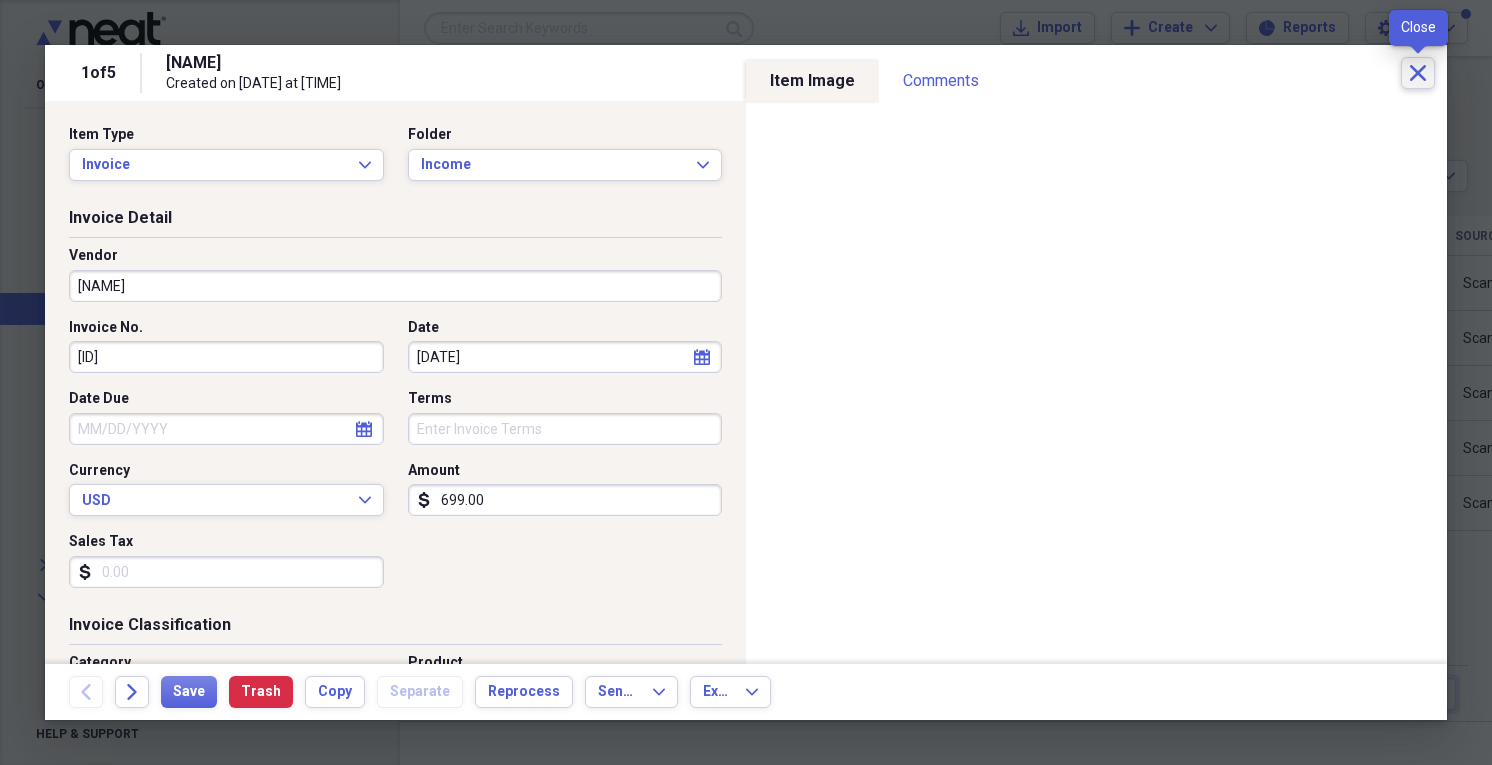 click on "Close" 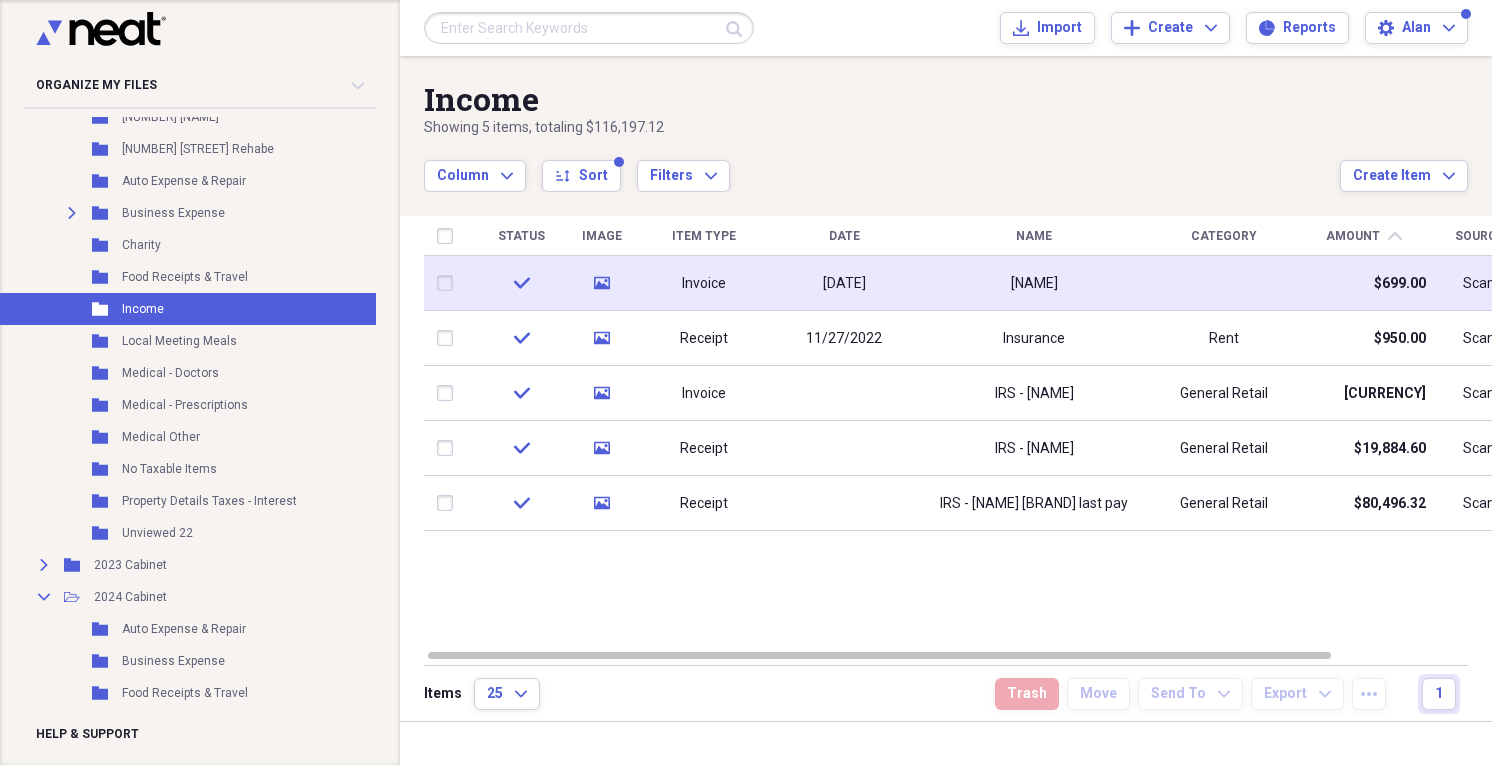 click at bounding box center (449, 283) 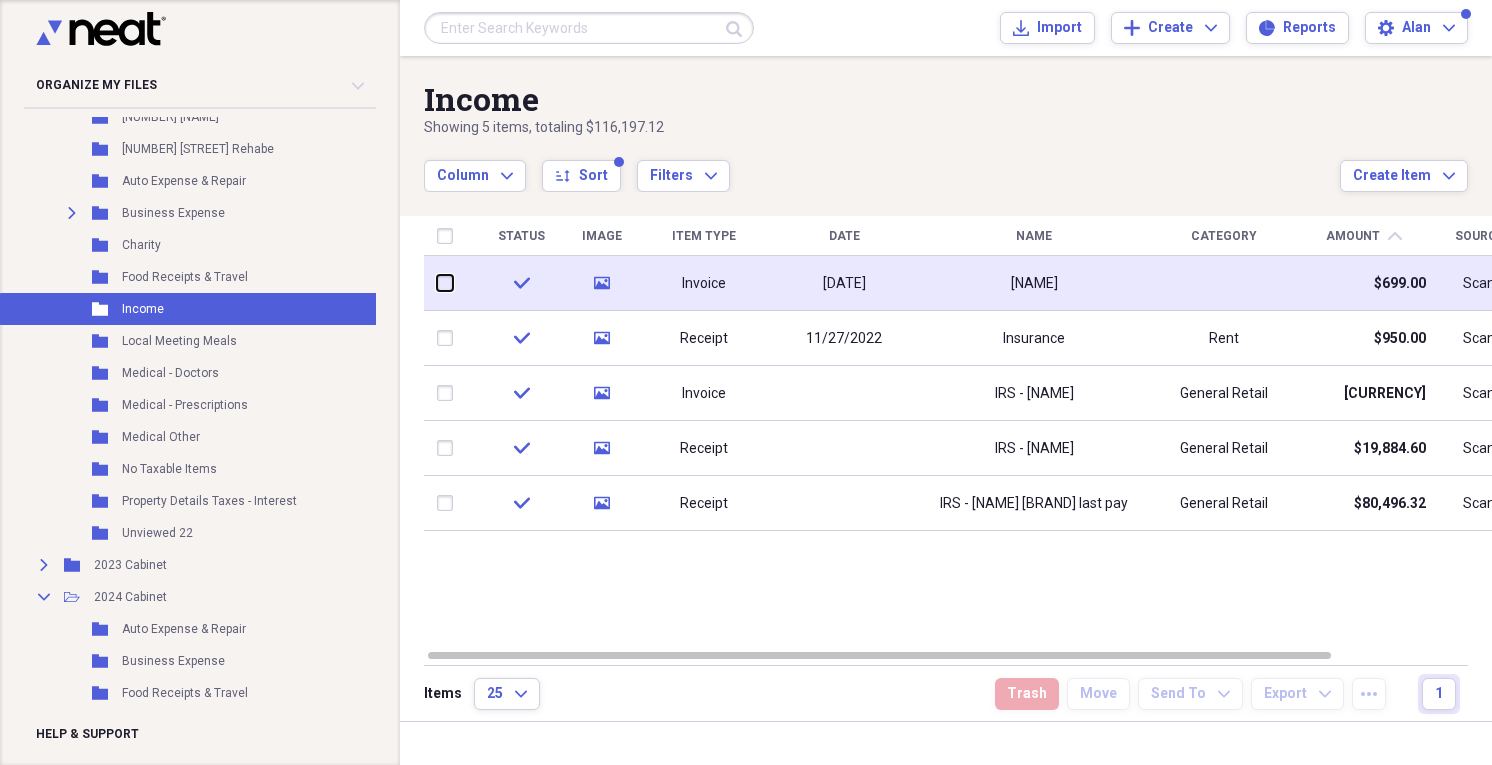 click at bounding box center (437, 283) 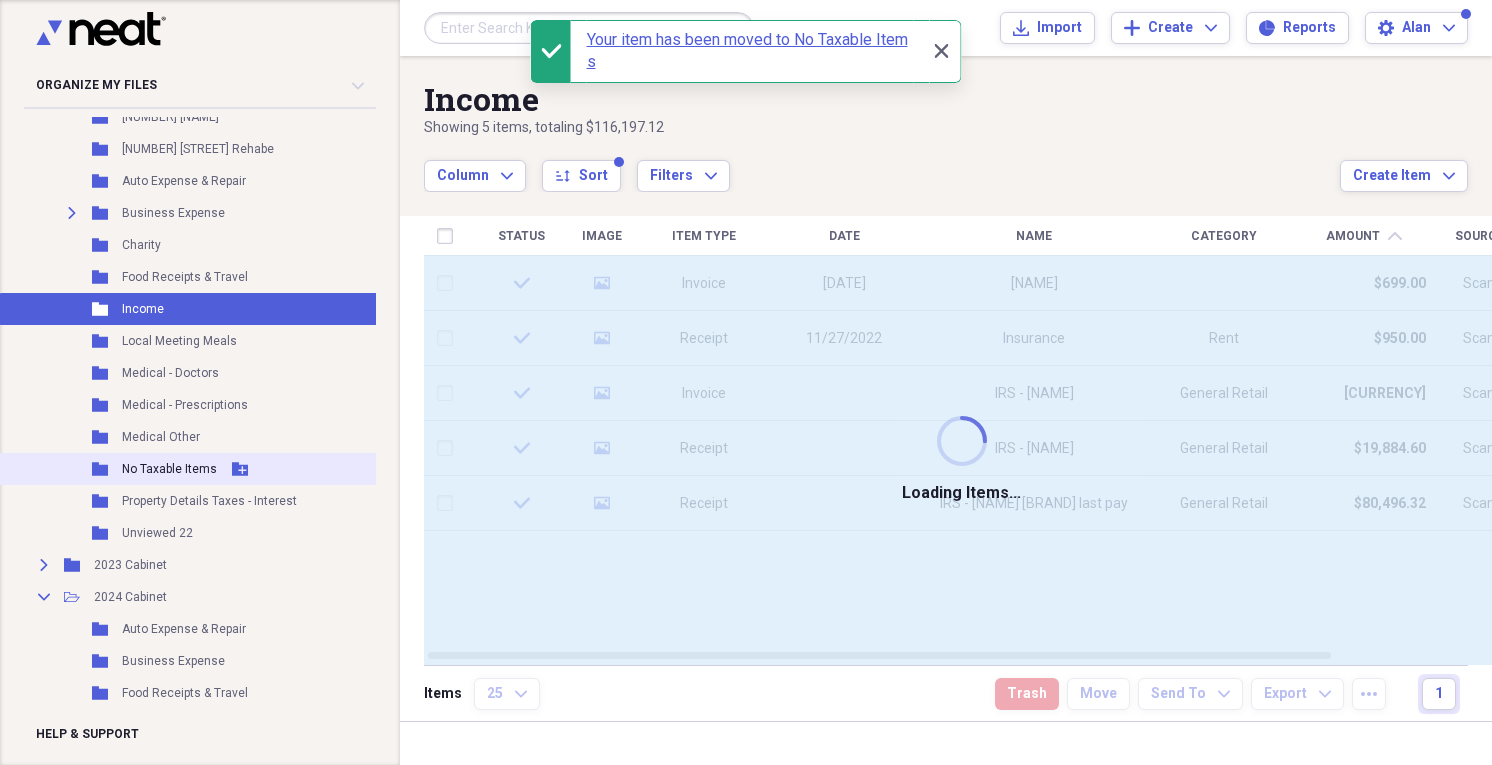checkbox on "false" 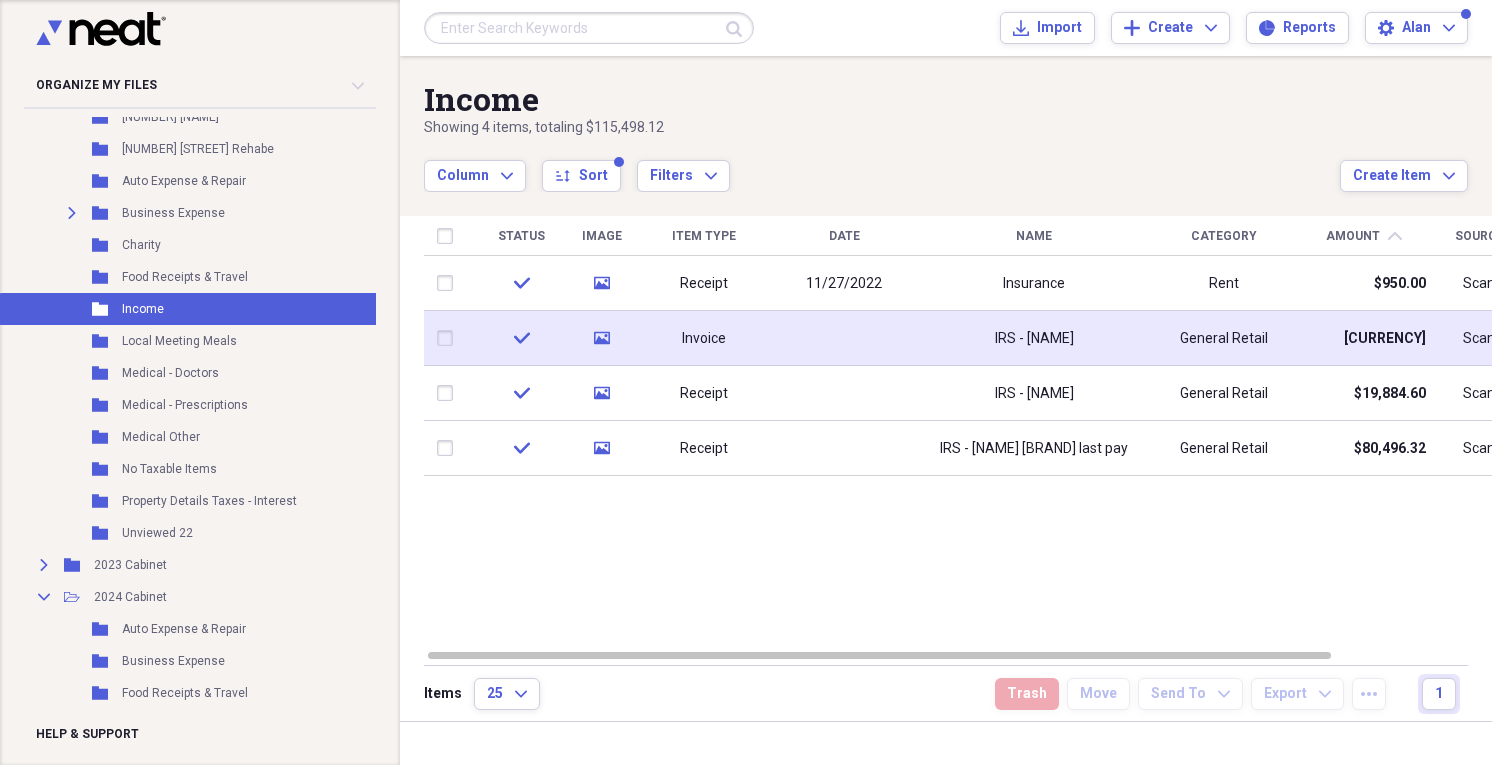 click on "Invoice" at bounding box center [704, 339] 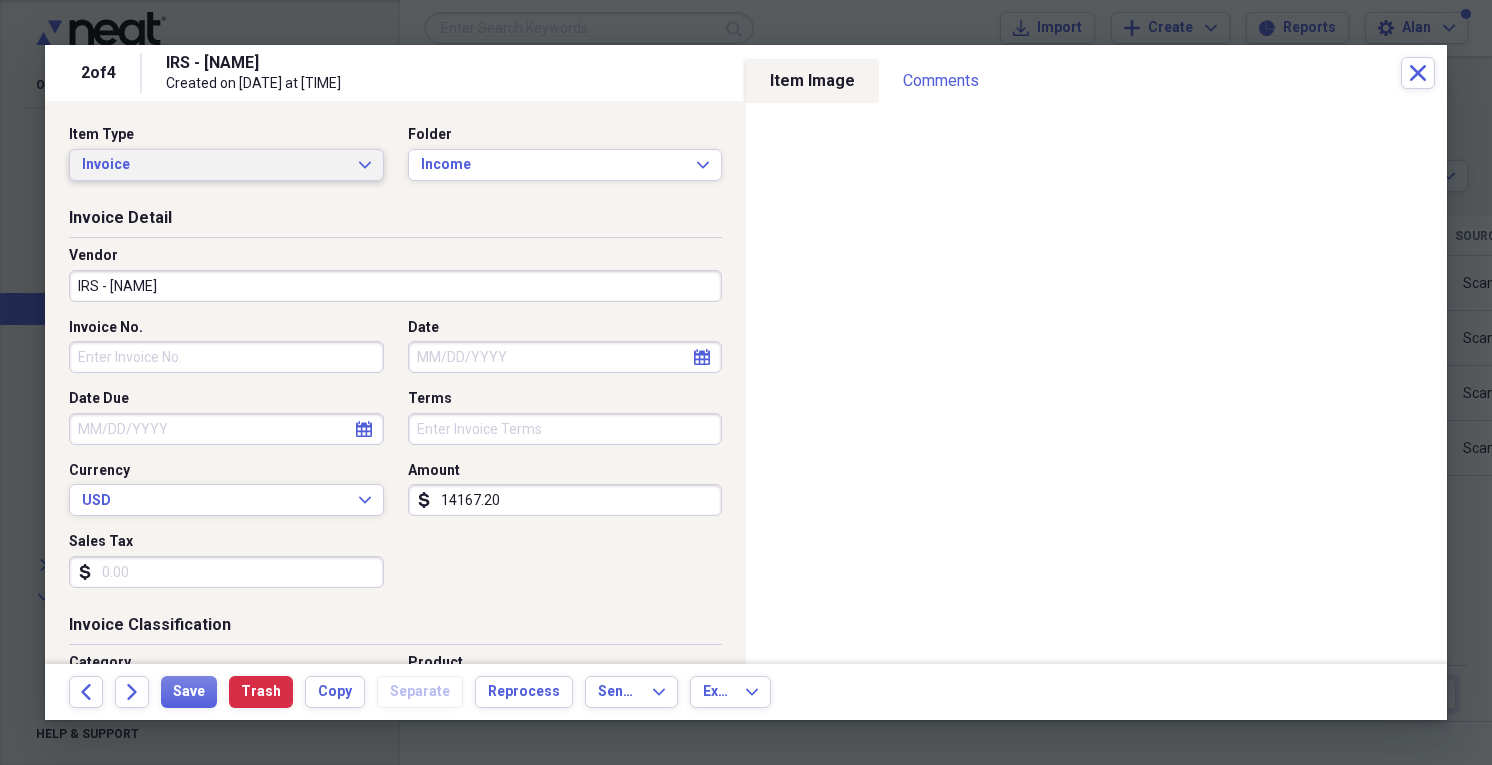 click on "Expand" 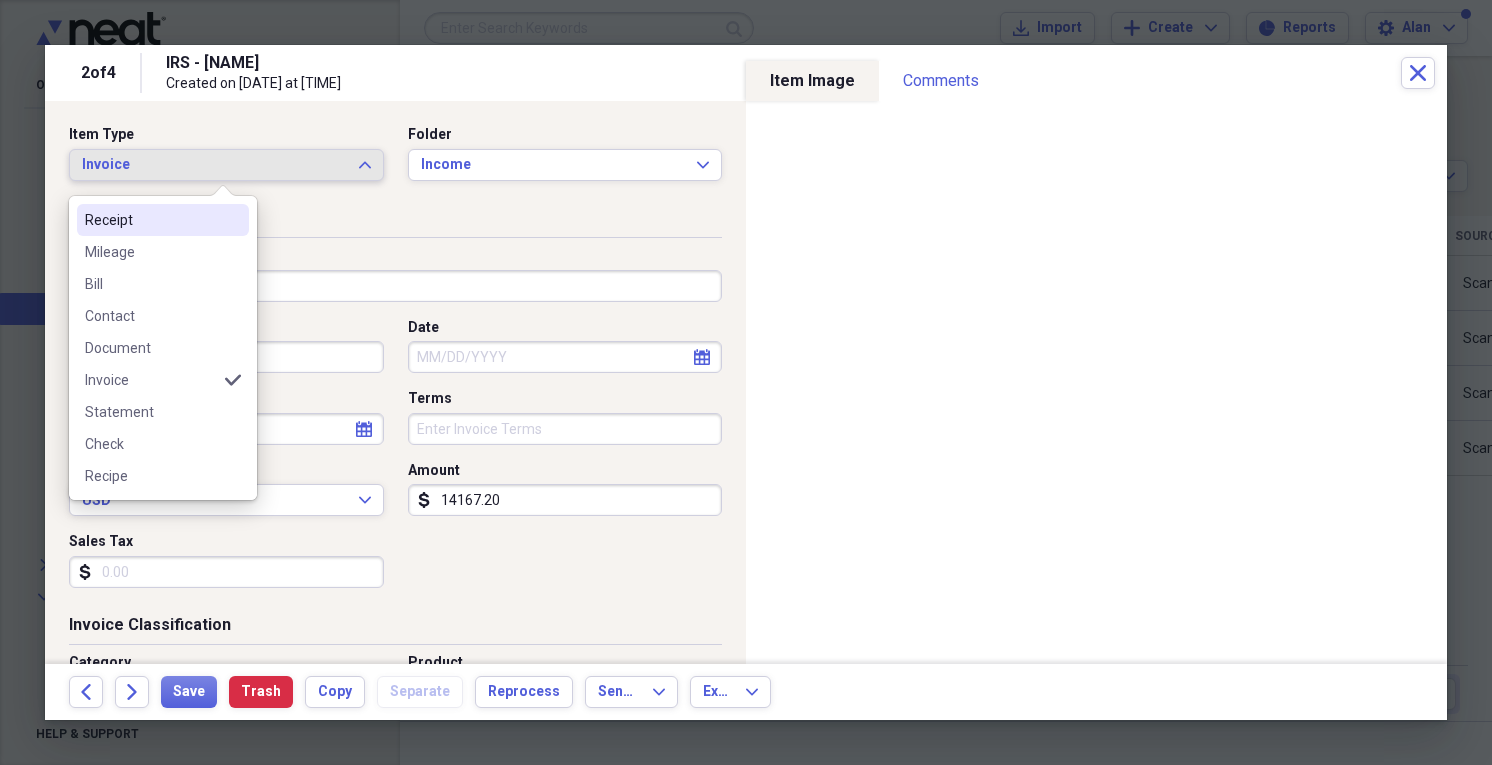 click on "Receipt" at bounding box center (151, 220) 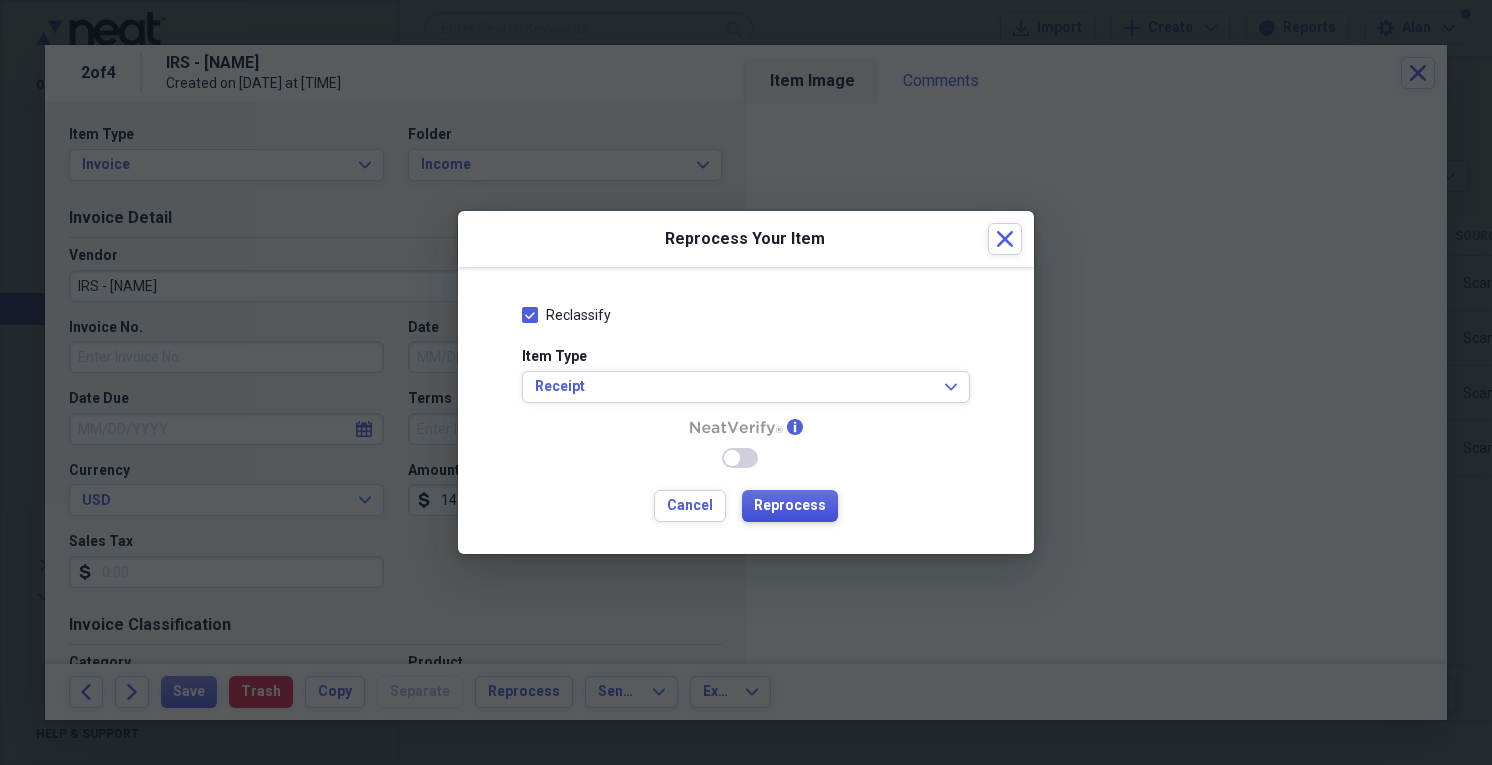 click on "Reprocess" at bounding box center (790, 506) 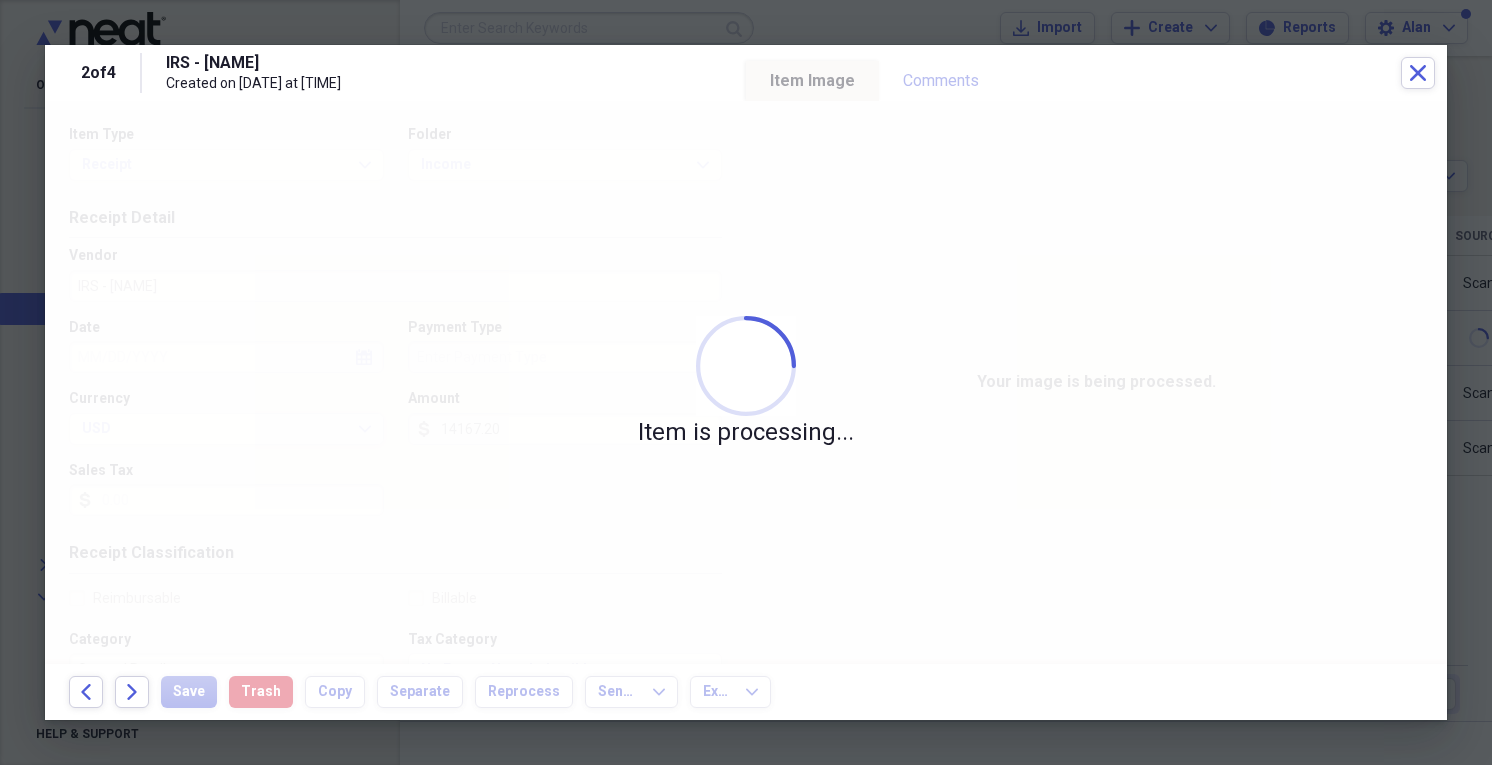 type on "Cash" 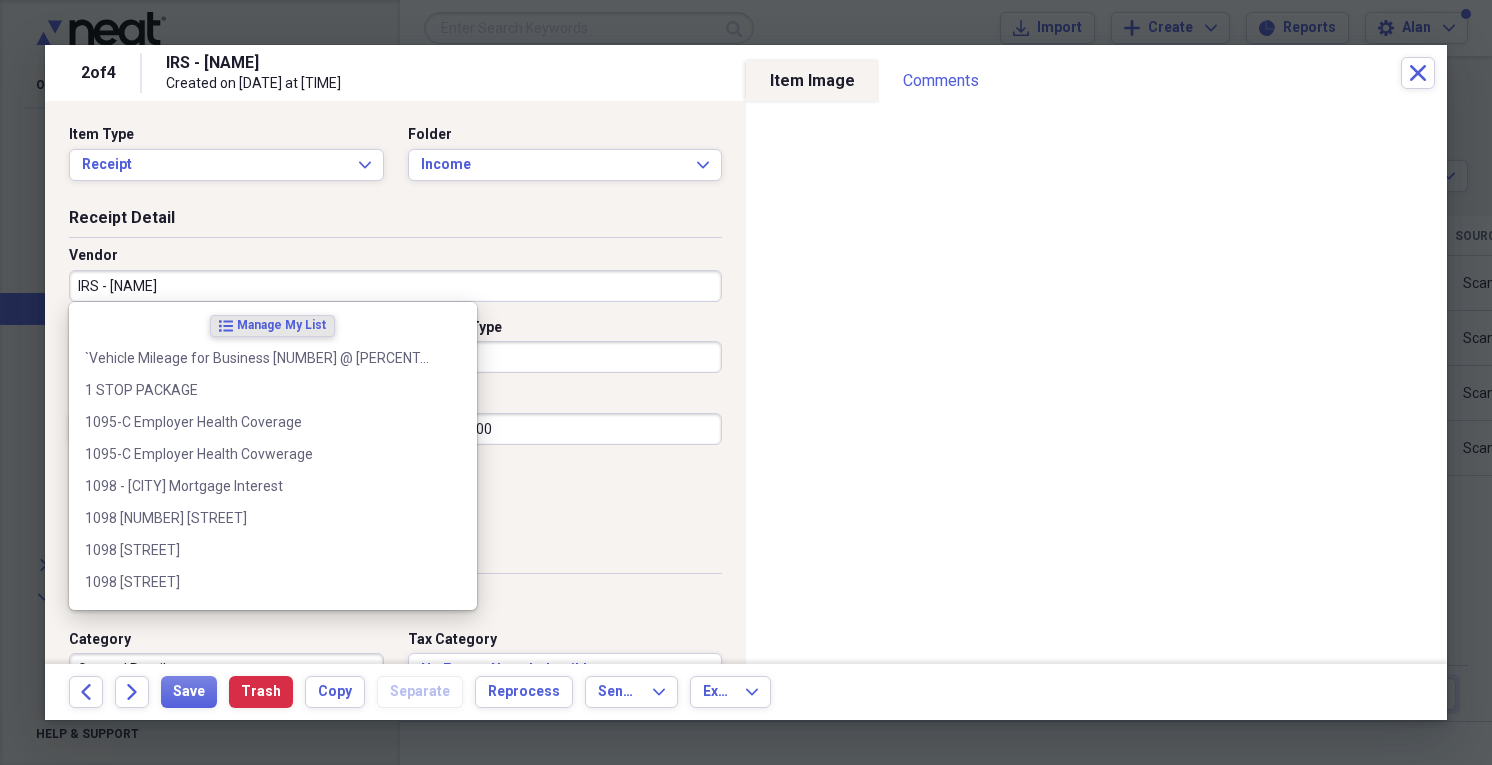 click on "IRS - [NAME]" at bounding box center [395, 286] 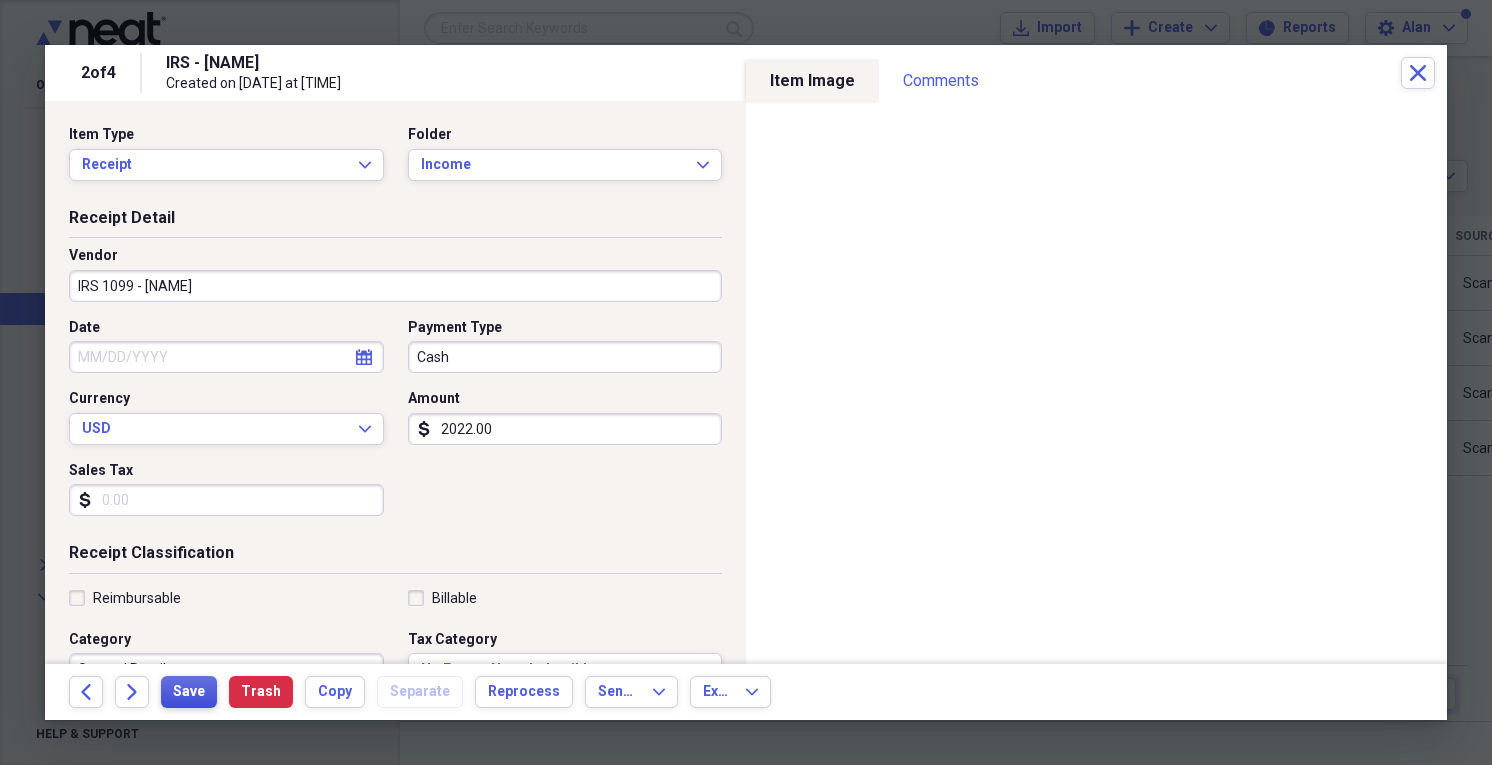 type on "IRS 1099 - [NAME]" 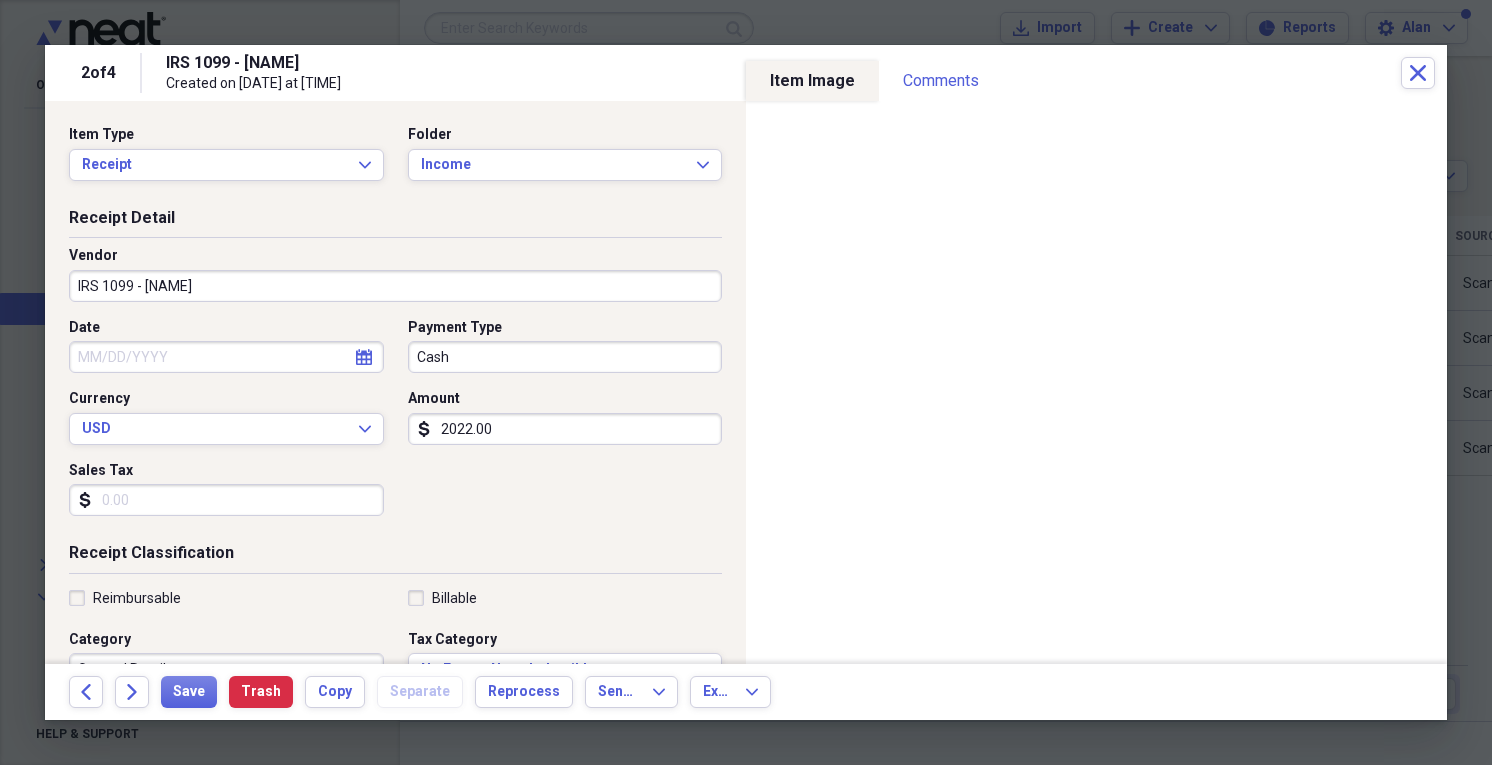 click on "2022.00" at bounding box center [565, 429] 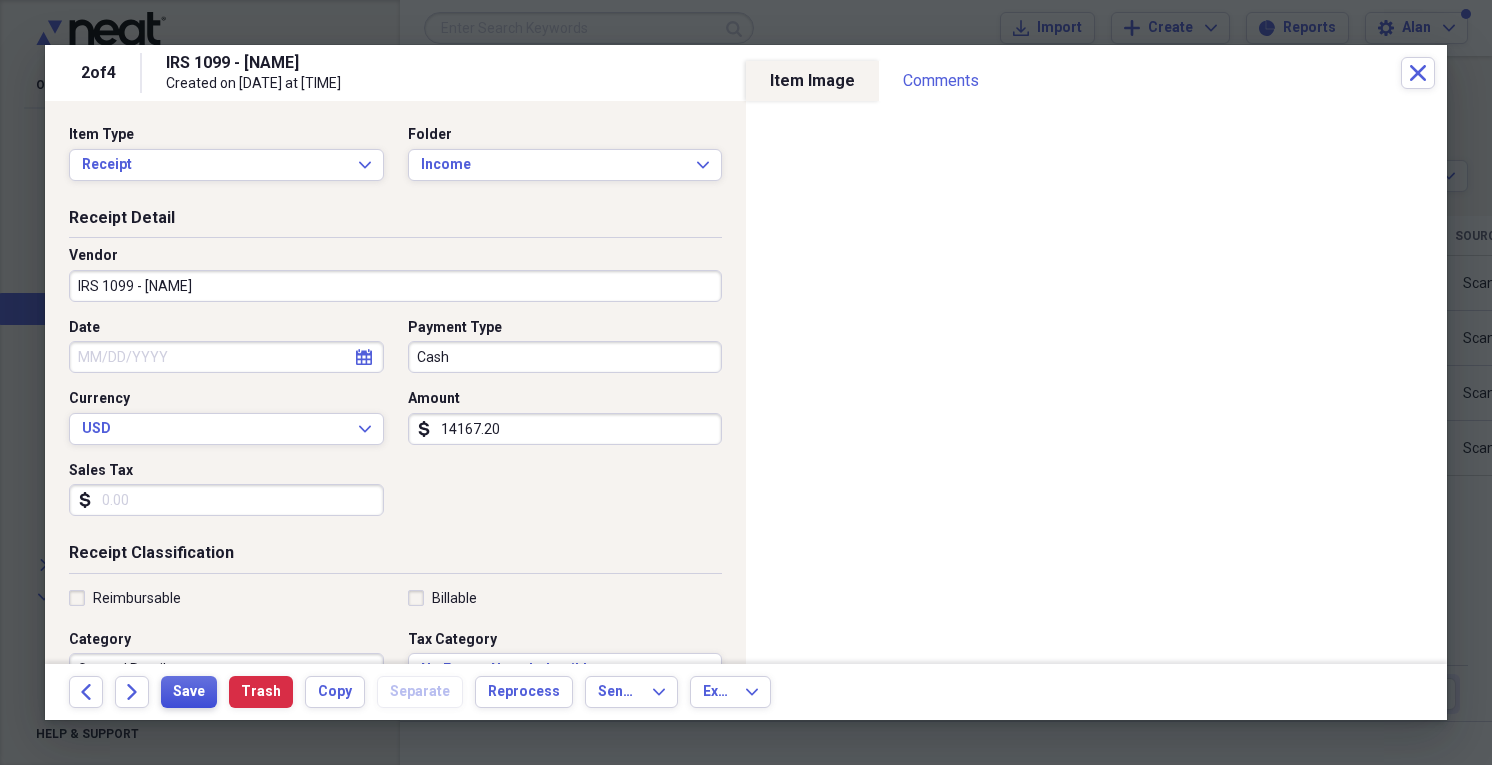 type on "14167.20" 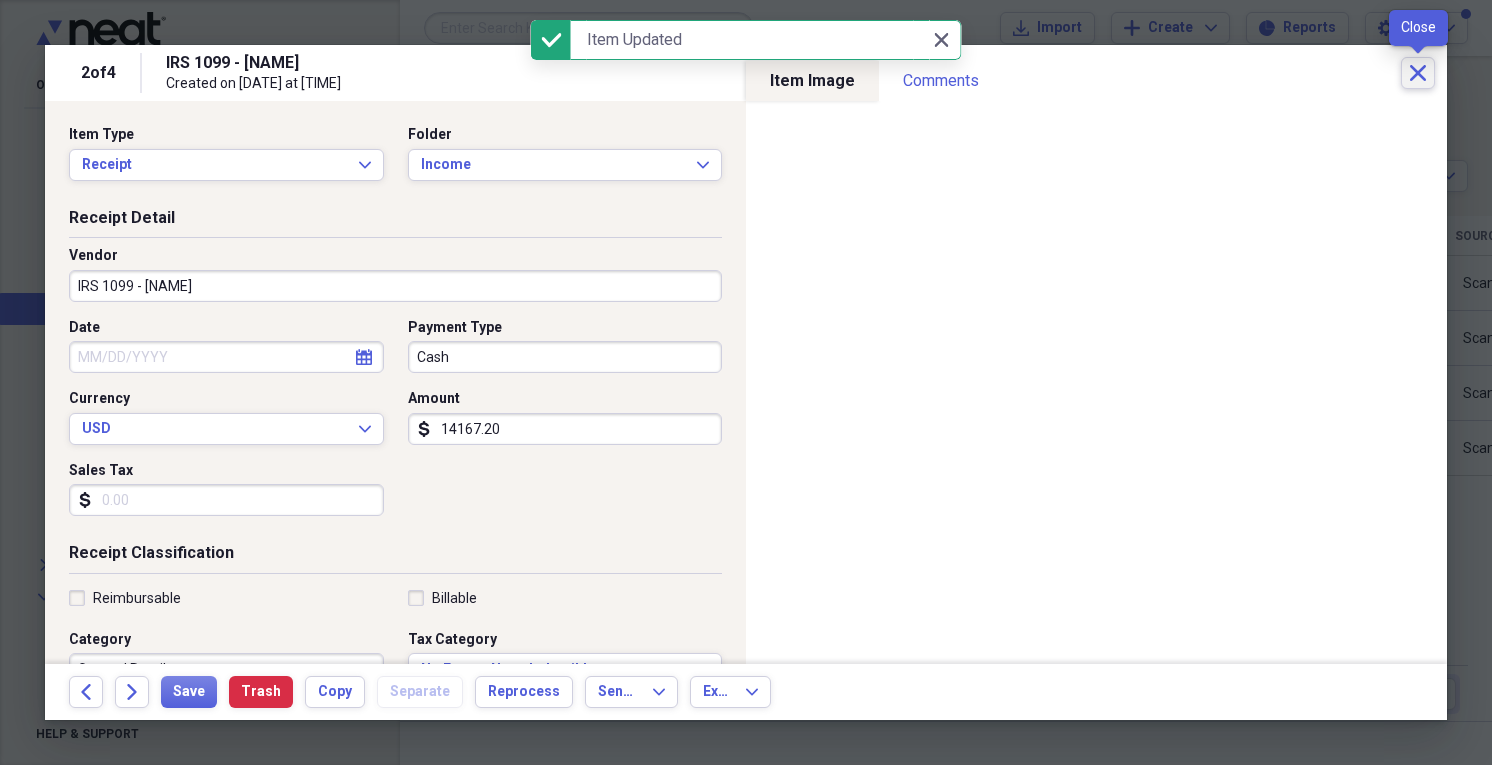 click on "Close" 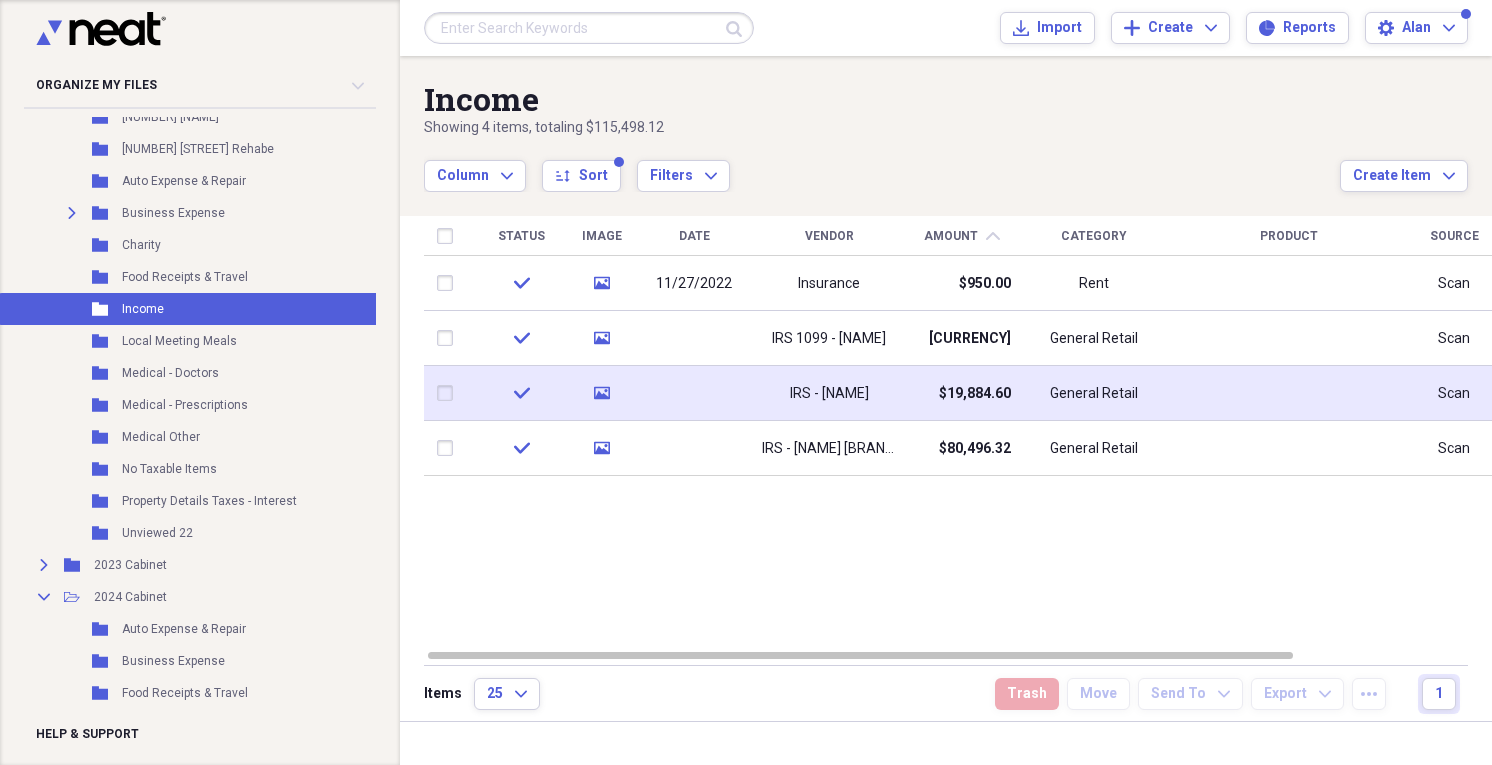 click on "$19,884.60" at bounding box center (975, 394) 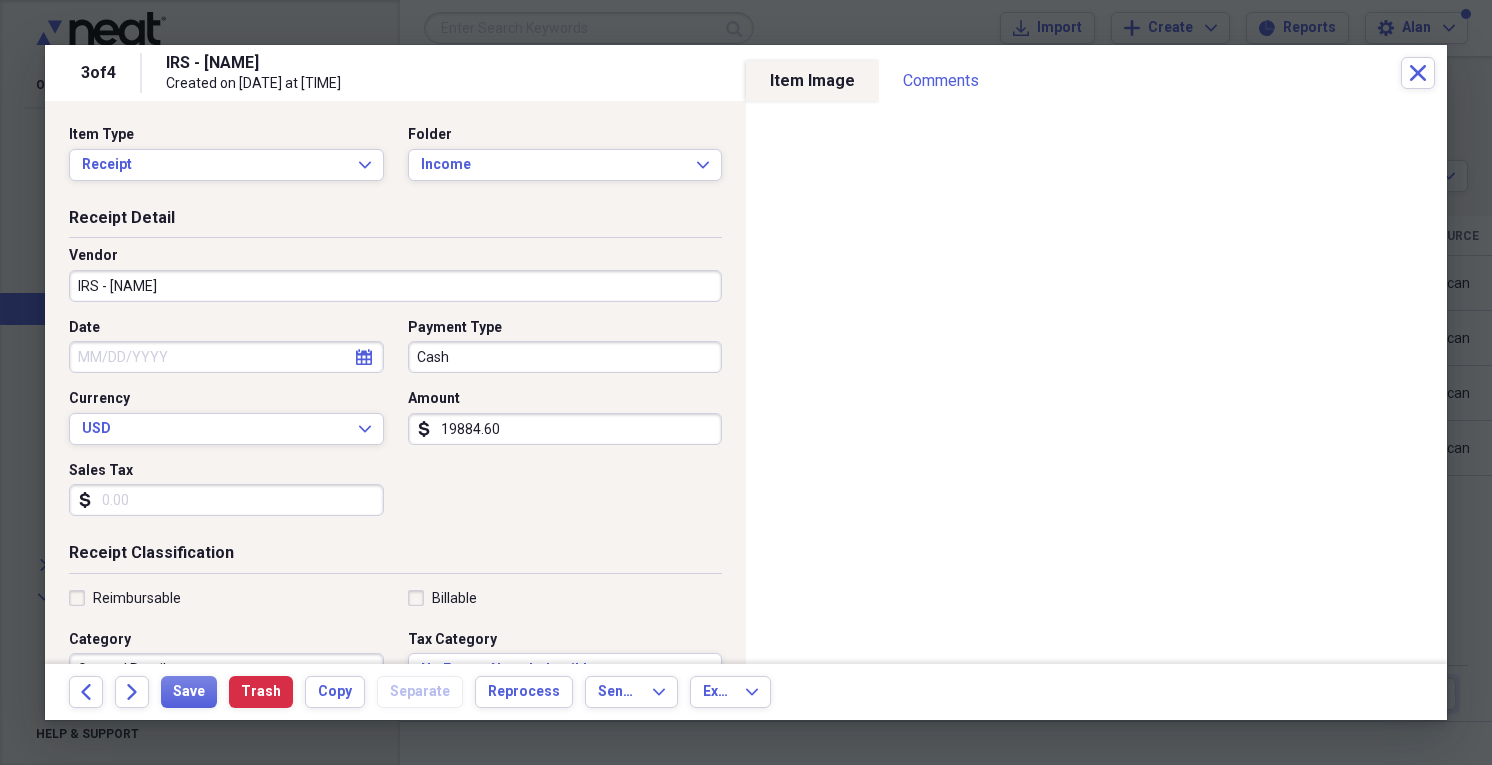 click on "IRS - [NAME]" at bounding box center [395, 286] 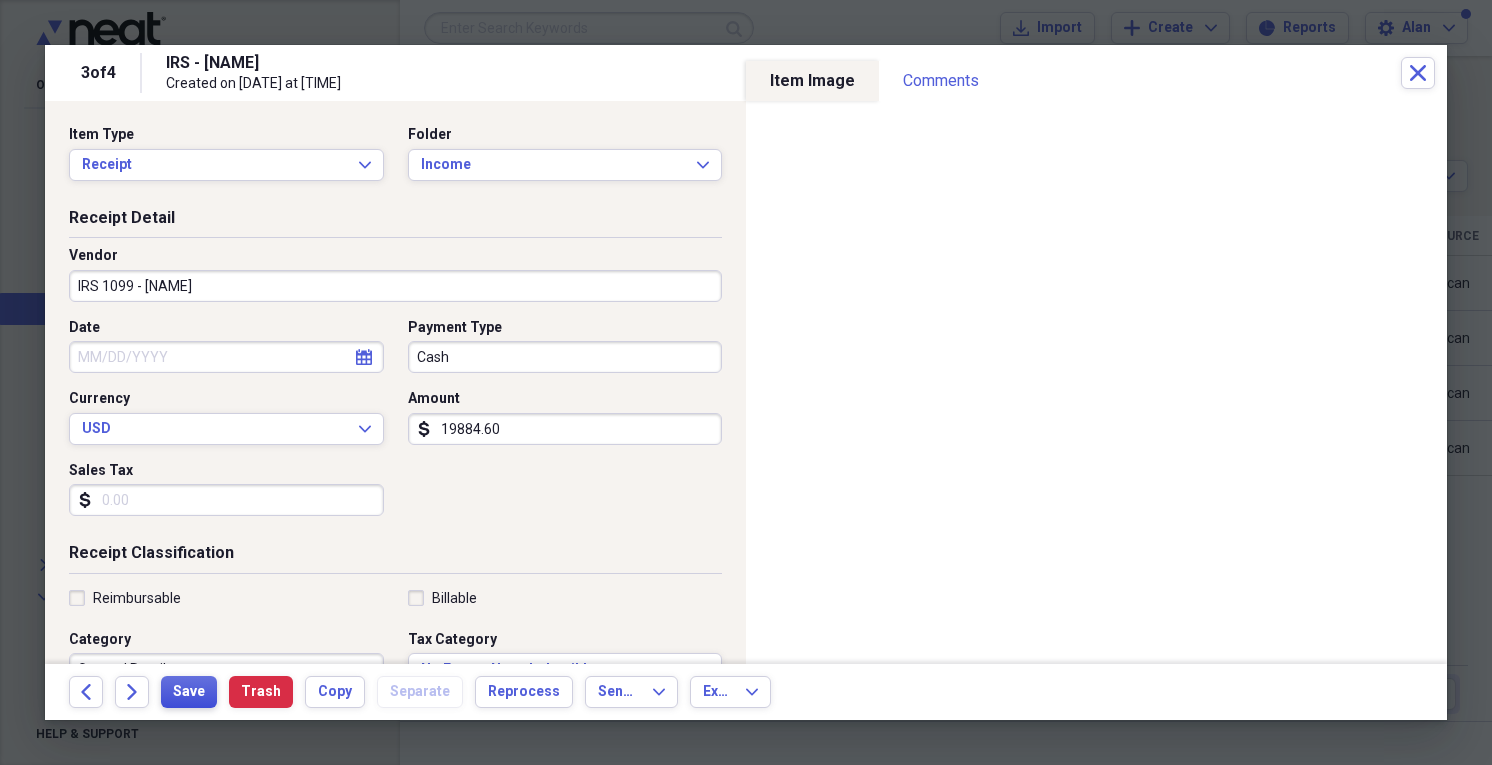 type on "IRS 1099 - [NAME]" 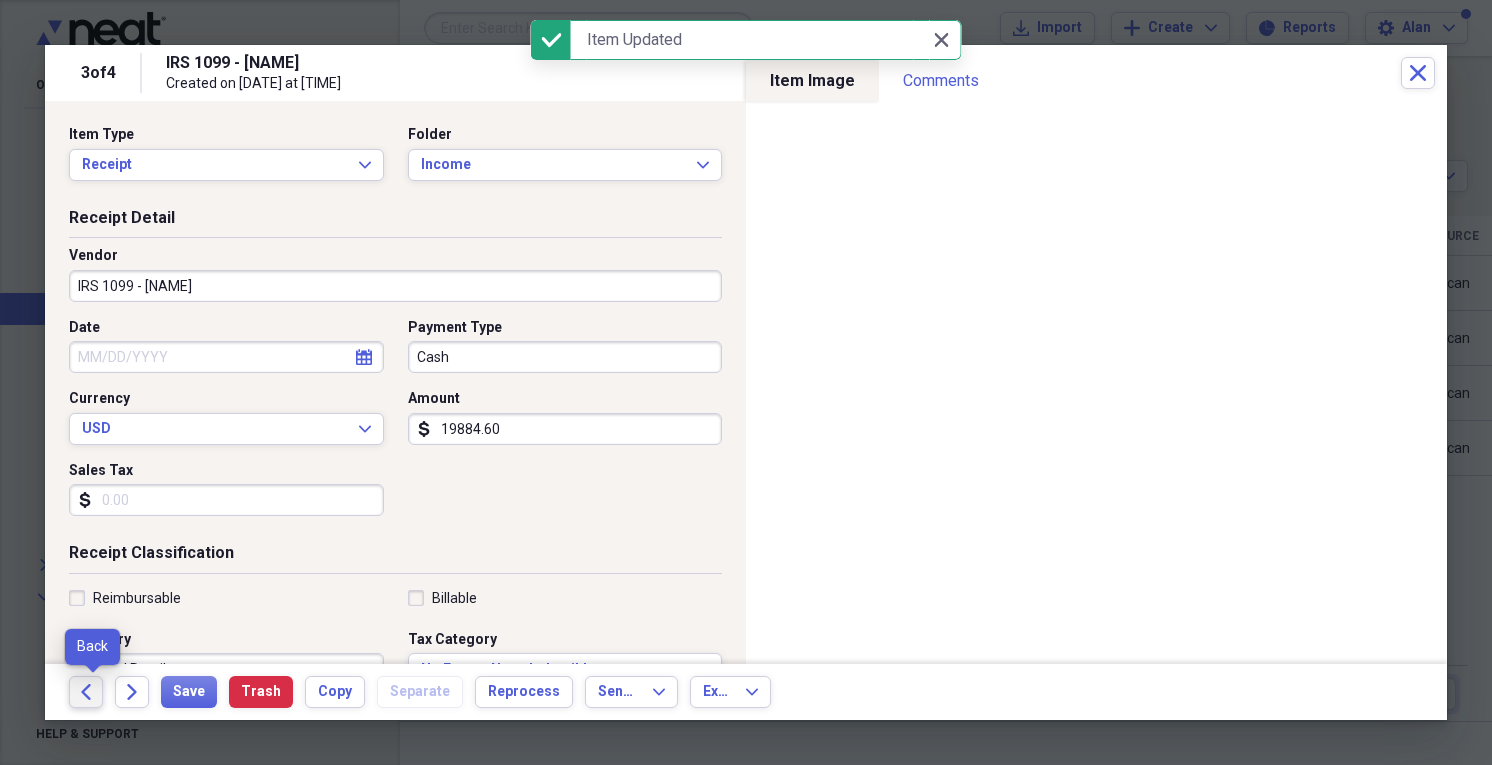 click on "Back" at bounding box center [86, 692] 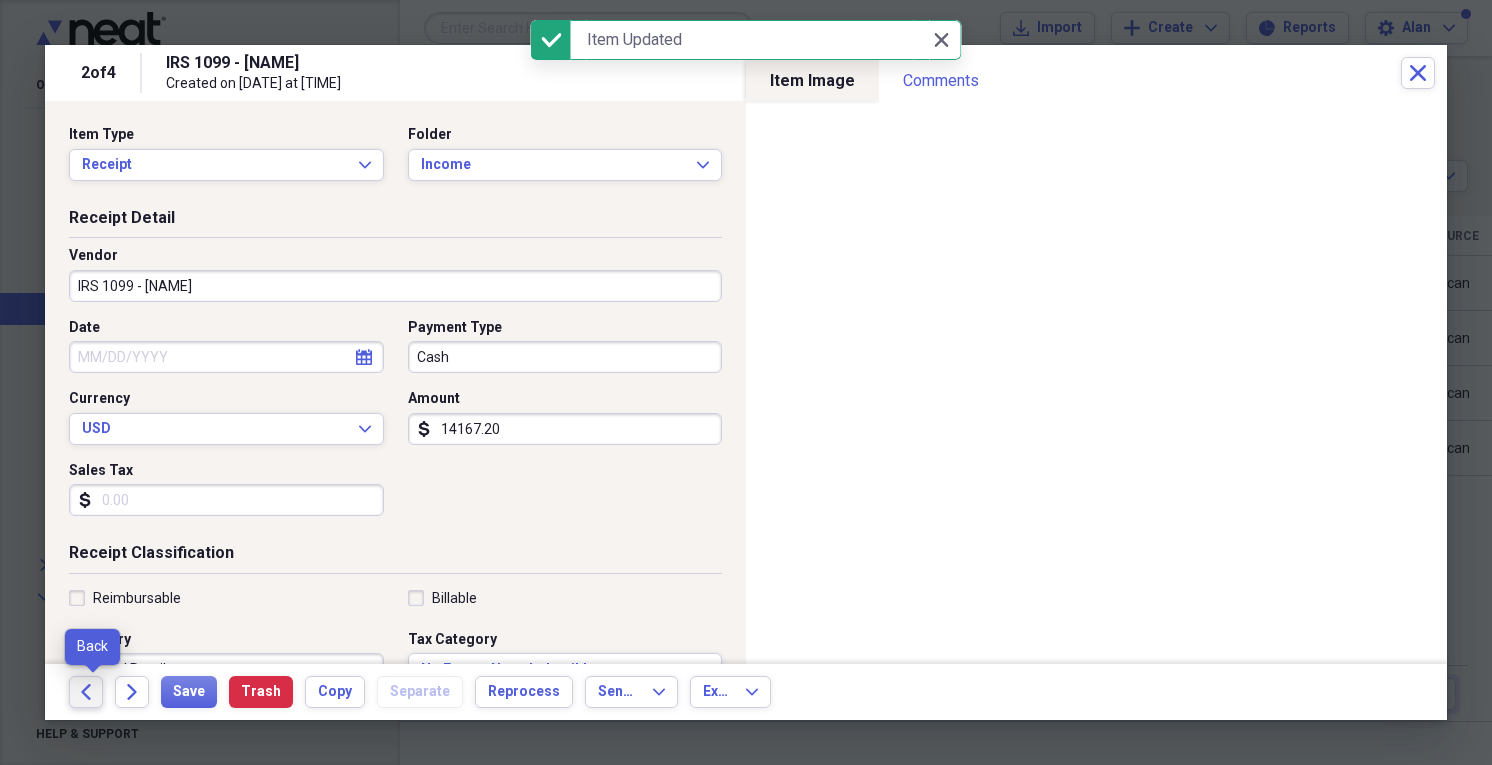 click on "Back" at bounding box center [86, 692] 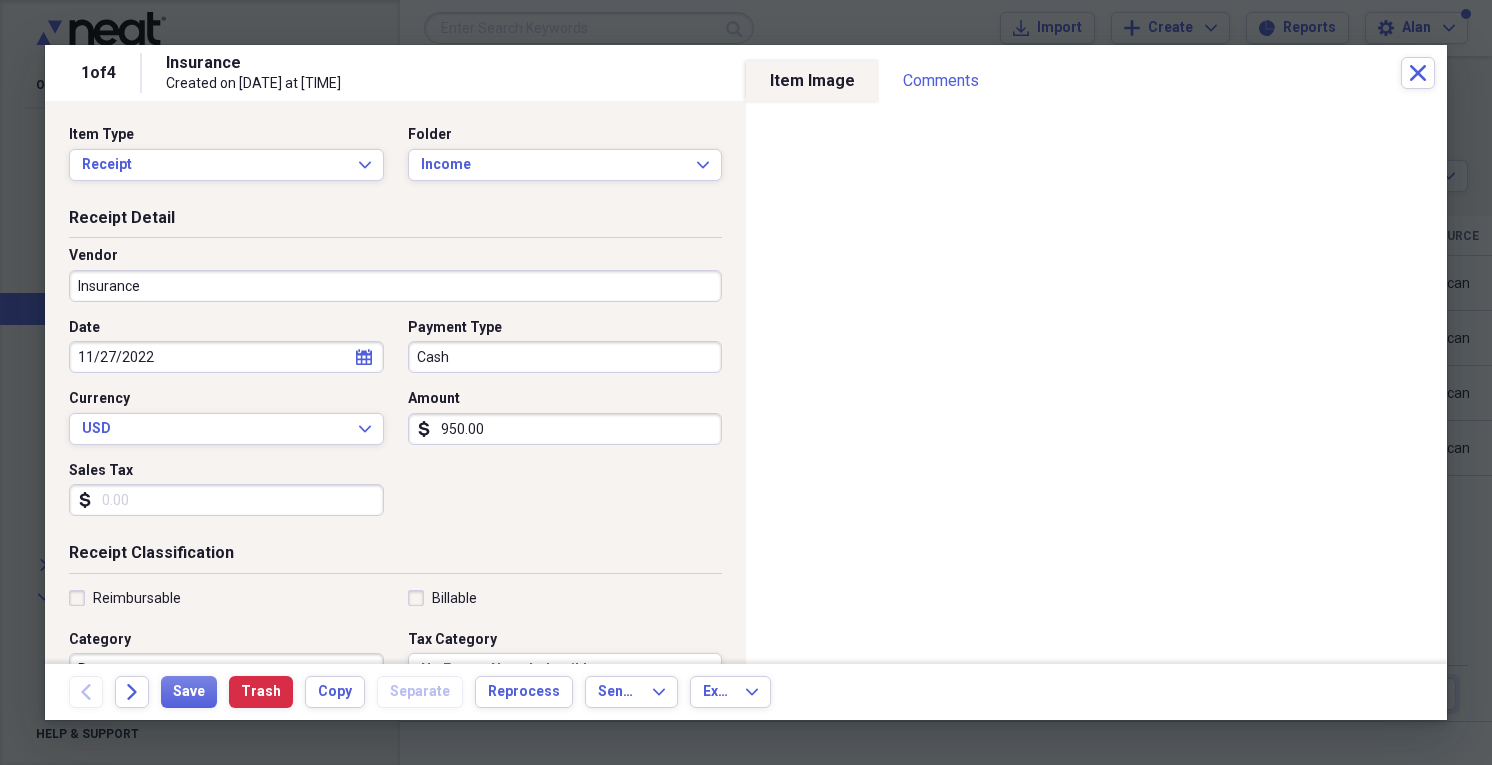click on "Insurance" at bounding box center (395, 286) 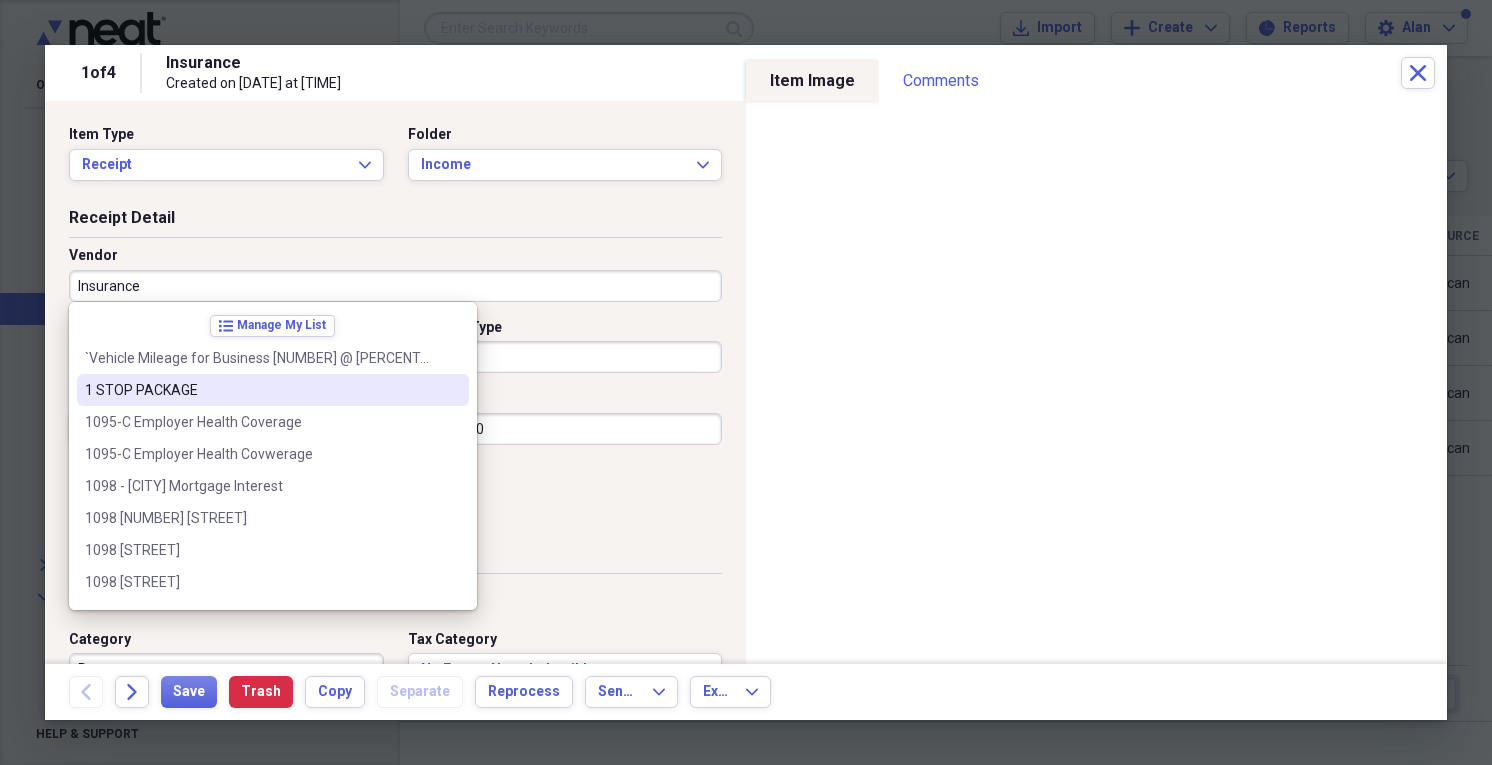 click on "950.00" at bounding box center (565, 429) 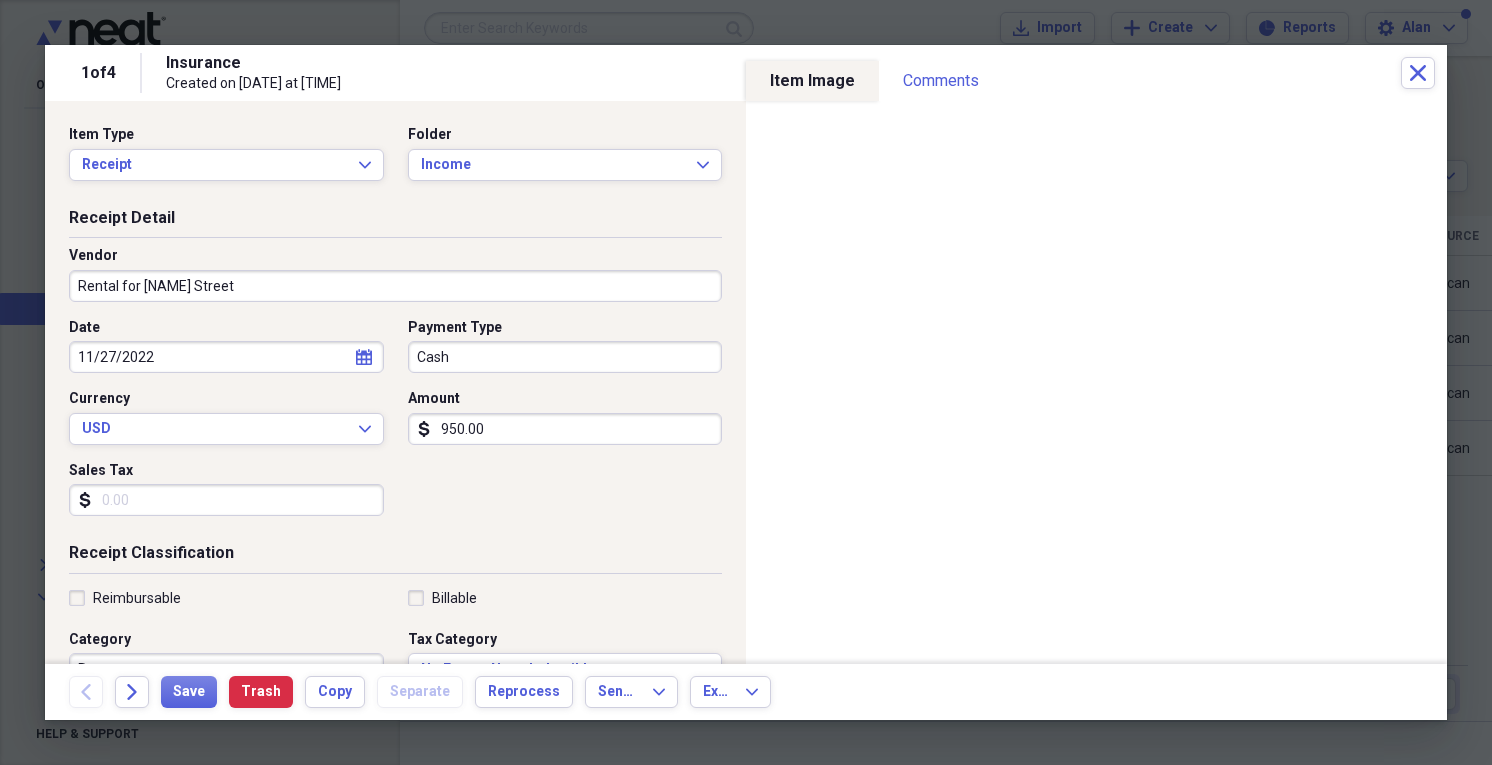 type on "Rental for [NAME] Street" 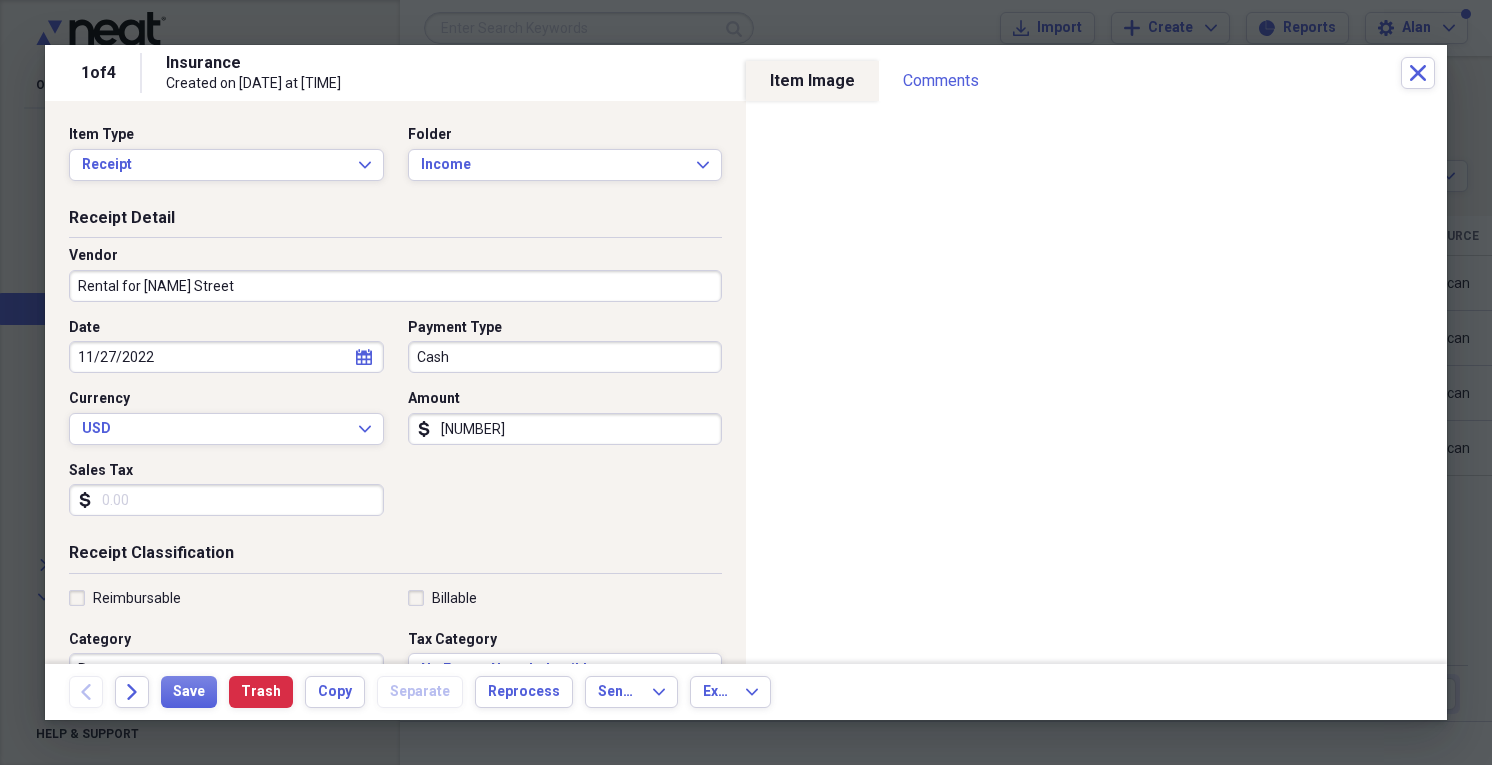type on "[NUMBER]" 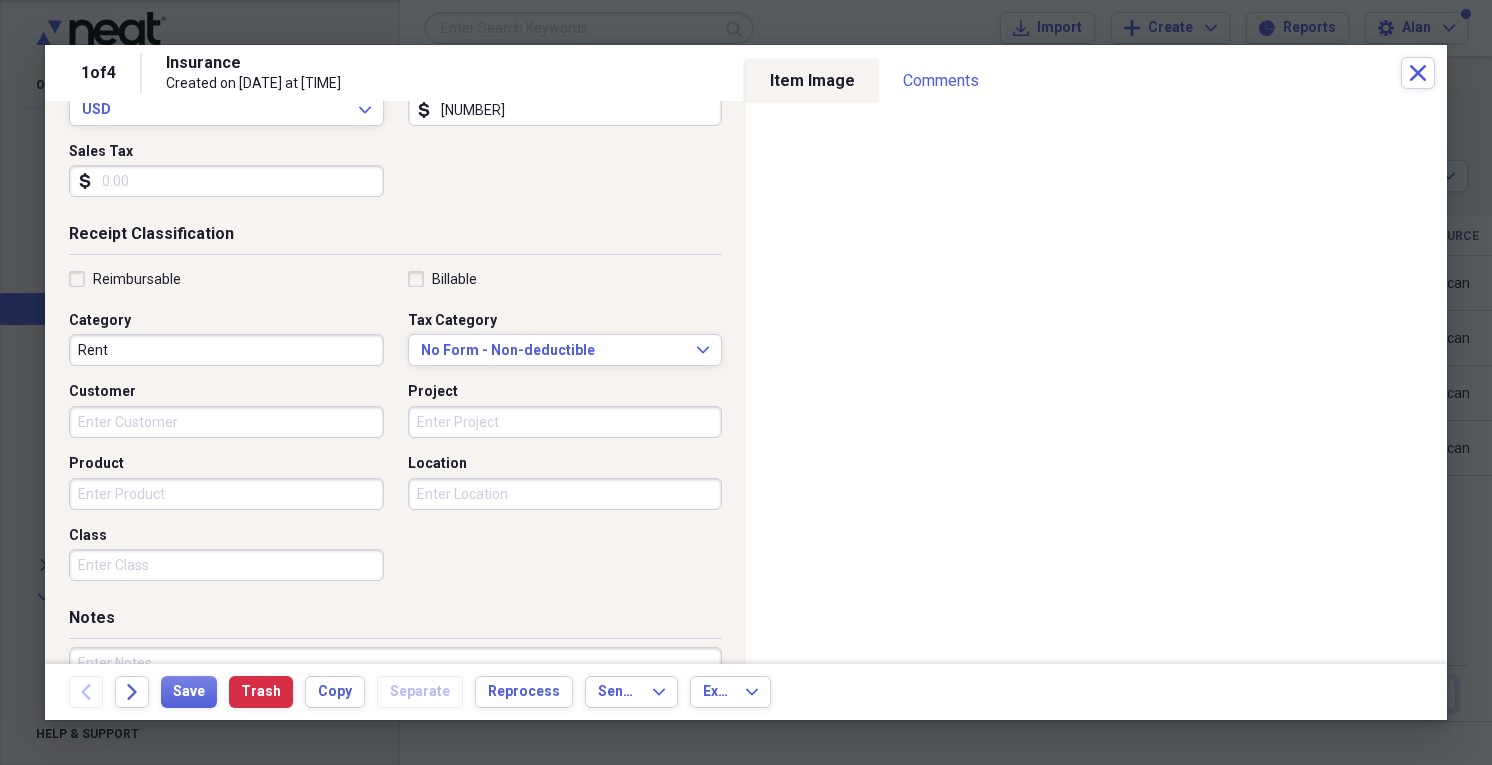 scroll, scrollTop: 320, scrollLeft: 0, axis: vertical 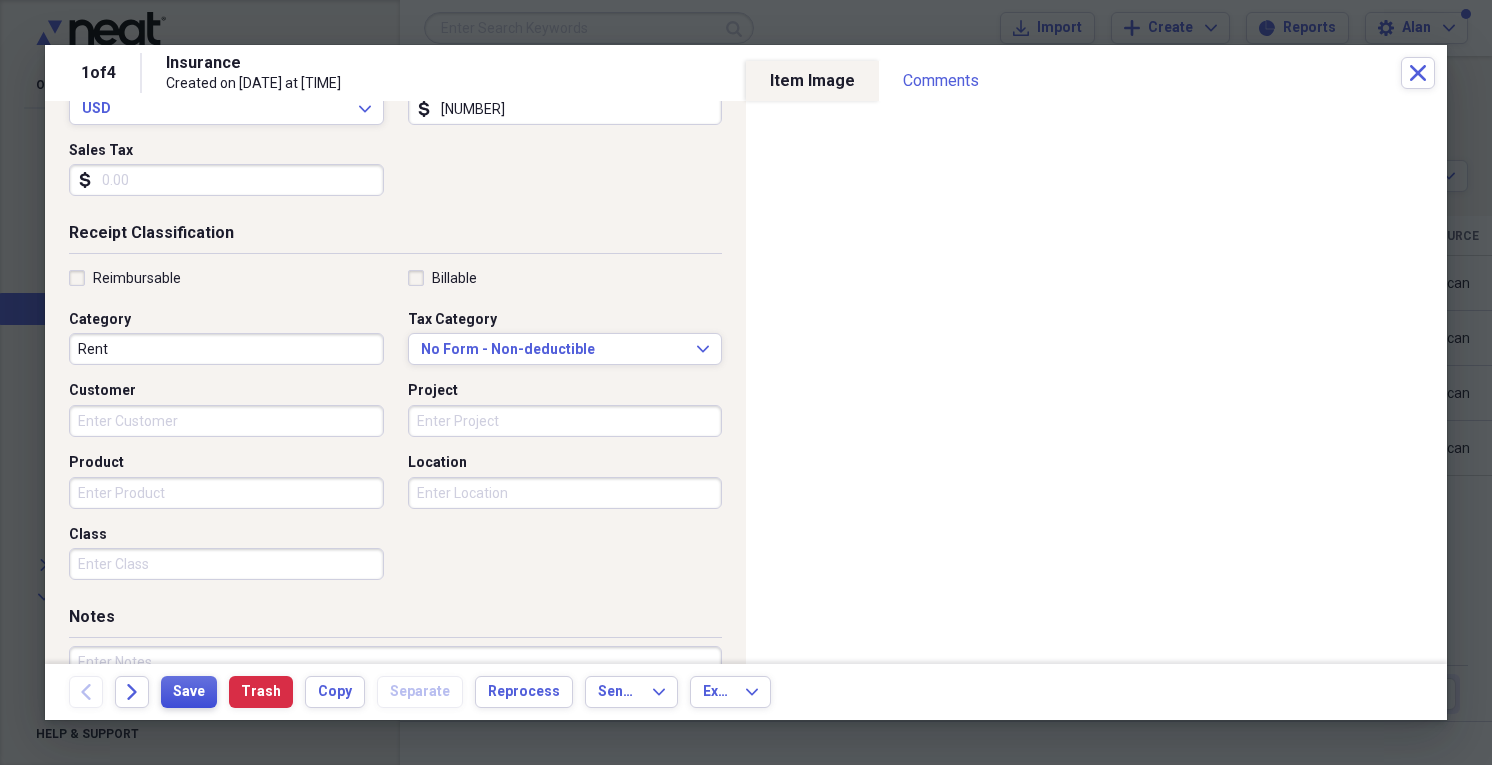 click on "Save" at bounding box center [189, 692] 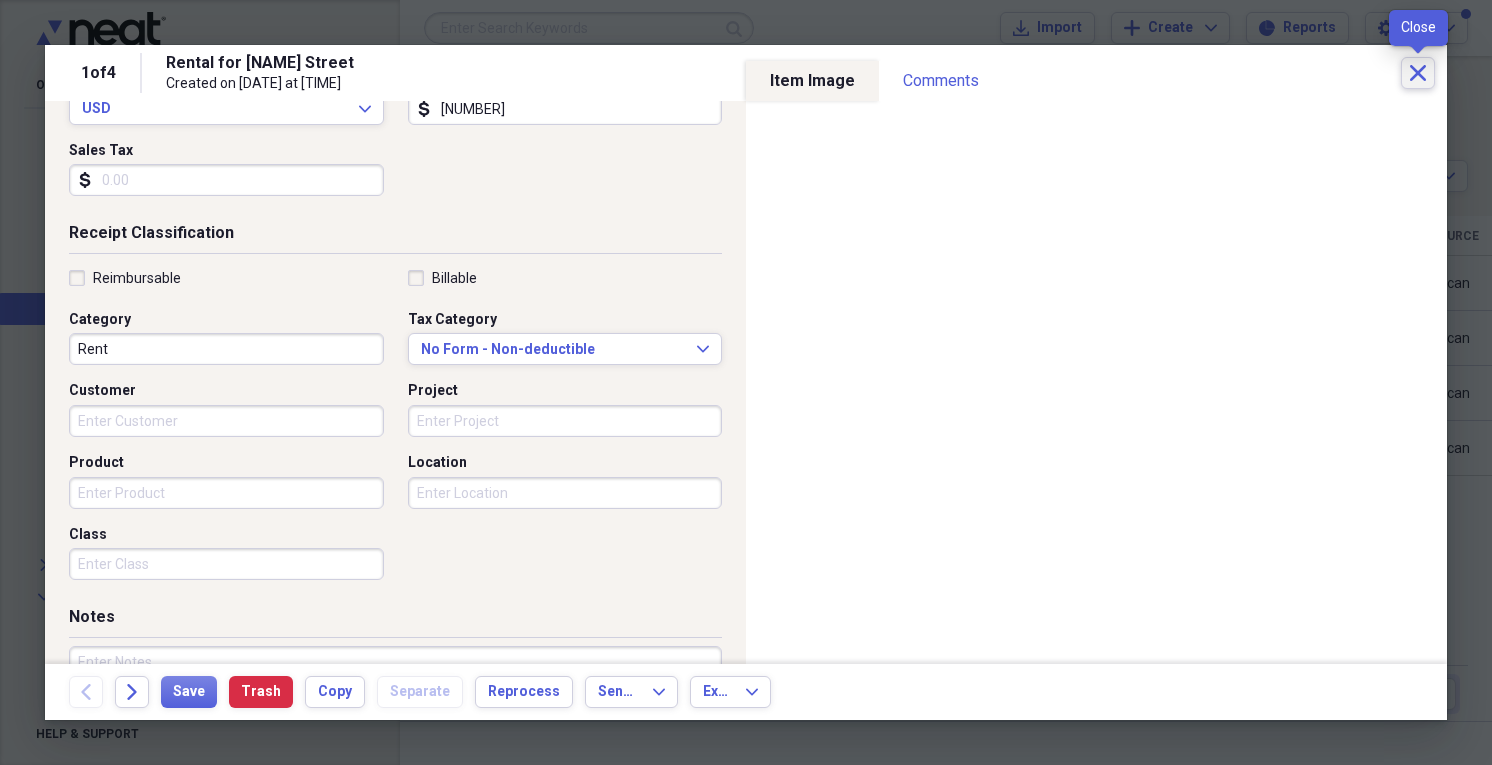 click on "Close" at bounding box center [1418, 73] 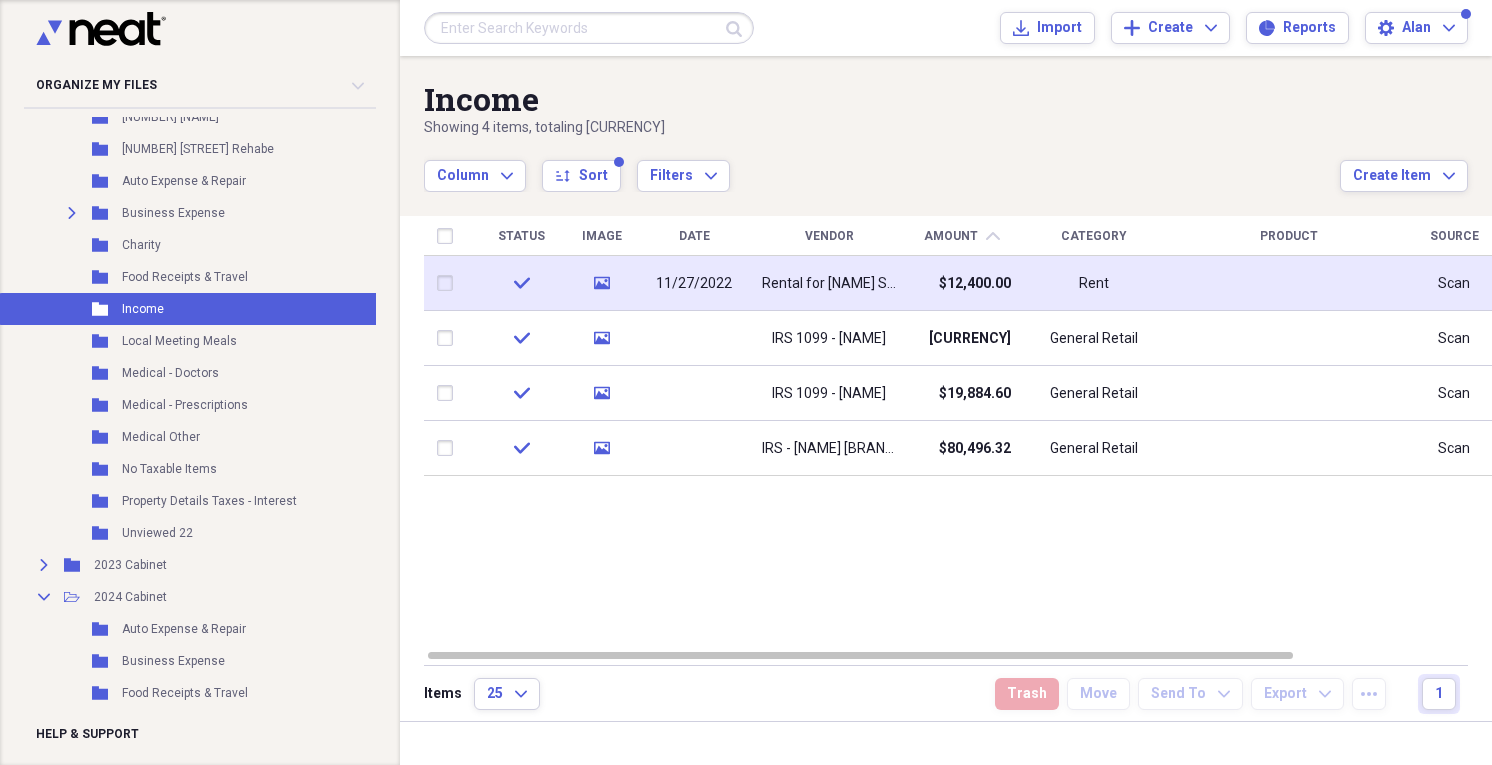 click at bounding box center (449, 283) 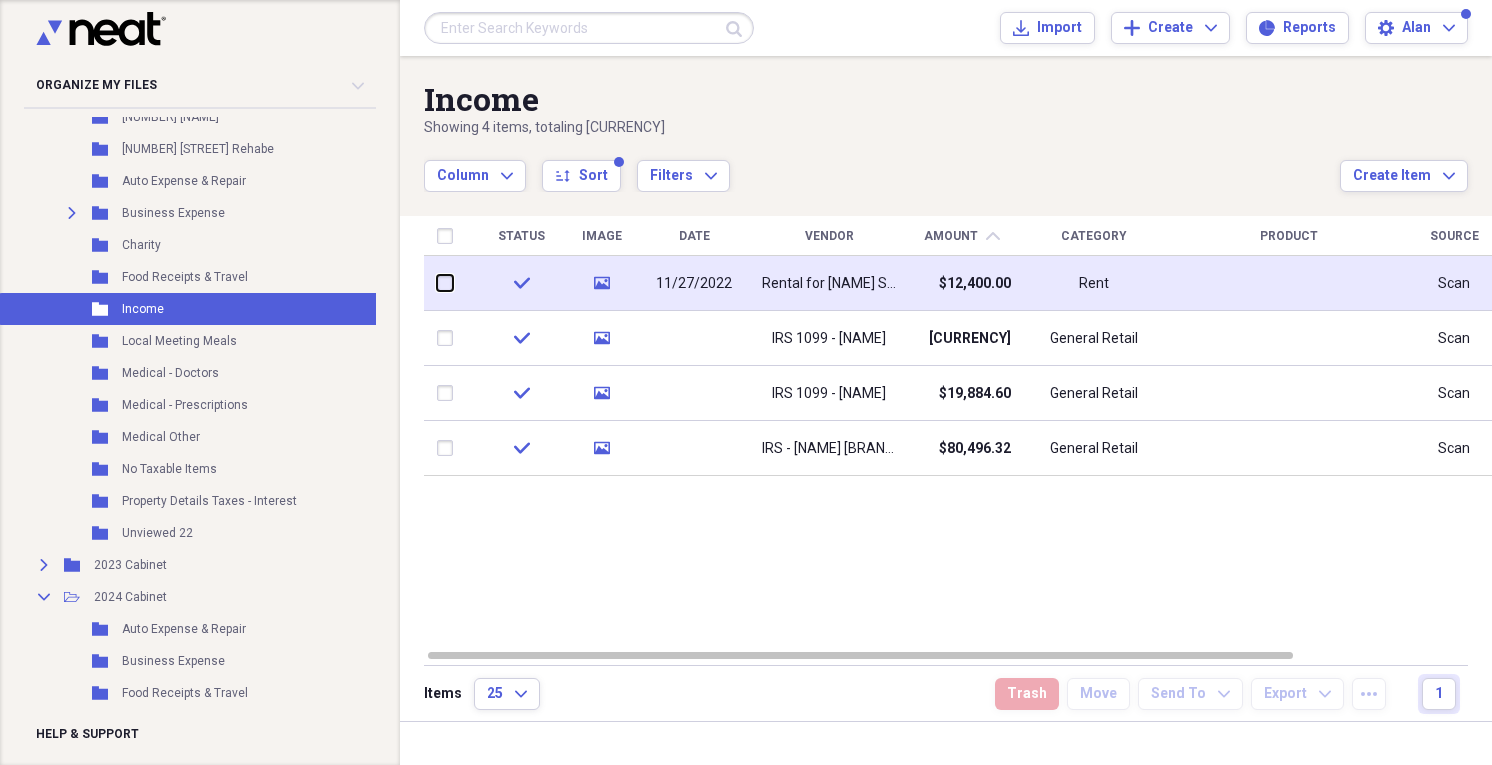 click at bounding box center (437, 283) 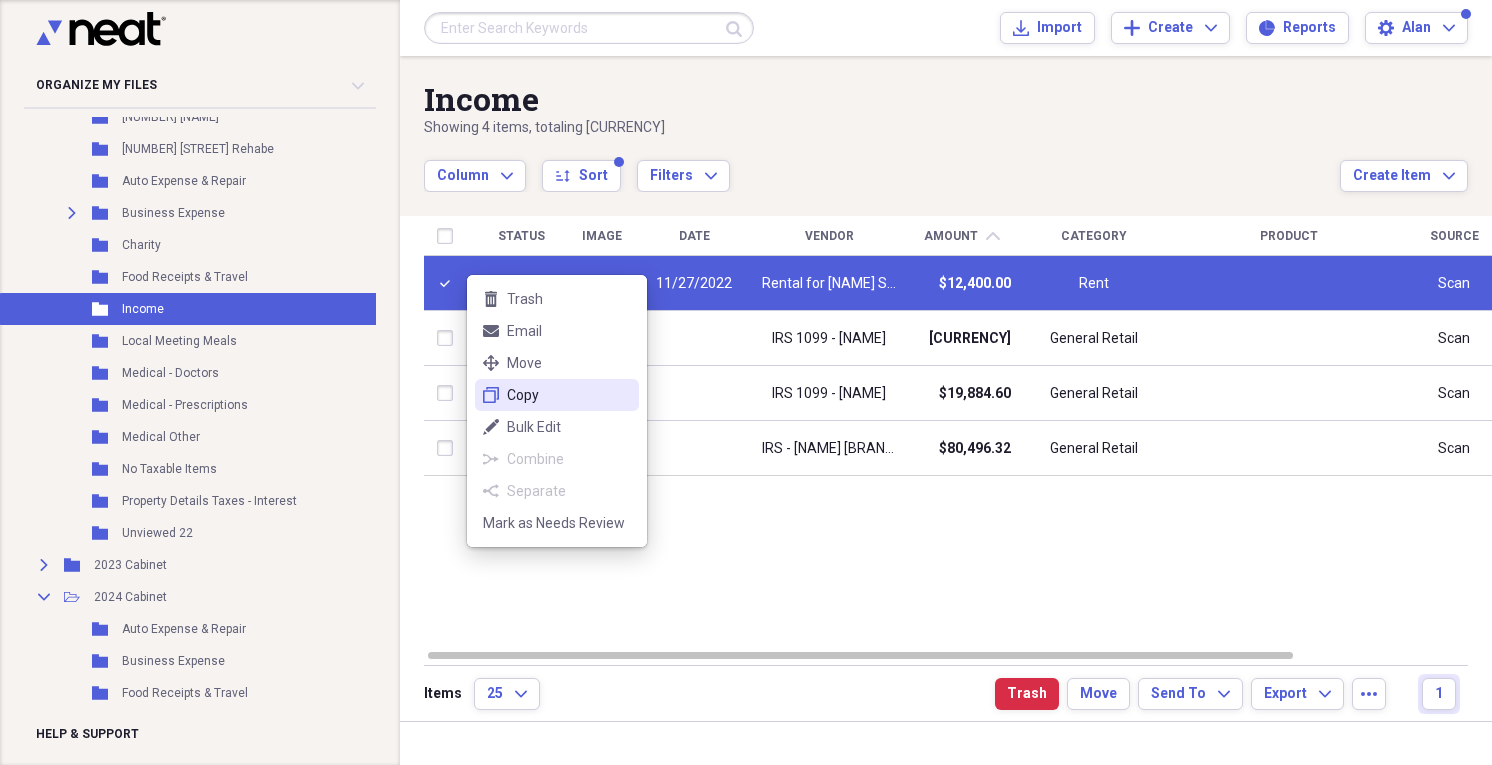 click on "Copy" at bounding box center [569, 395] 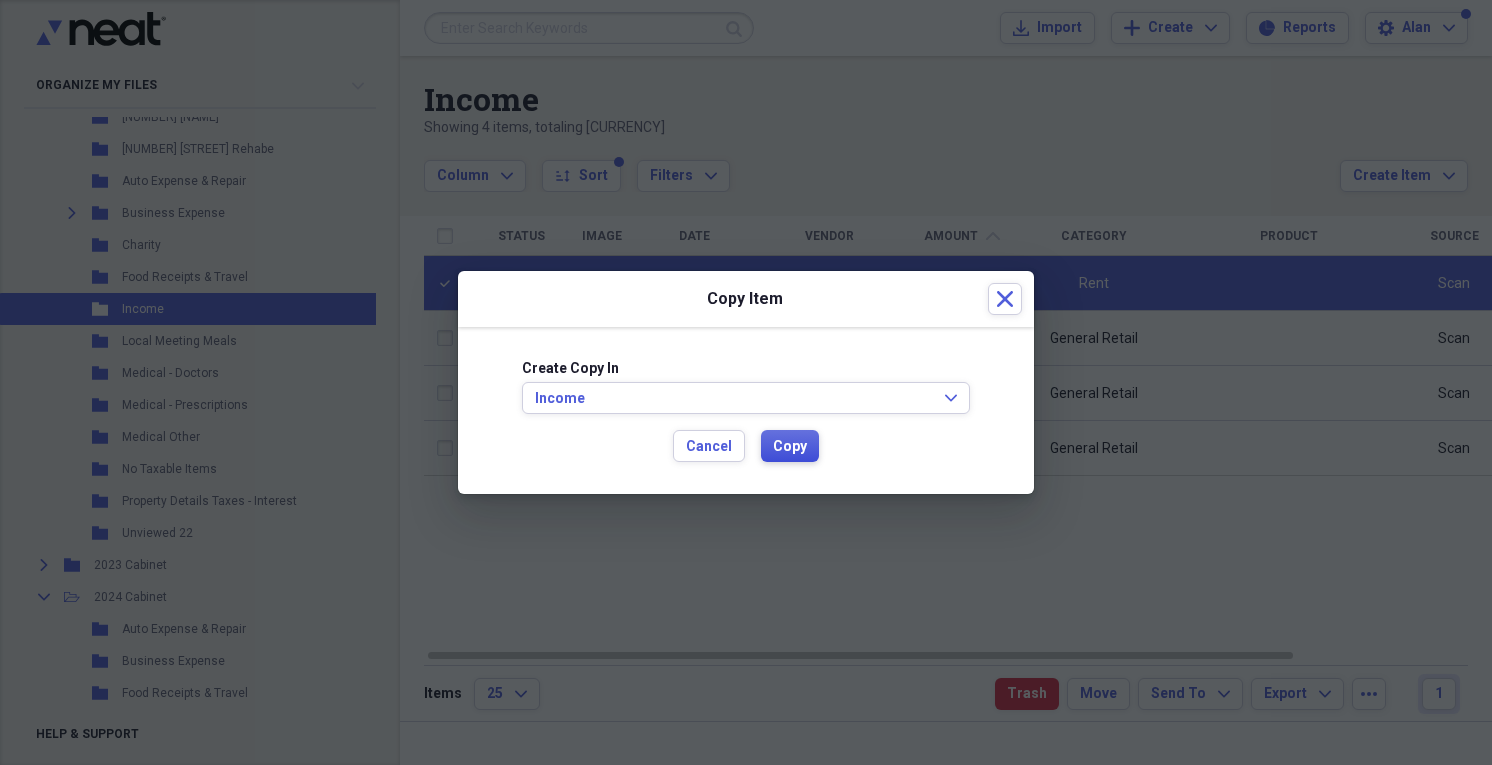 click on "Copy" at bounding box center (790, 447) 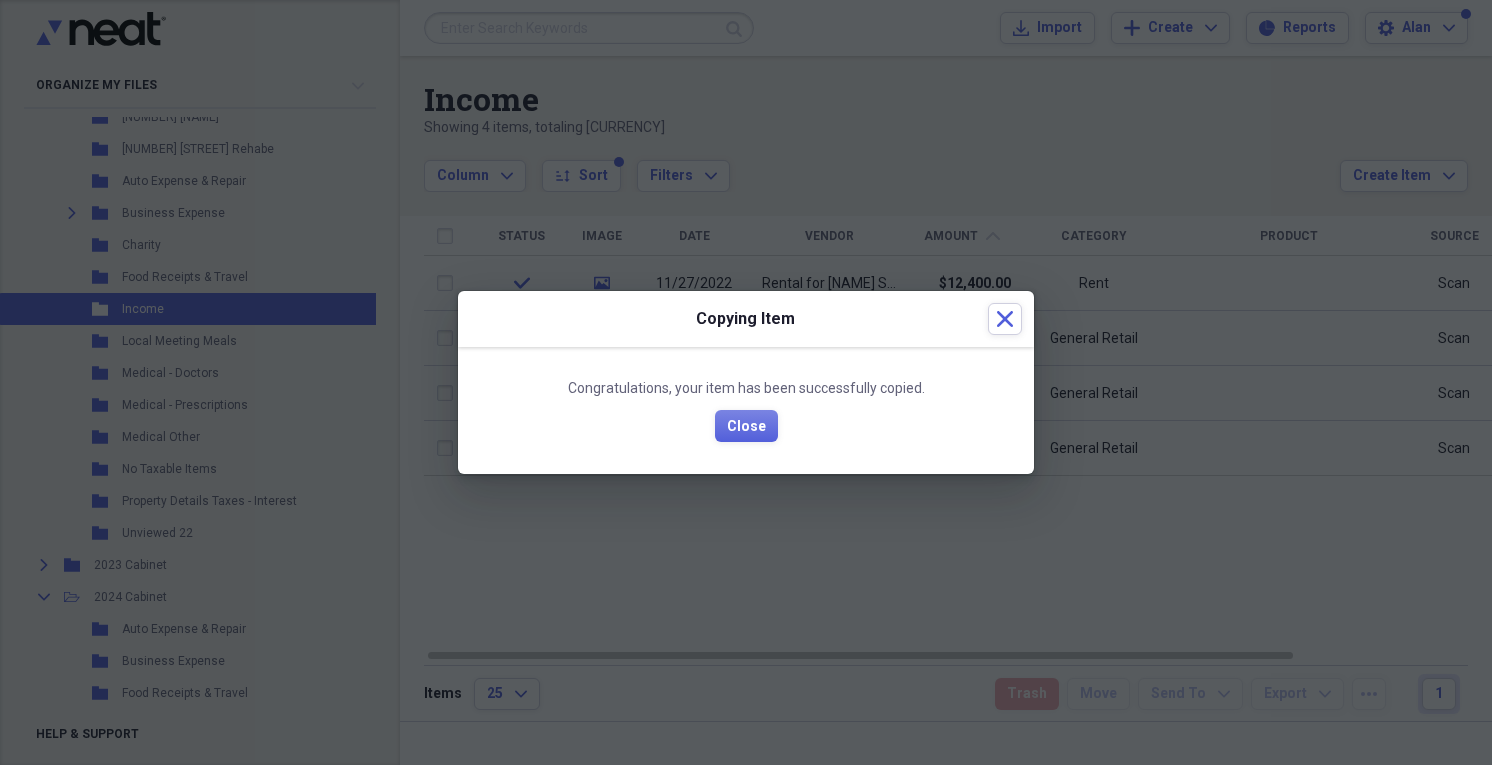 checkbox on "false" 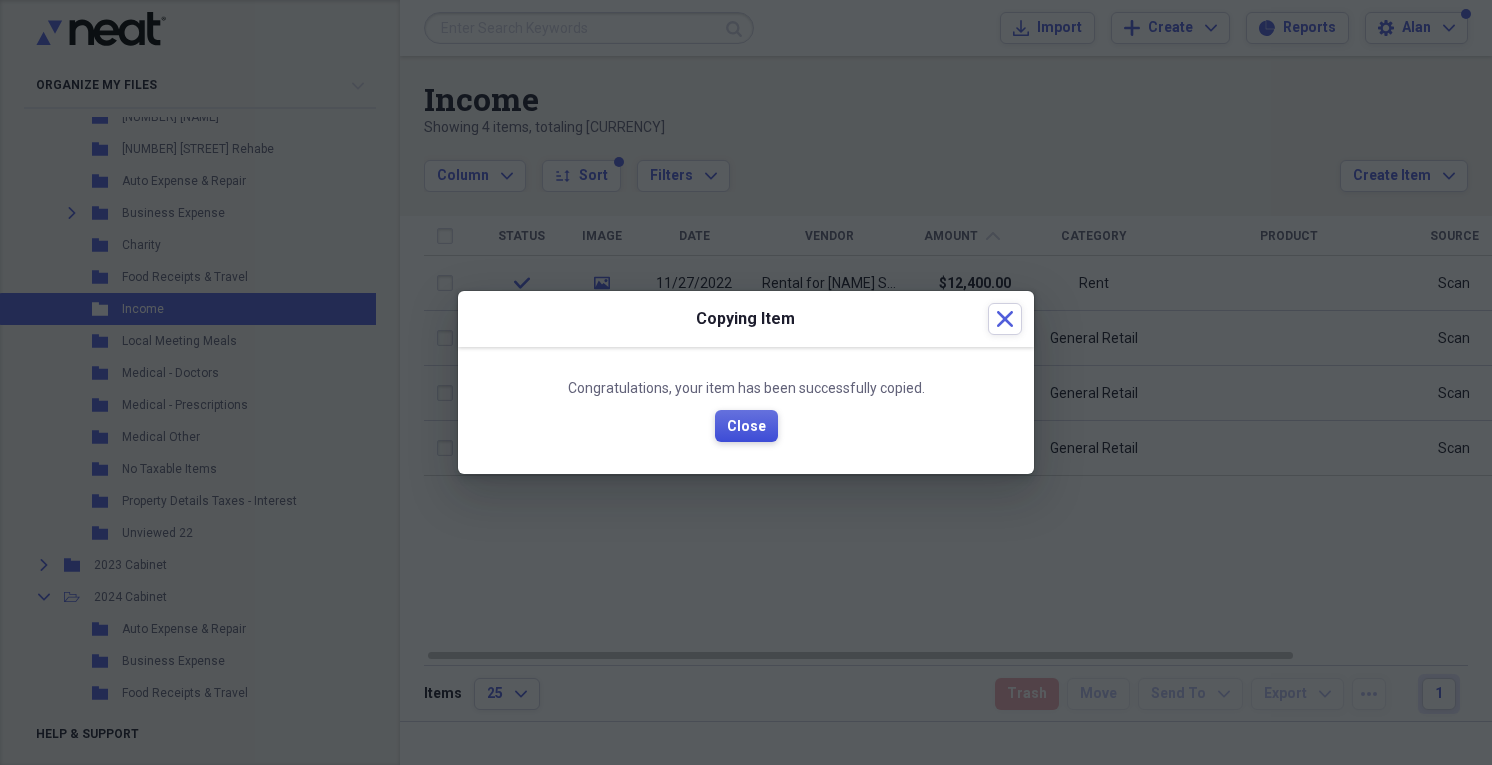 click on "Close" at bounding box center [746, 426] 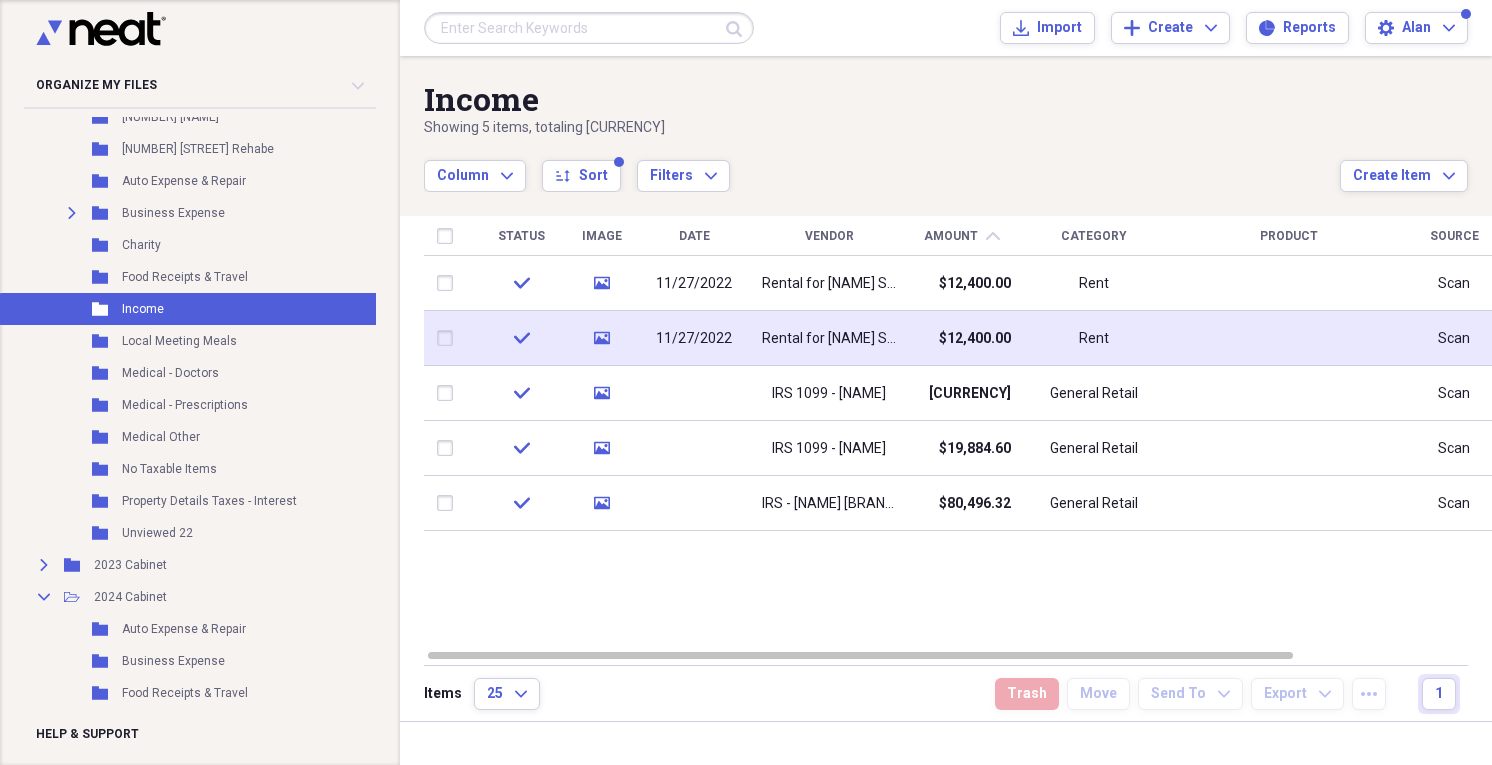 click at bounding box center (449, 338) 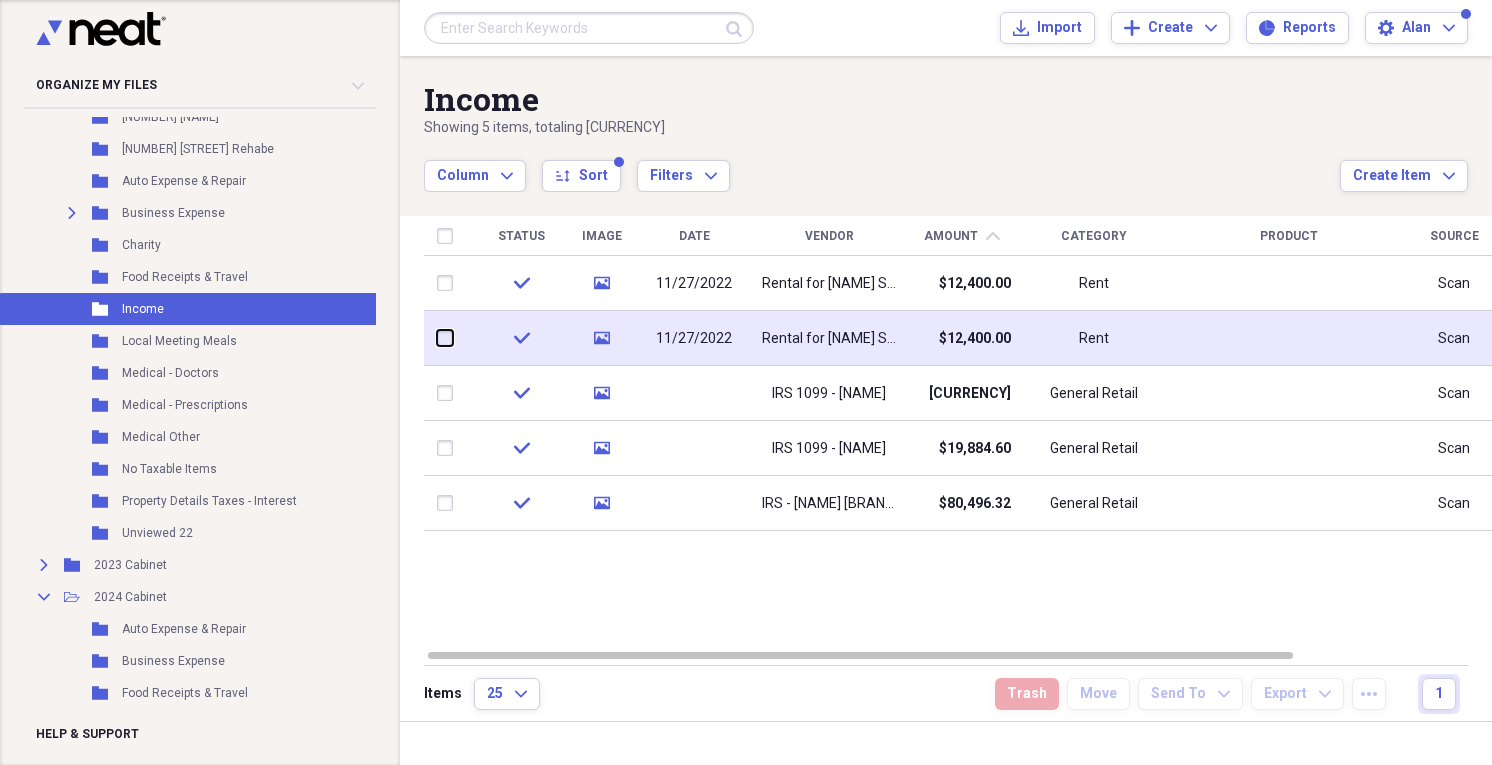 click at bounding box center (437, 338) 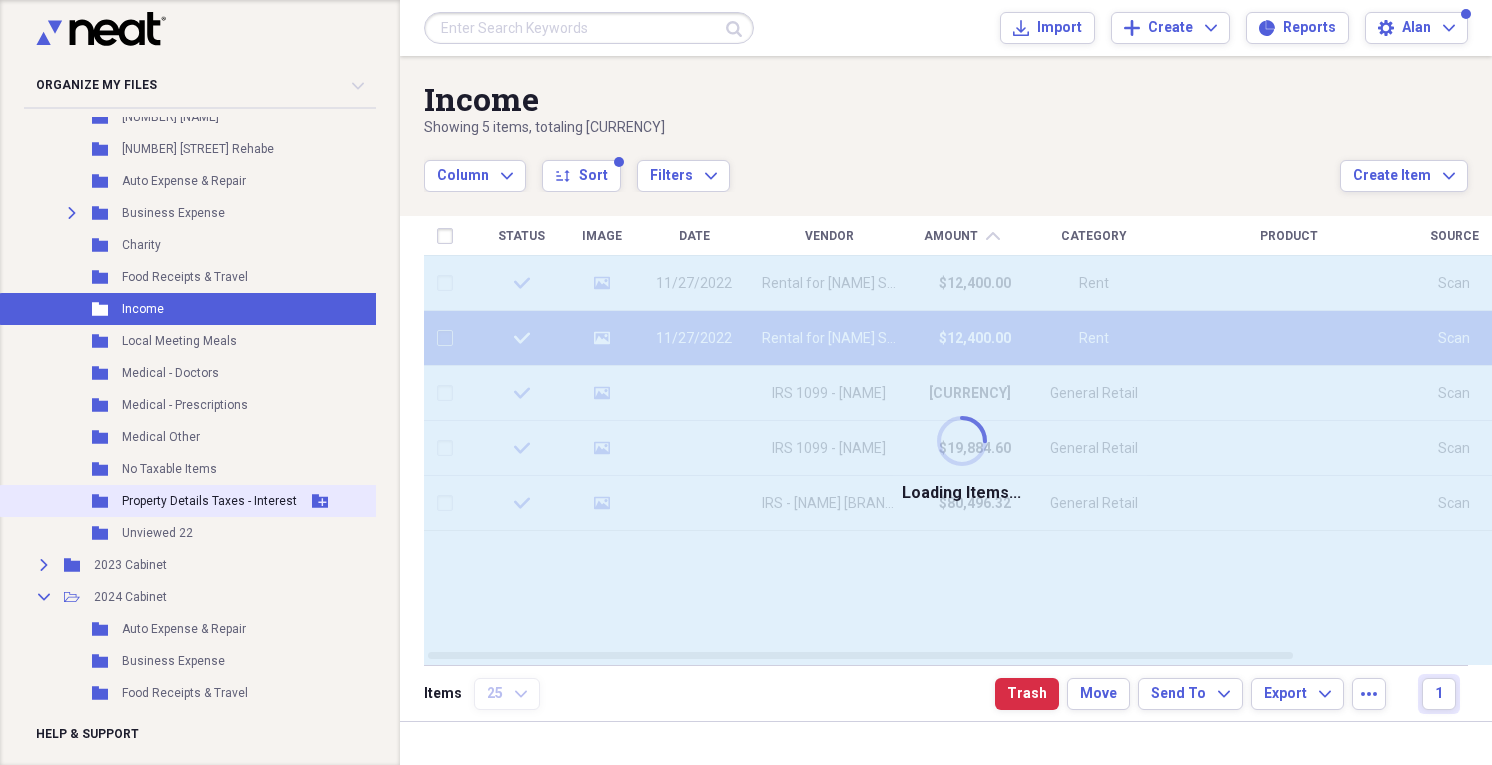 checkbox on "false" 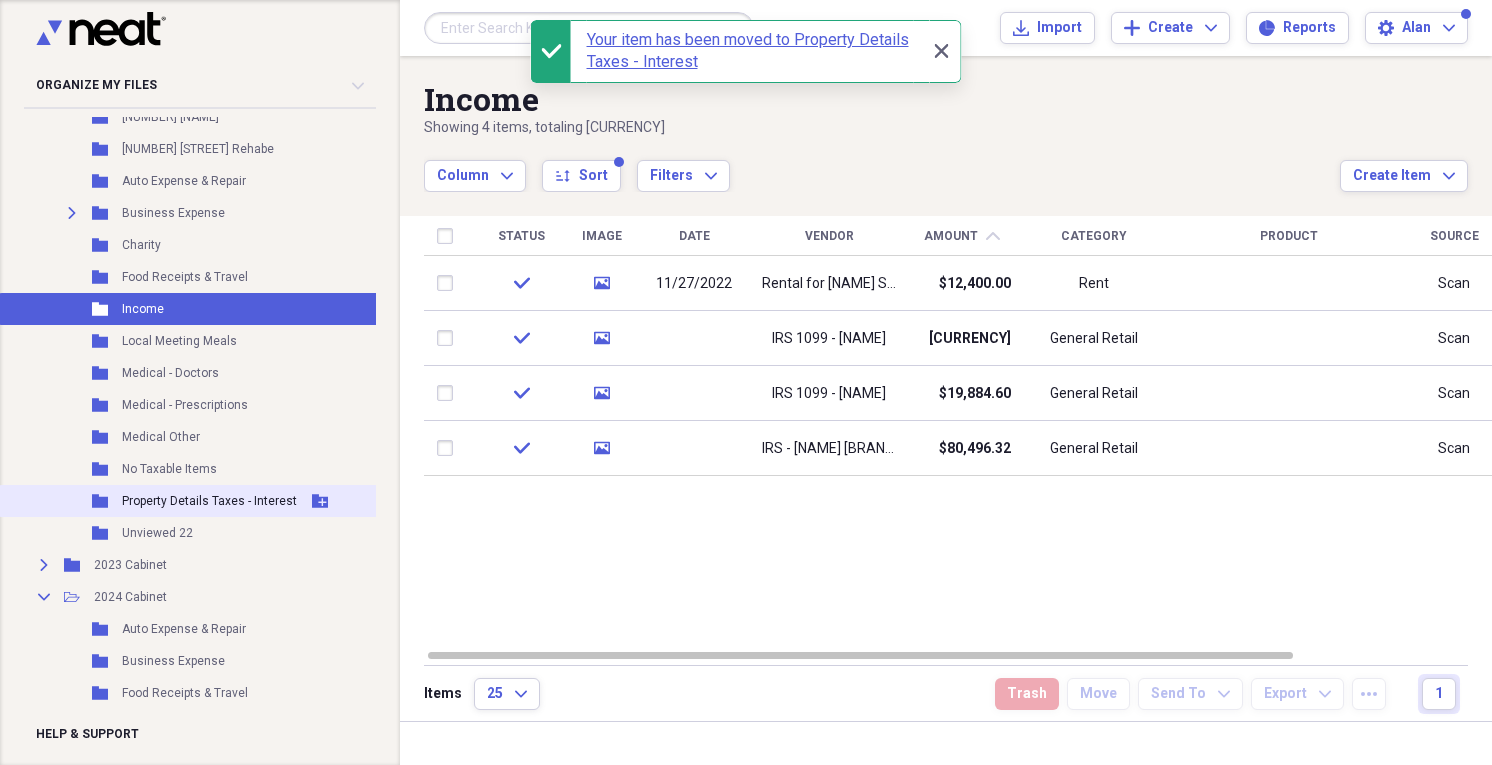 click on "Folder Property Details Taxes - Interest Add Folder" at bounding box center [190, 501] 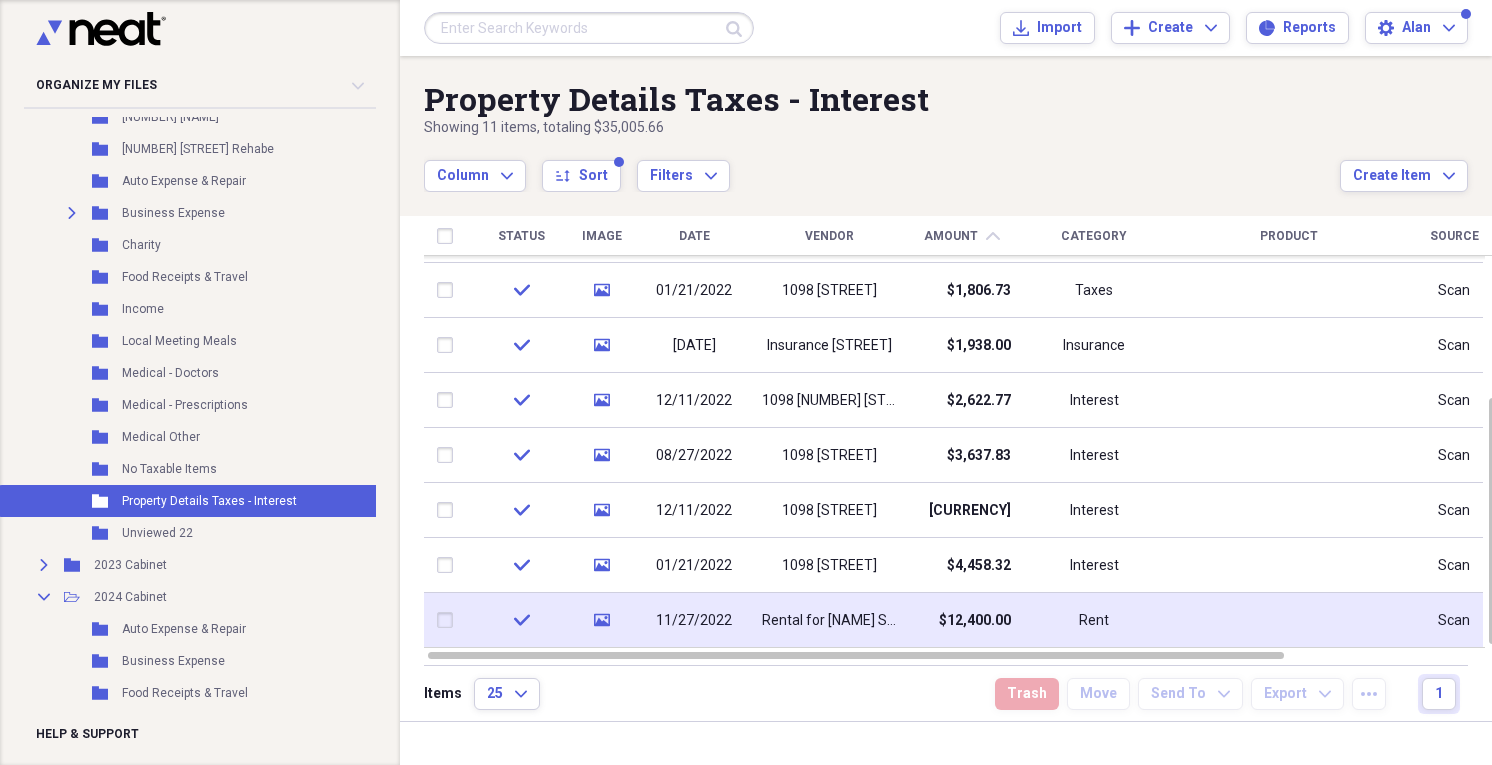 click on "check" at bounding box center [521, 620] 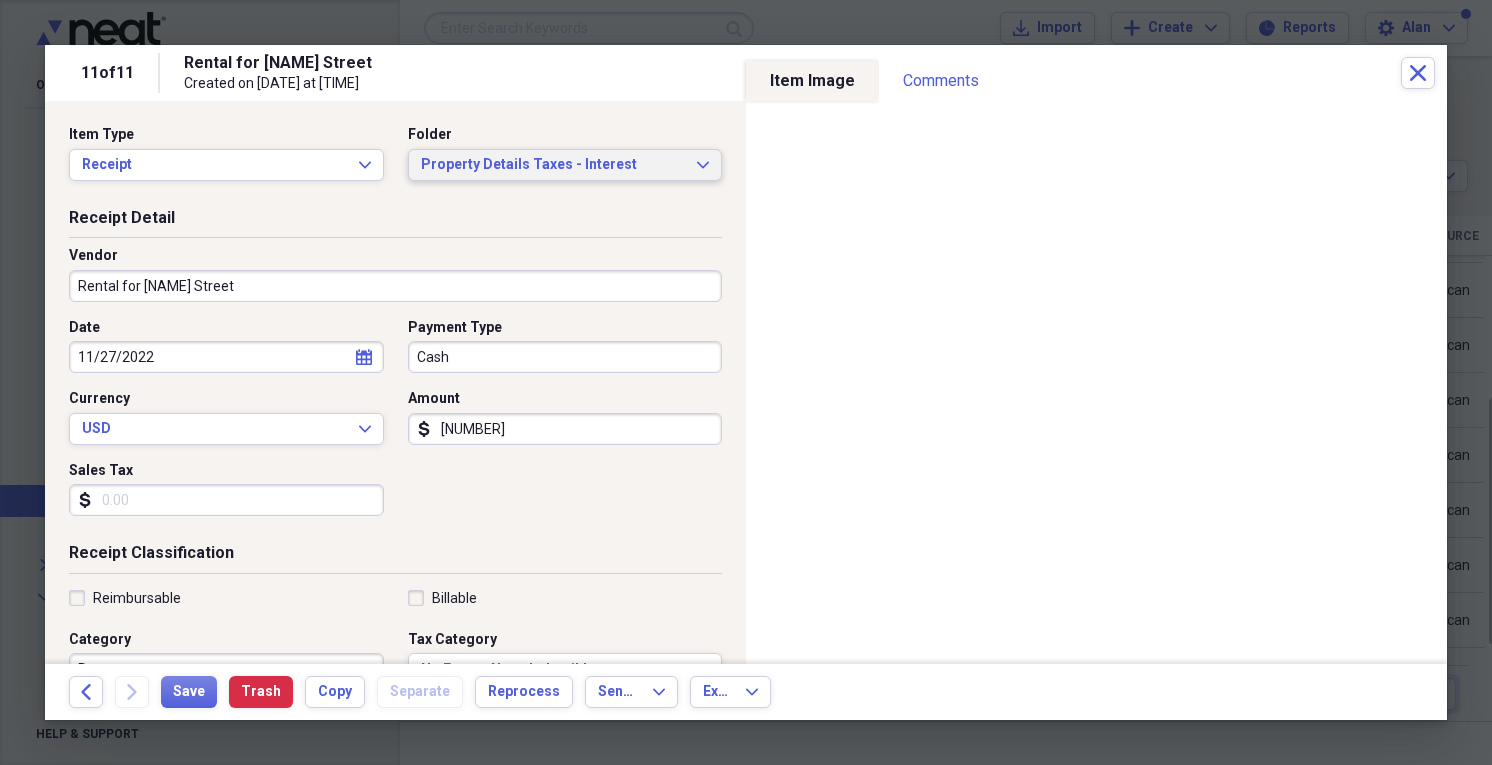 click on "Expand" 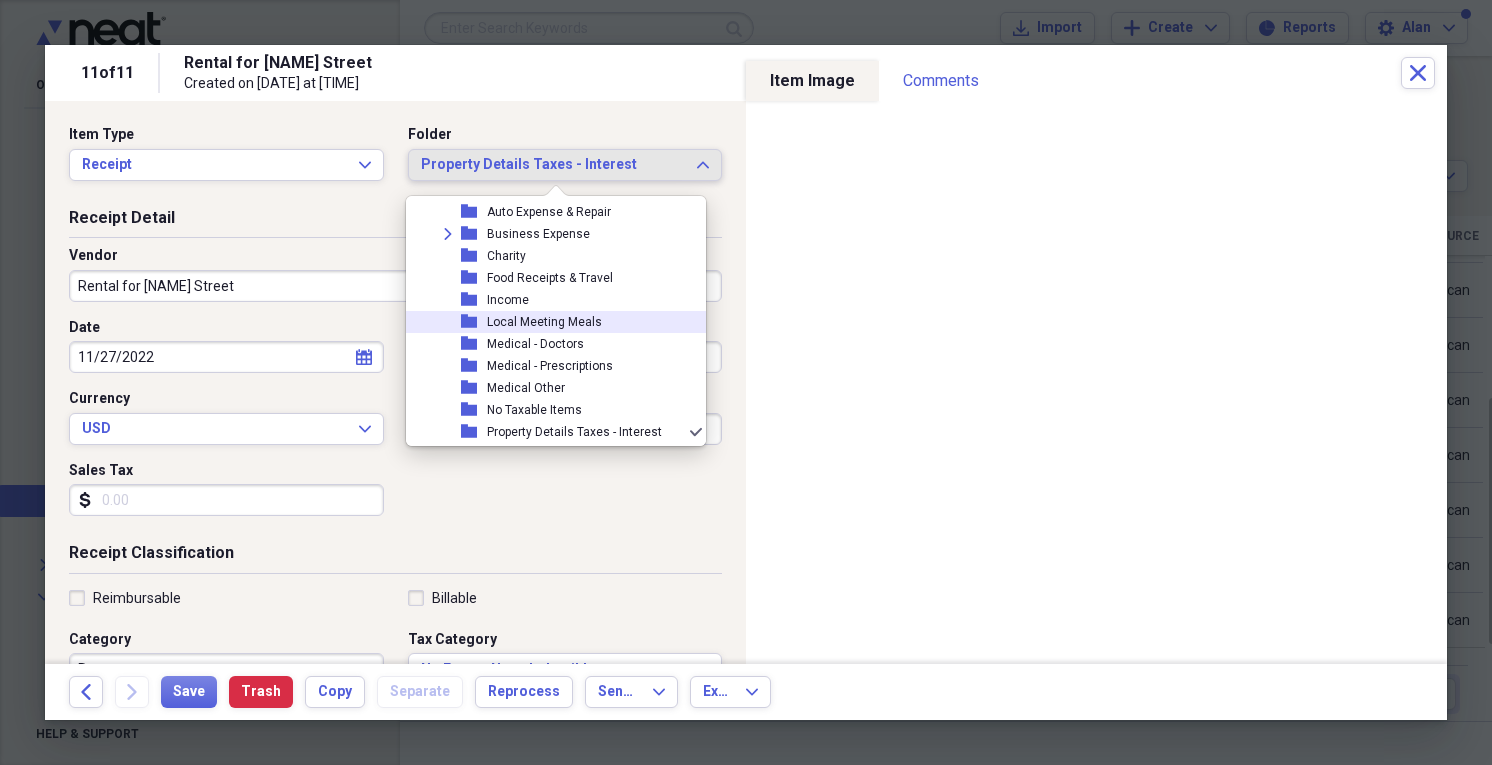 scroll, scrollTop: 316, scrollLeft: 0, axis: vertical 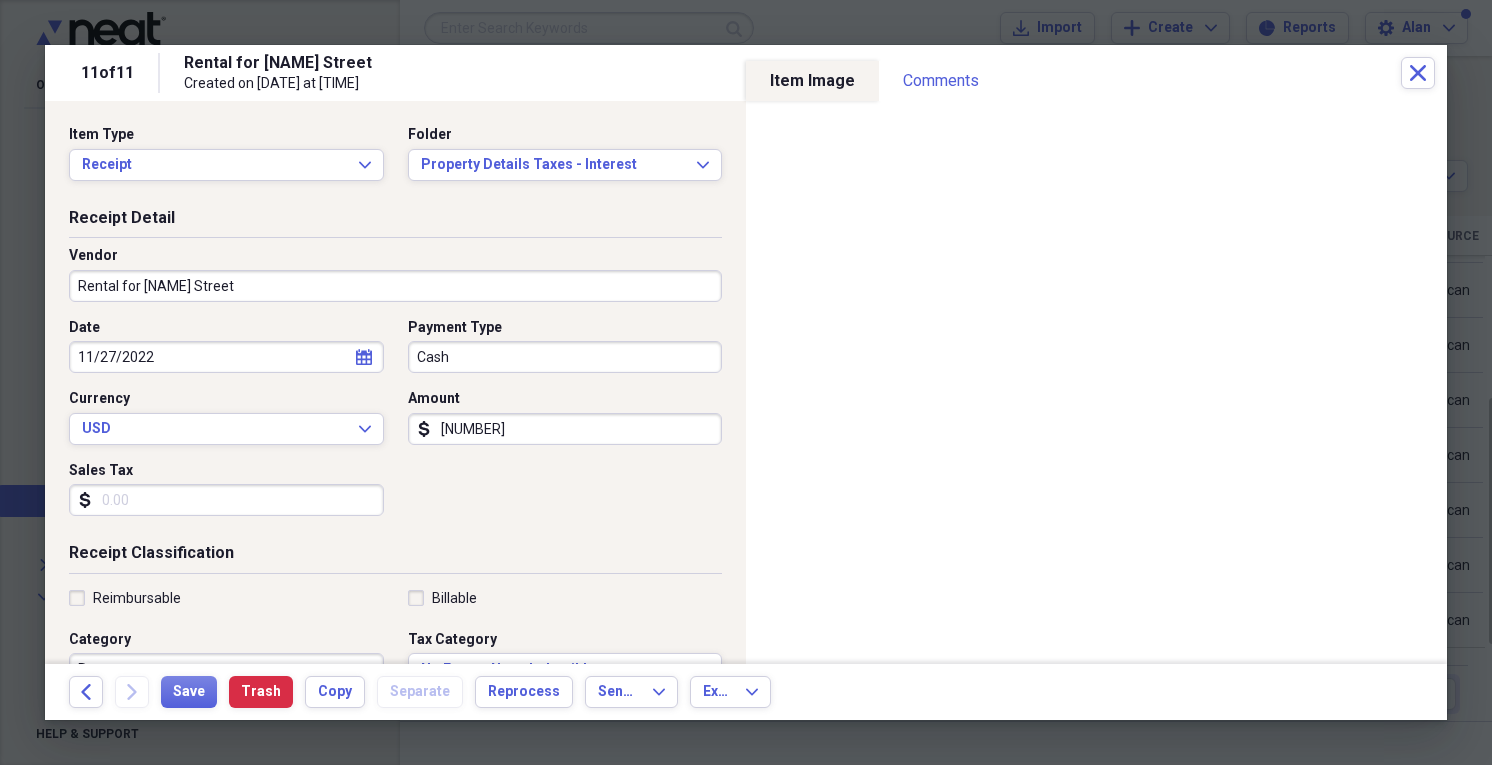 click on "Date [DATE] calendar Calendar Payment Type Cash Currency USD Expand Amount dollar-sign [NUMBER] Sales Tax dollar-sign" at bounding box center [395, 425] 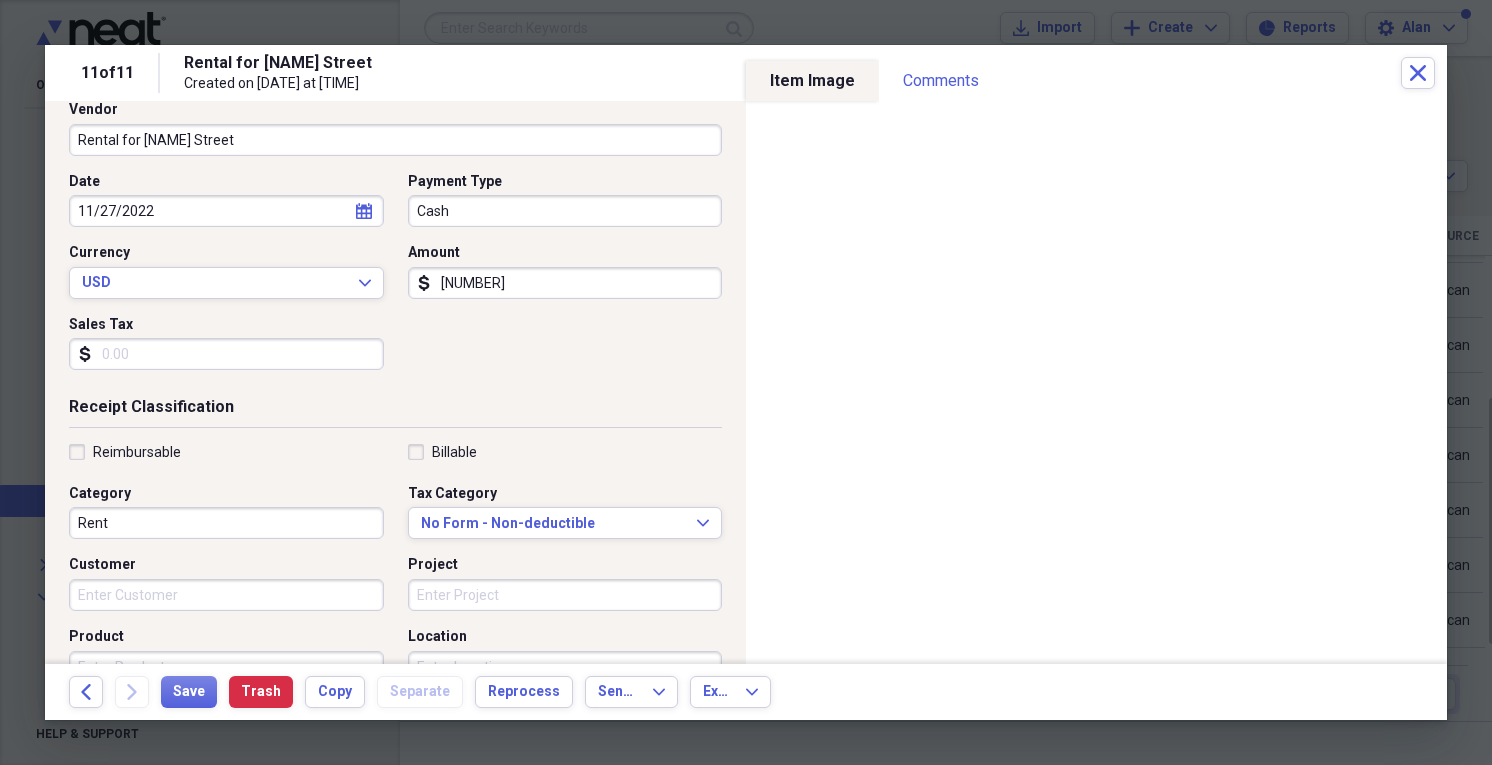 scroll, scrollTop: 160, scrollLeft: 0, axis: vertical 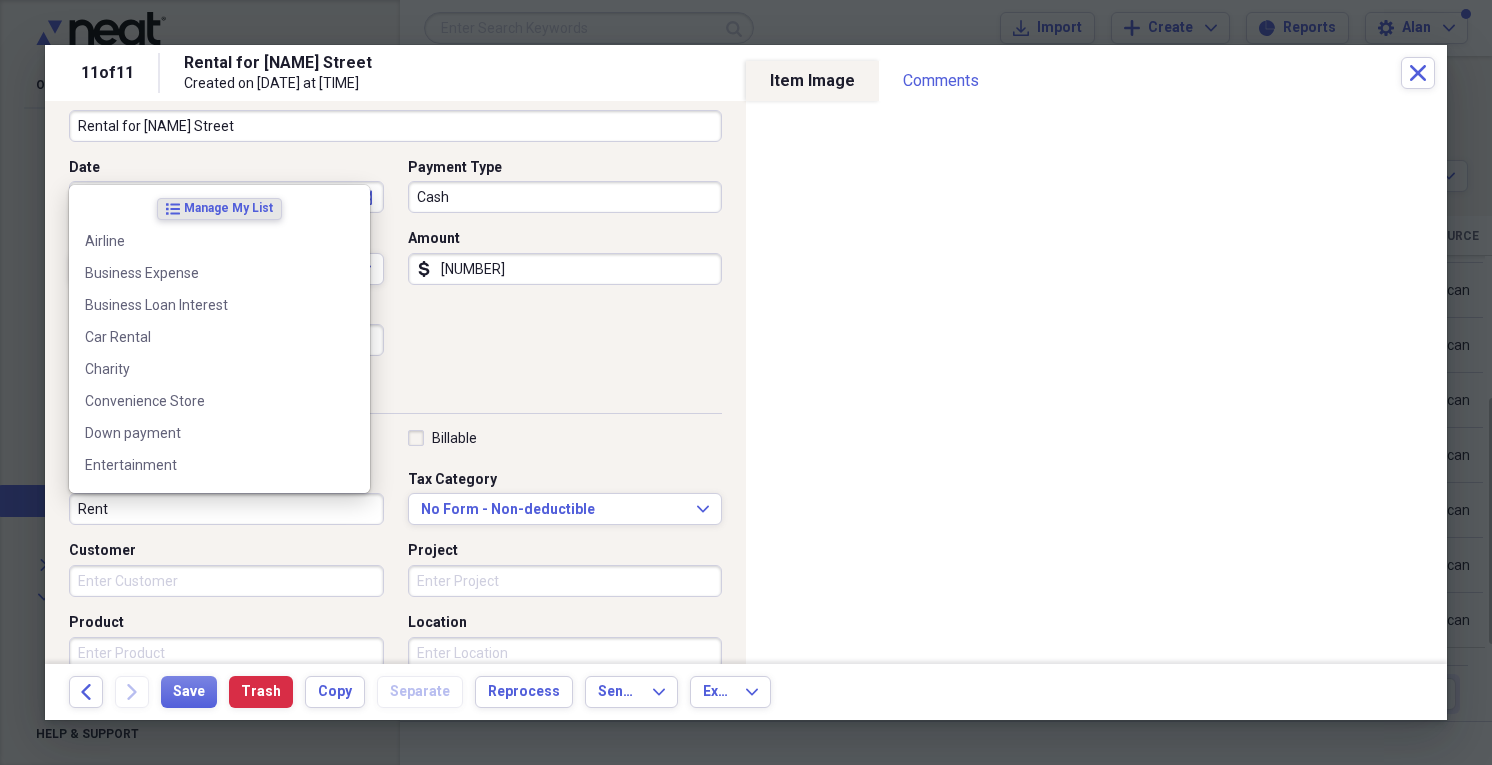 click on "Rent" at bounding box center (226, 509) 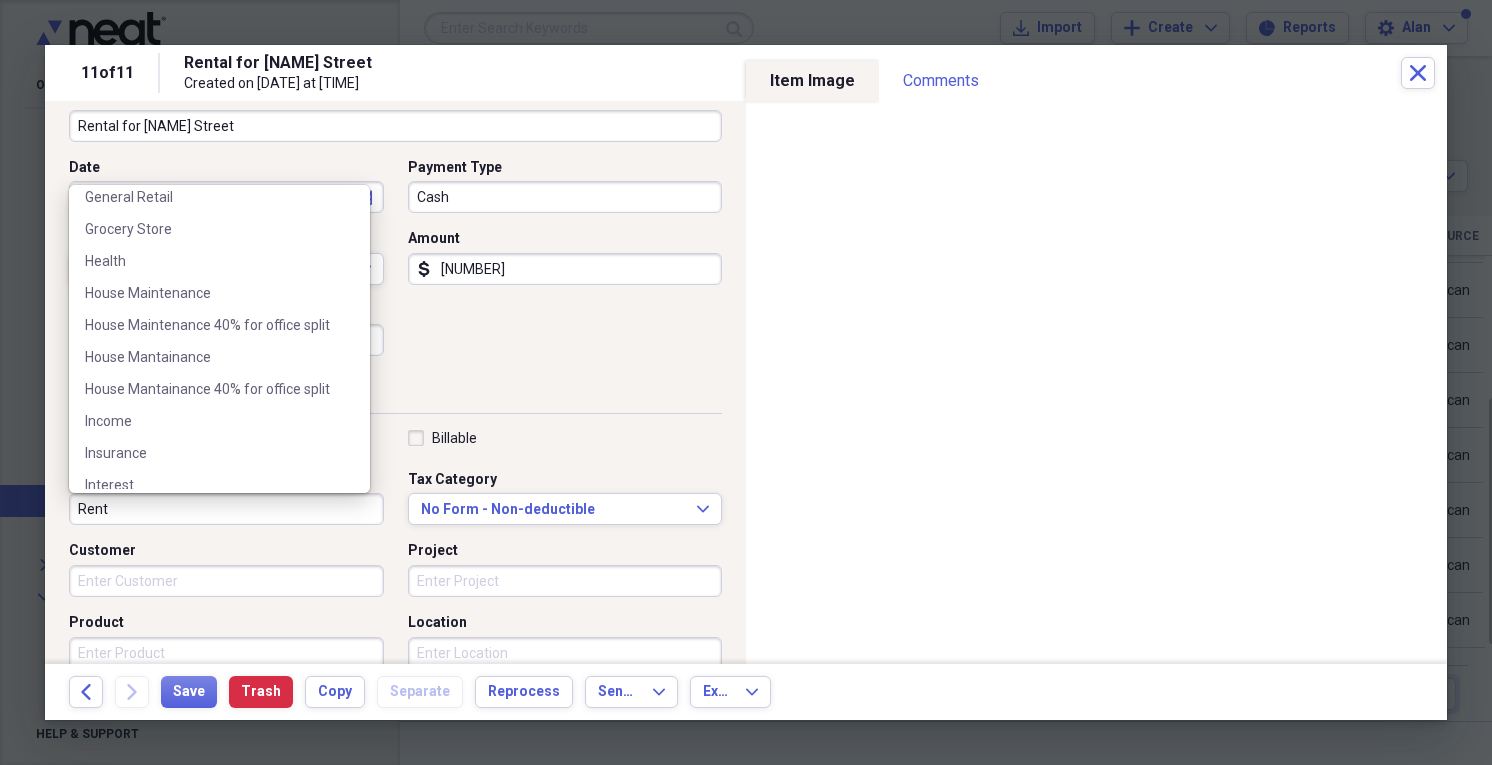 scroll, scrollTop: 400, scrollLeft: 0, axis: vertical 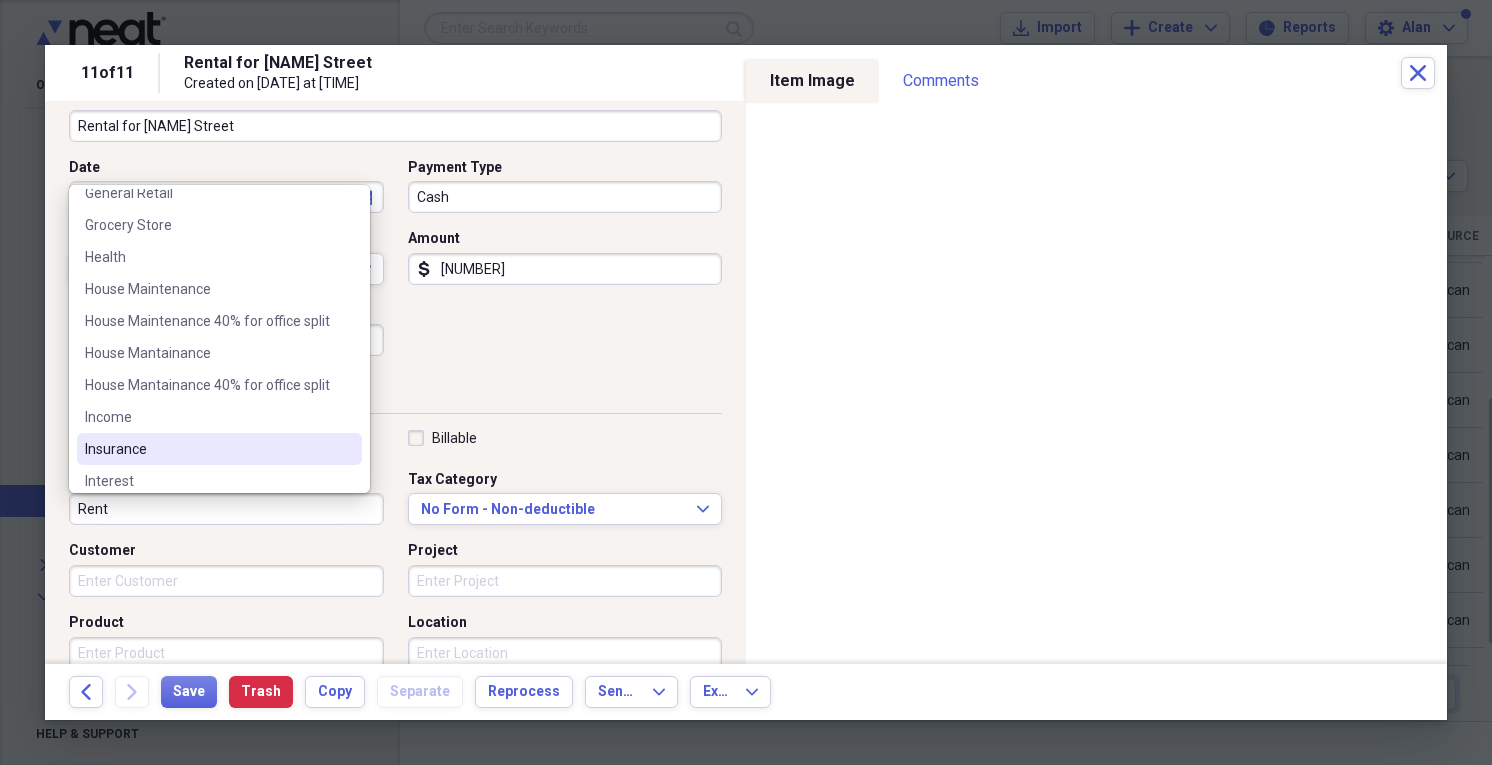 click on "Insurance" at bounding box center [207, 449] 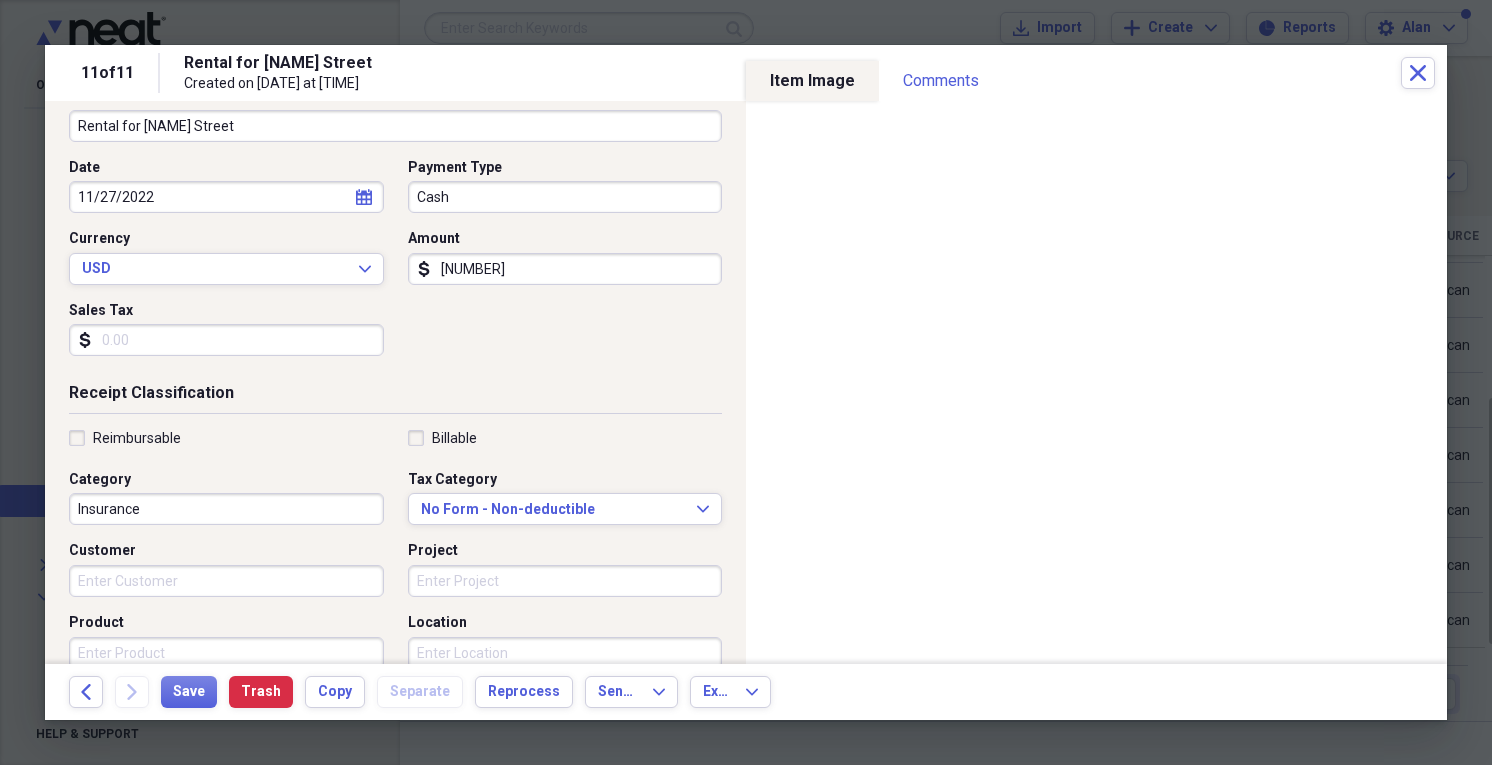 click on "[NUMBER]" at bounding box center (565, 269) 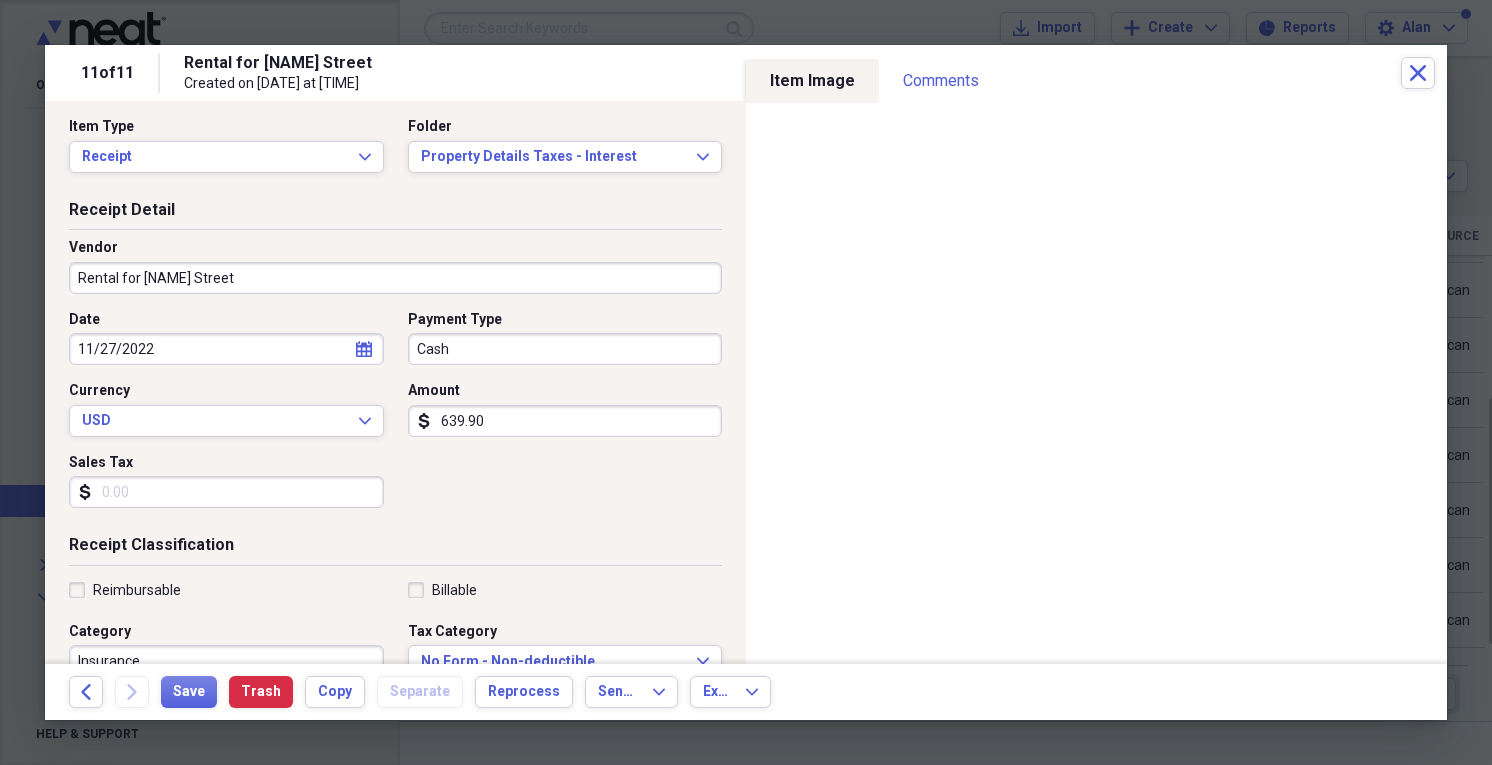 scroll, scrollTop: 0, scrollLeft: 0, axis: both 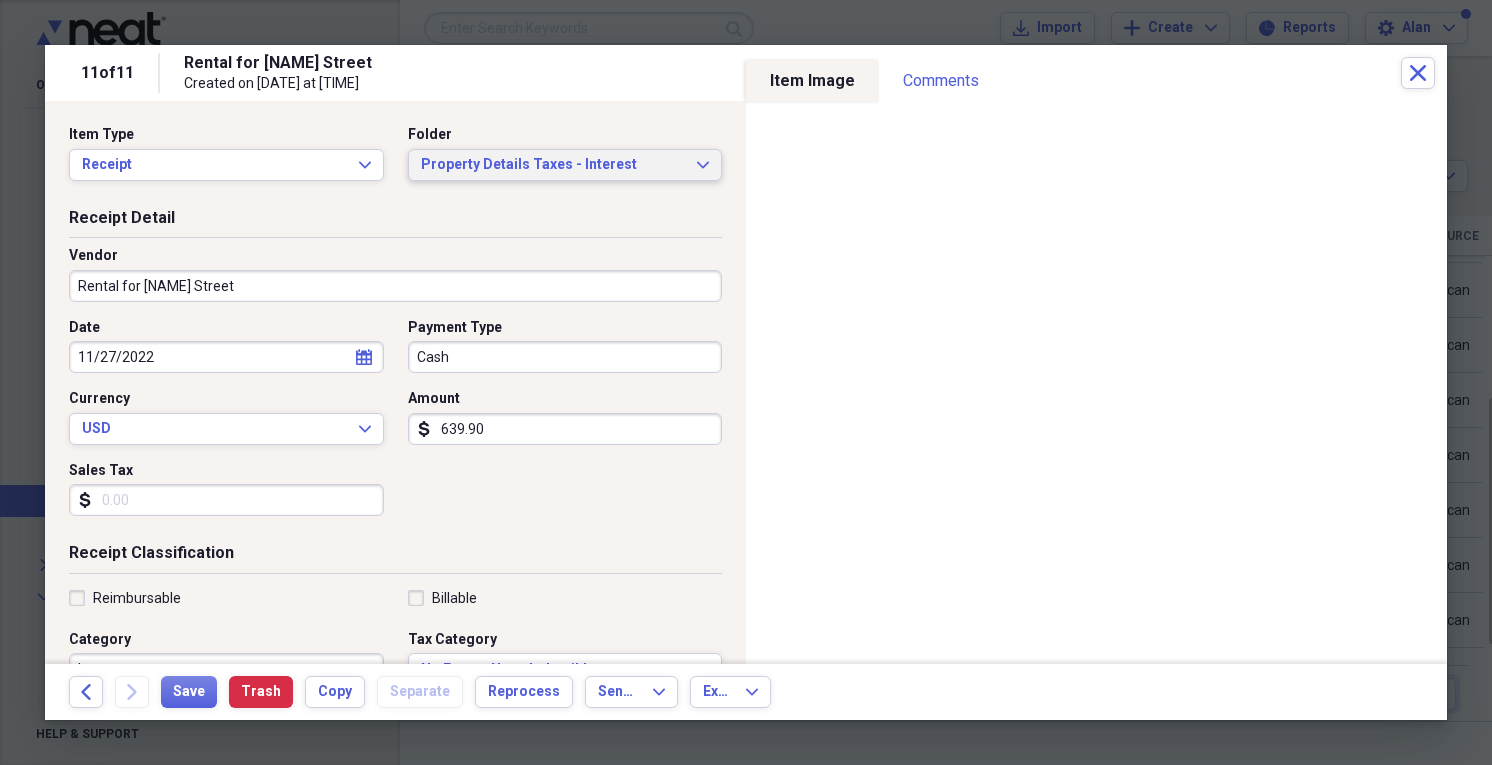 type on "639.90" 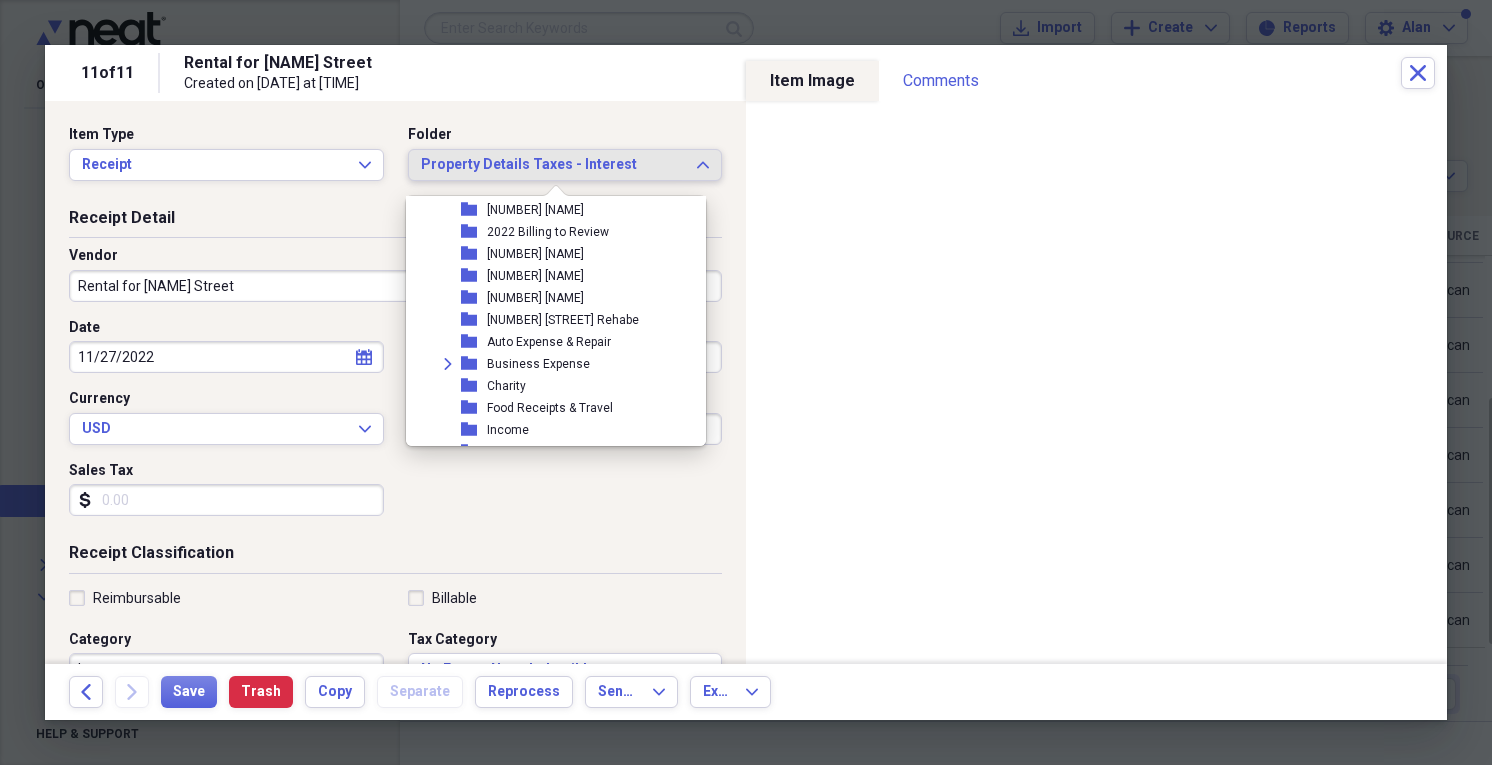 scroll, scrollTop: 211, scrollLeft: 0, axis: vertical 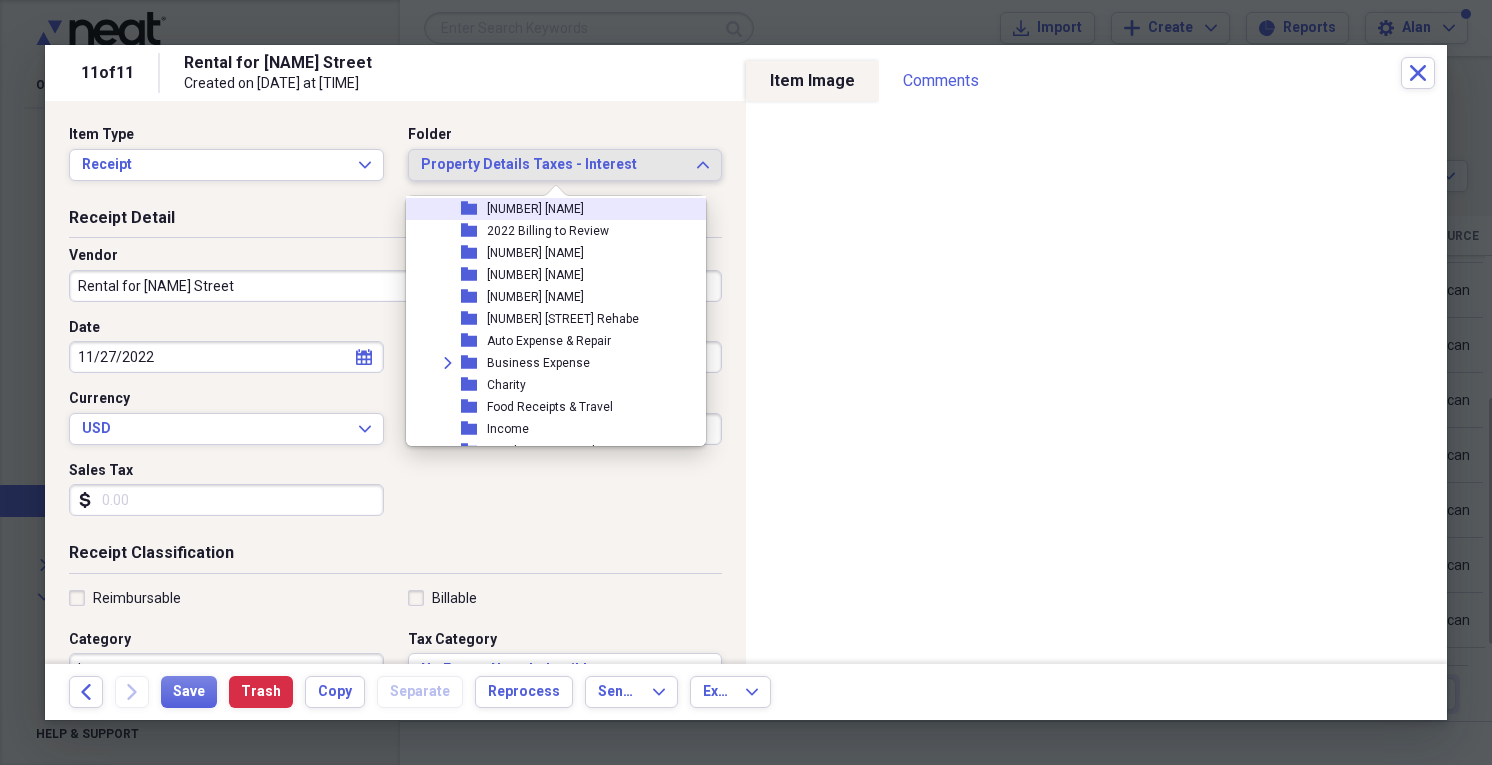 click on "Property Details Taxes - Interest Expand" at bounding box center (565, 165) 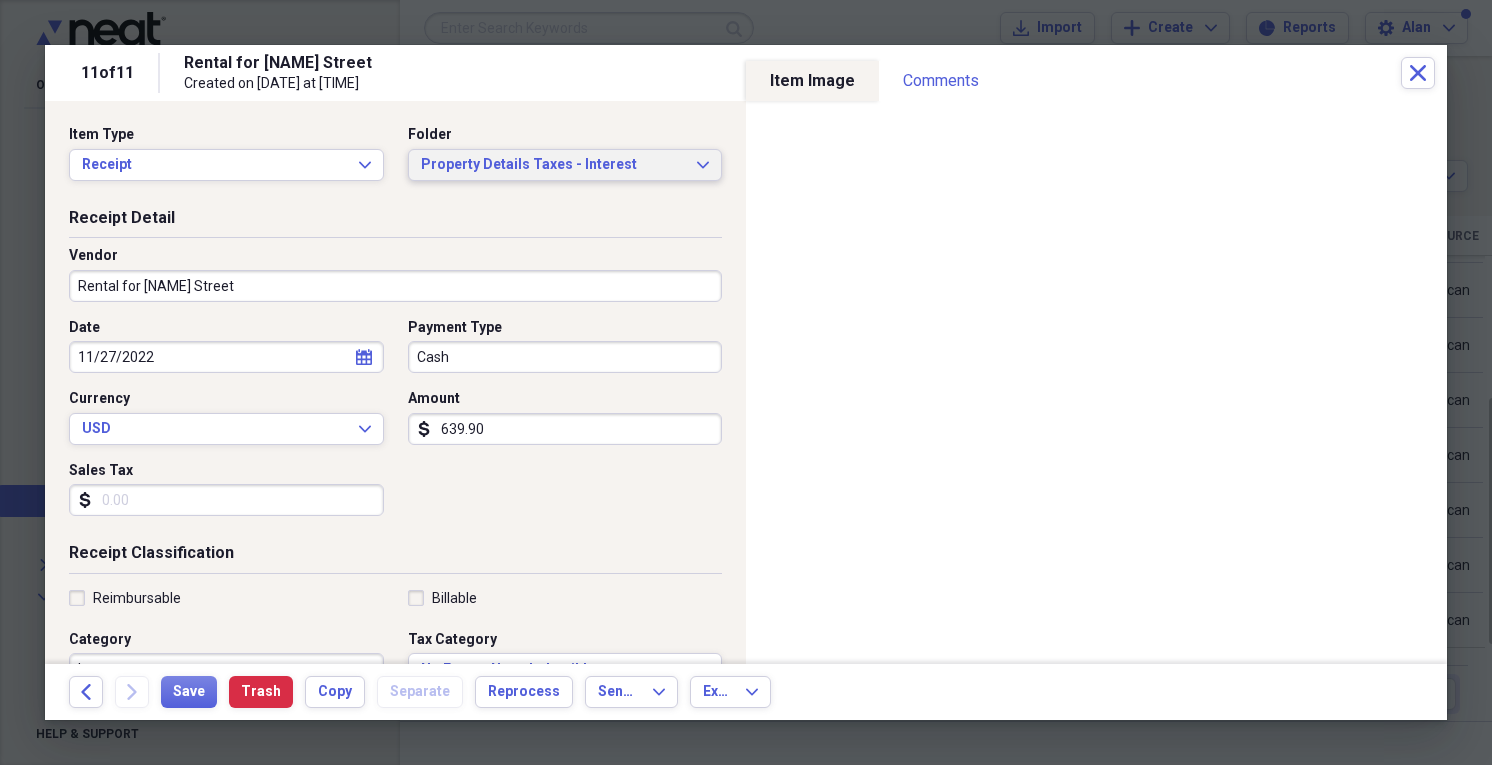 scroll, scrollTop: 451, scrollLeft: 0, axis: vertical 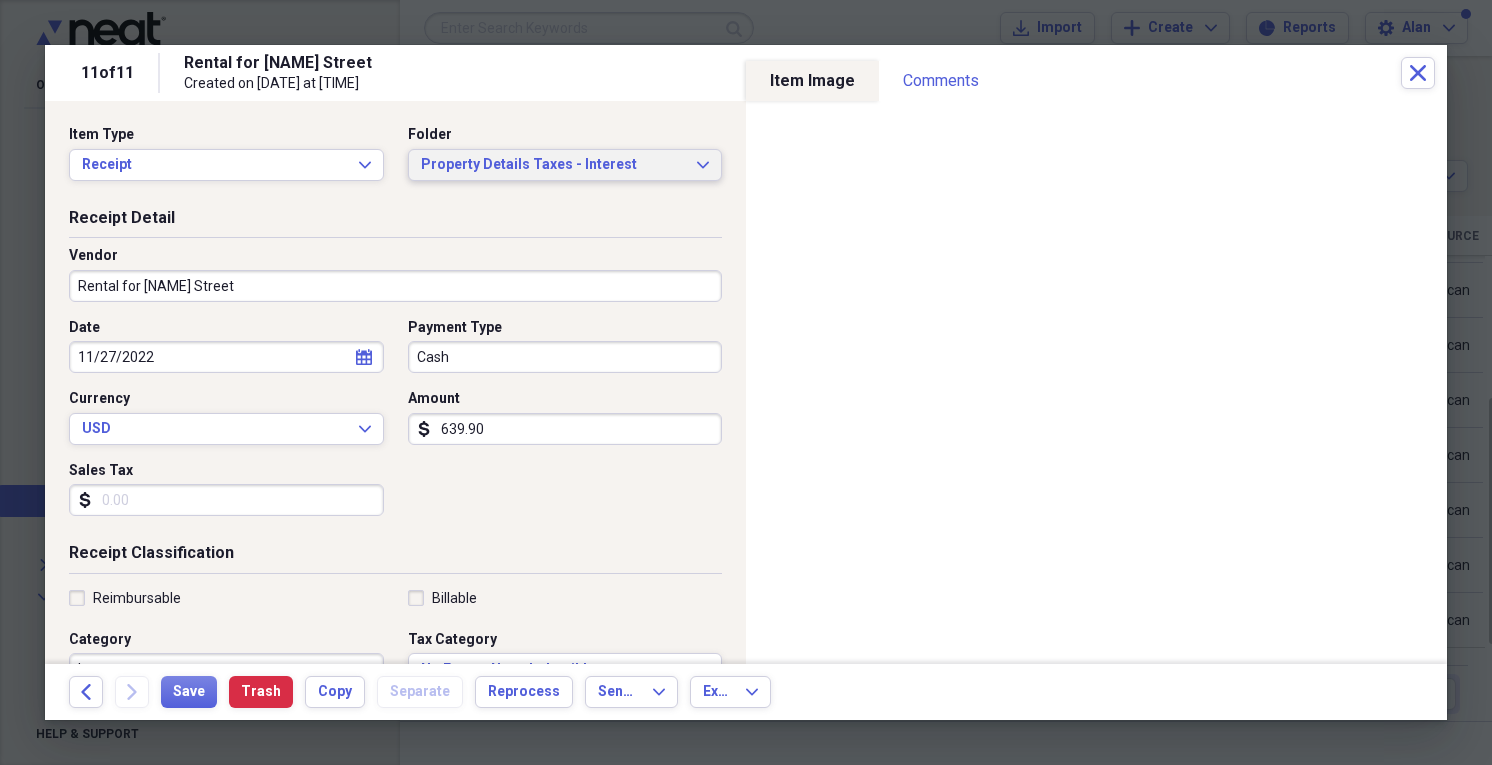 click on "Property Details Taxes - Interest Expand" at bounding box center (565, 165) 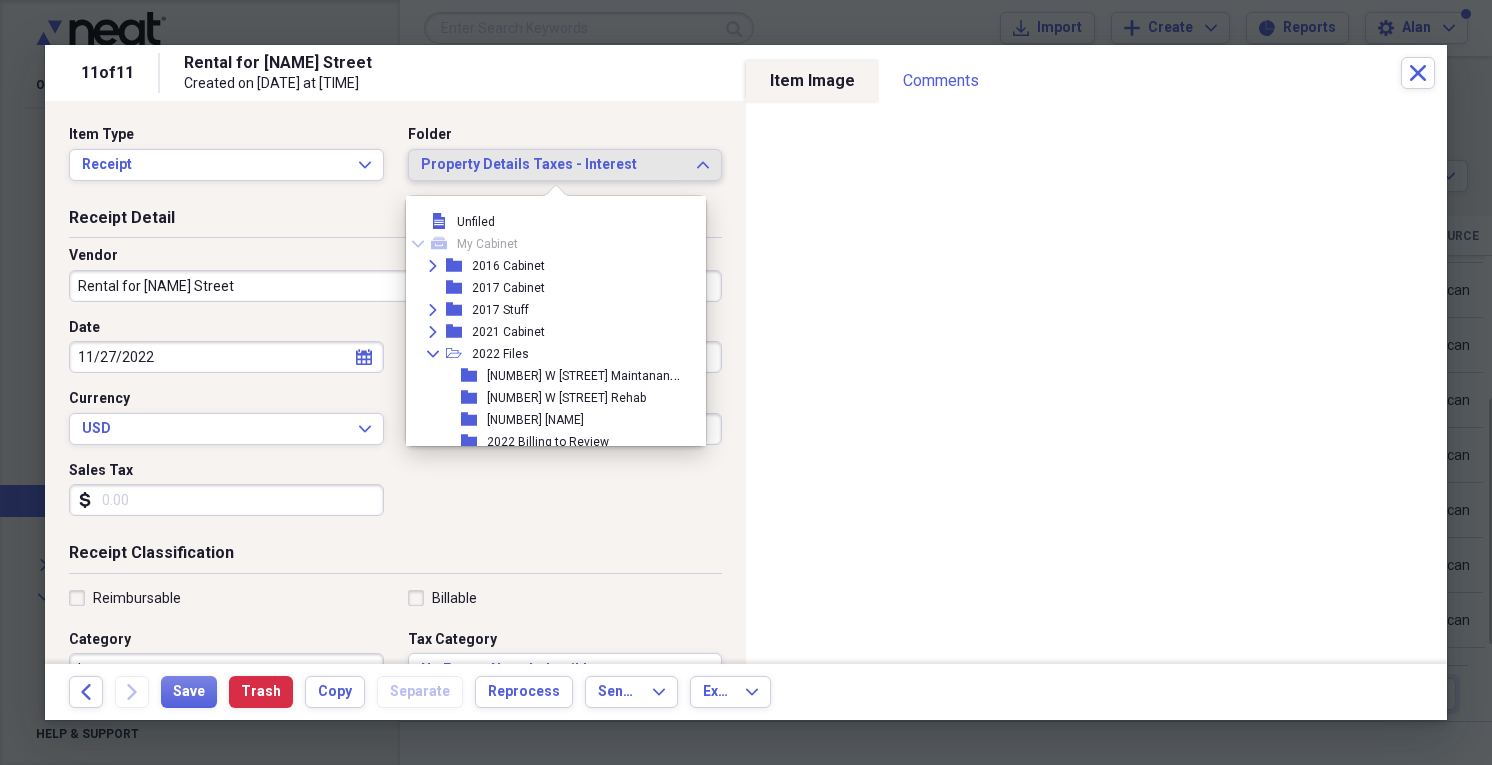 scroll, scrollTop: 451, scrollLeft: 0, axis: vertical 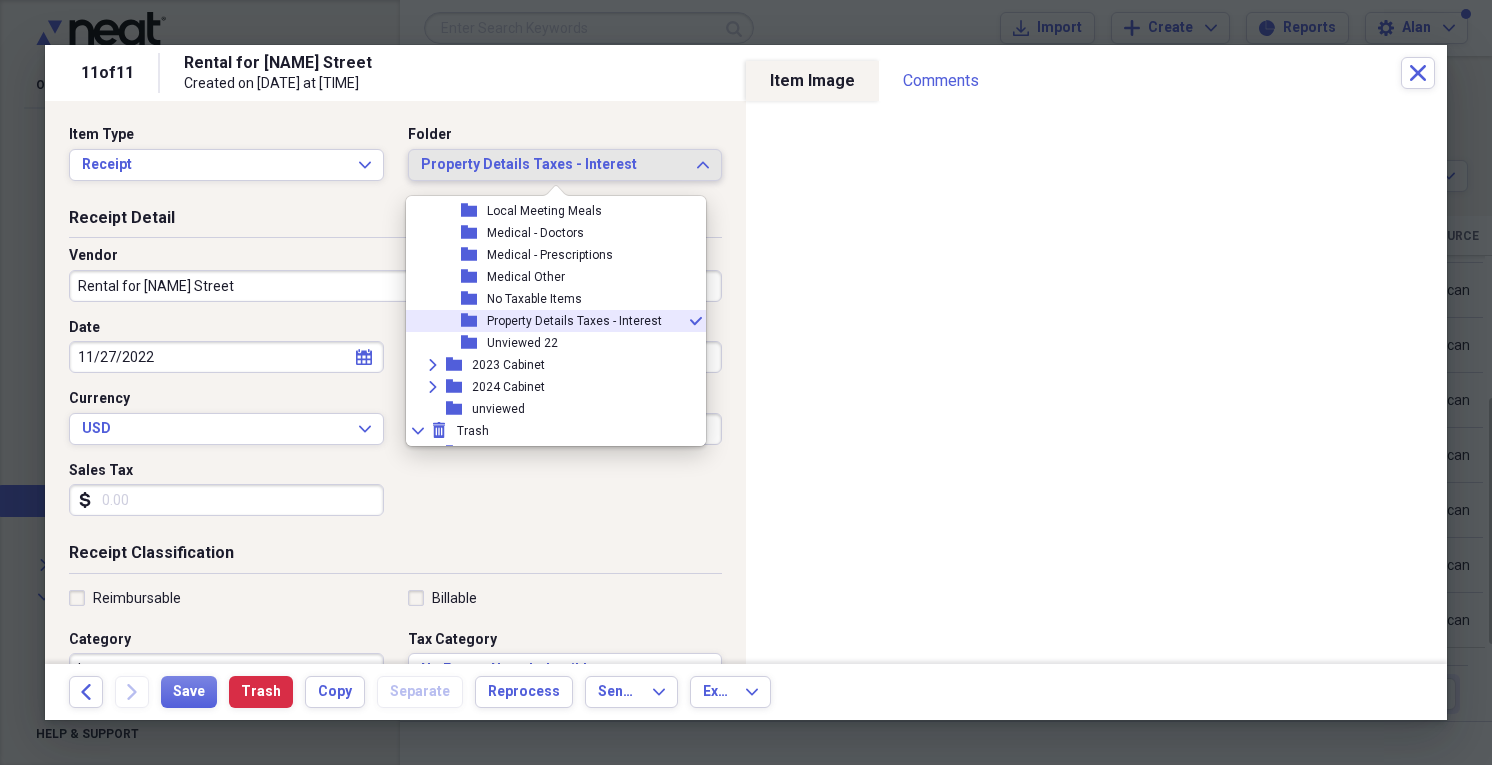 click on "Property Details Taxes - Interest" at bounding box center (574, 321) 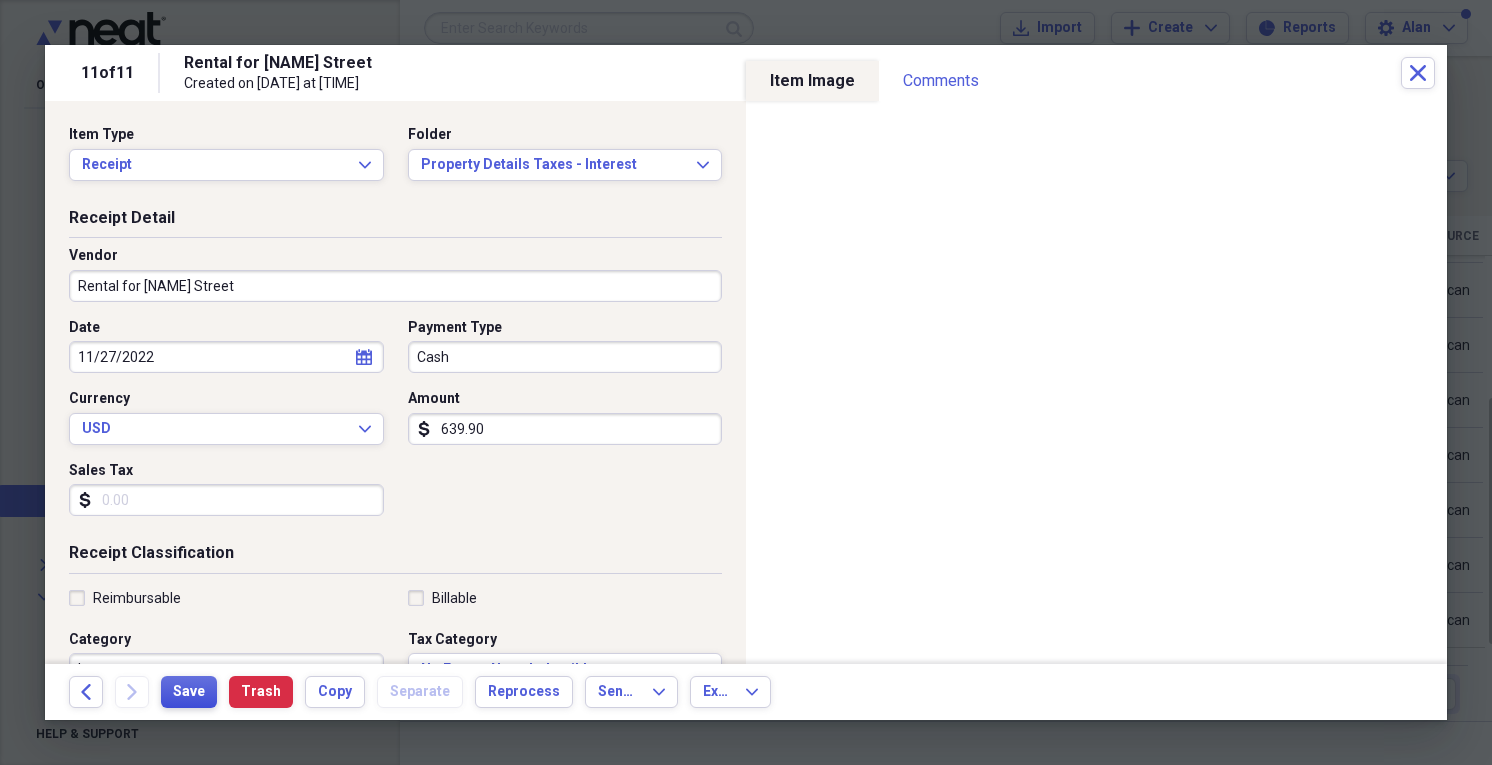click on "Save" at bounding box center [189, 692] 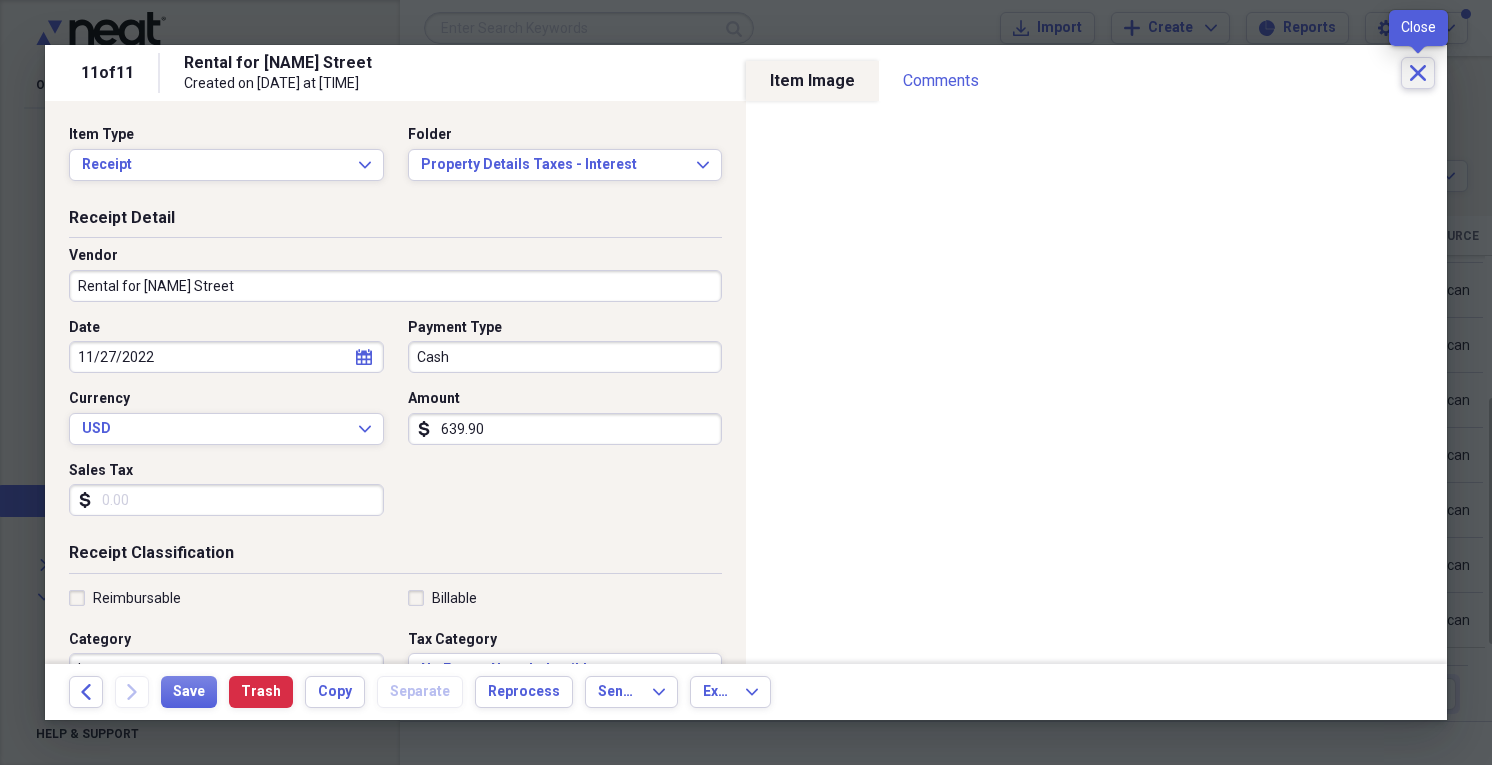 click on "Close" at bounding box center (1418, 73) 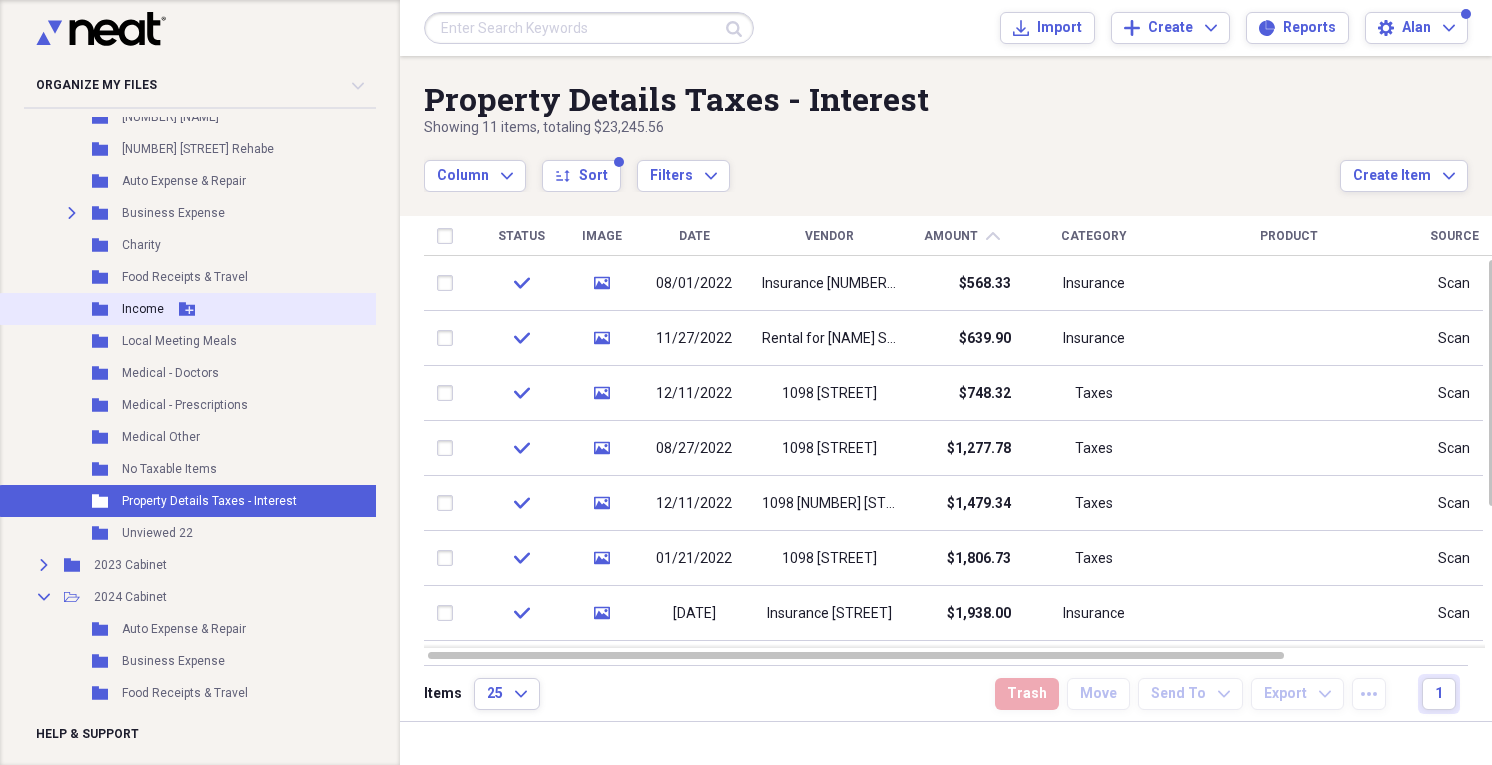 click on "Income" at bounding box center [143, 309] 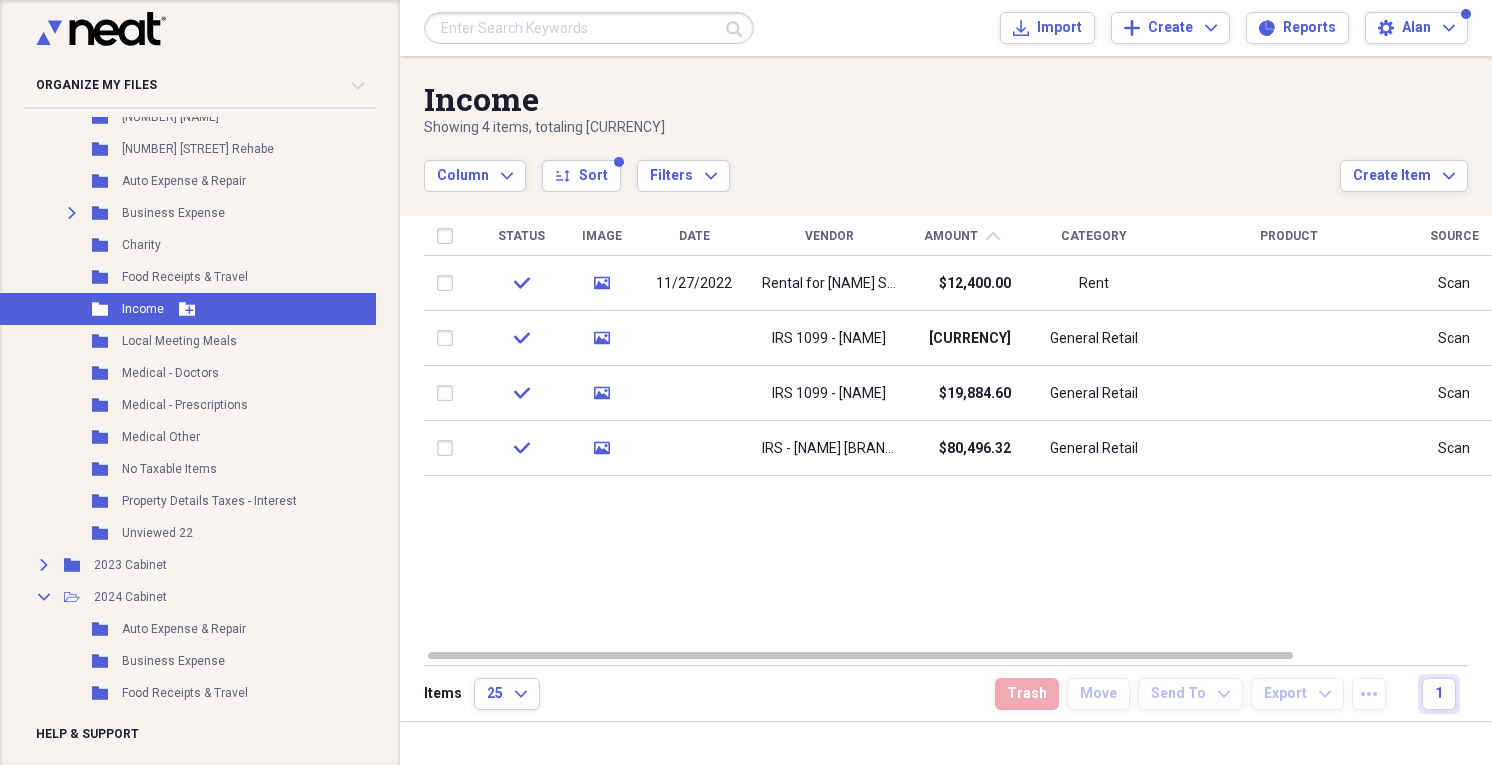 click on "Folder Income Add Folder" at bounding box center [190, 309] 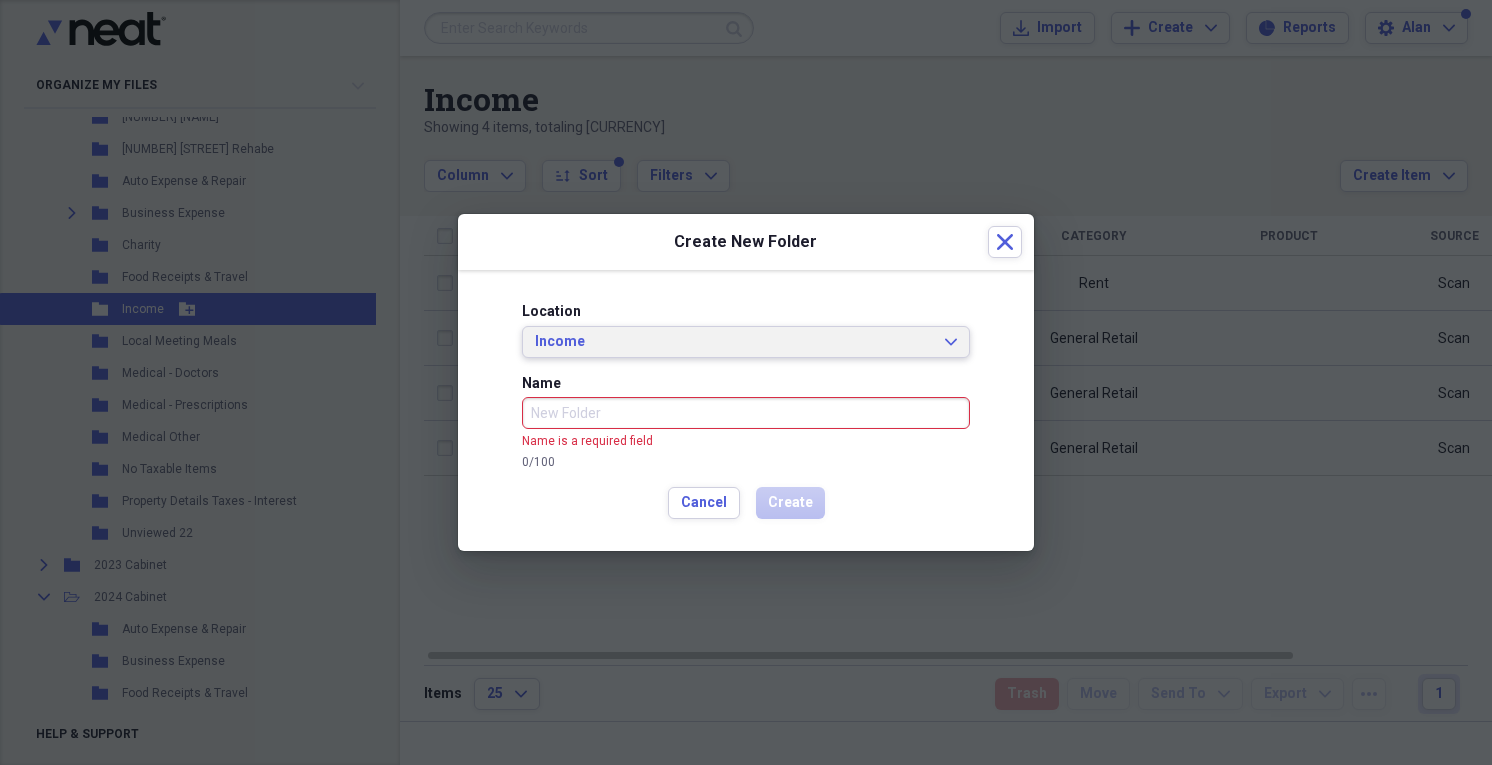 click on "Income" at bounding box center (734, 342) 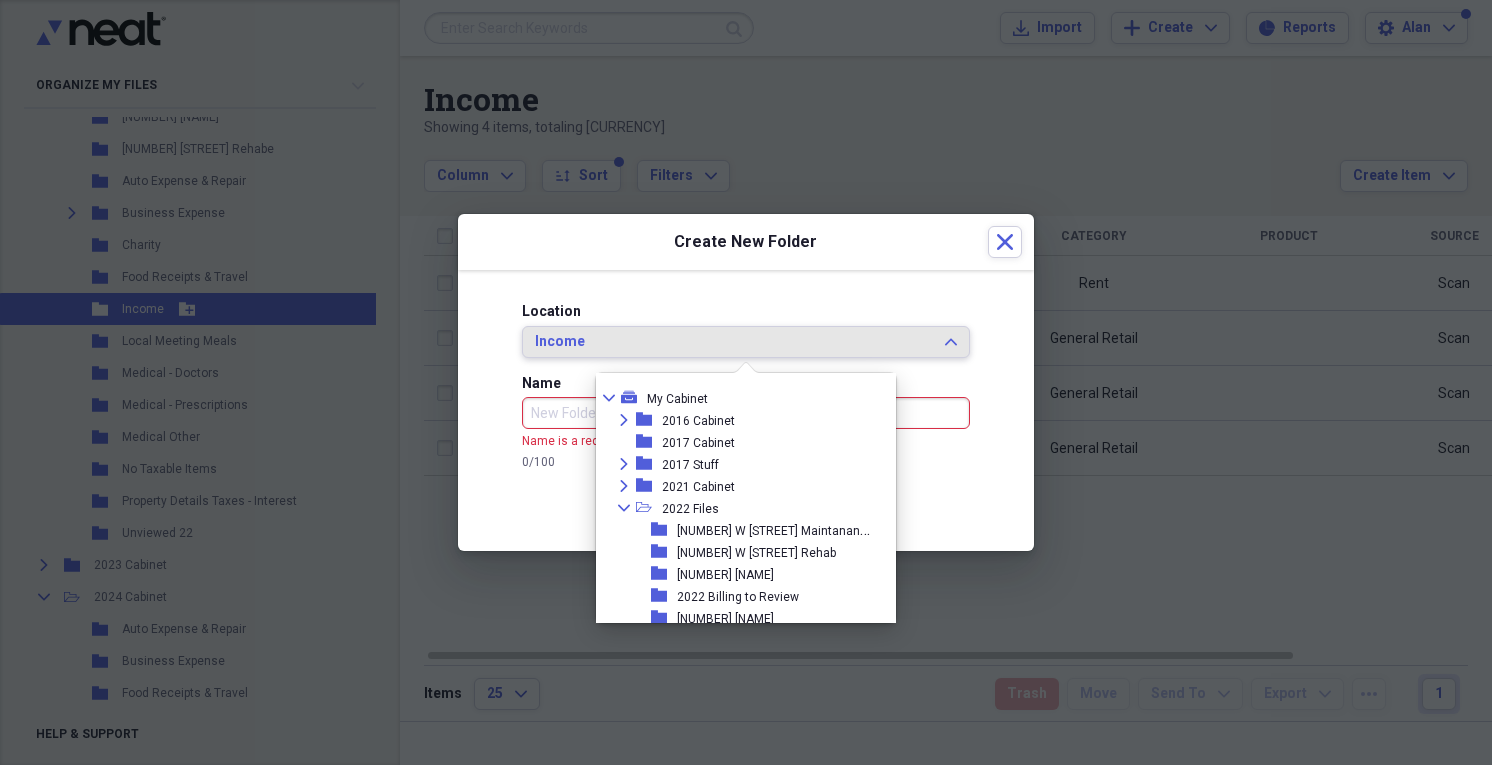 scroll, scrollTop: 296, scrollLeft: 0, axis: vertical 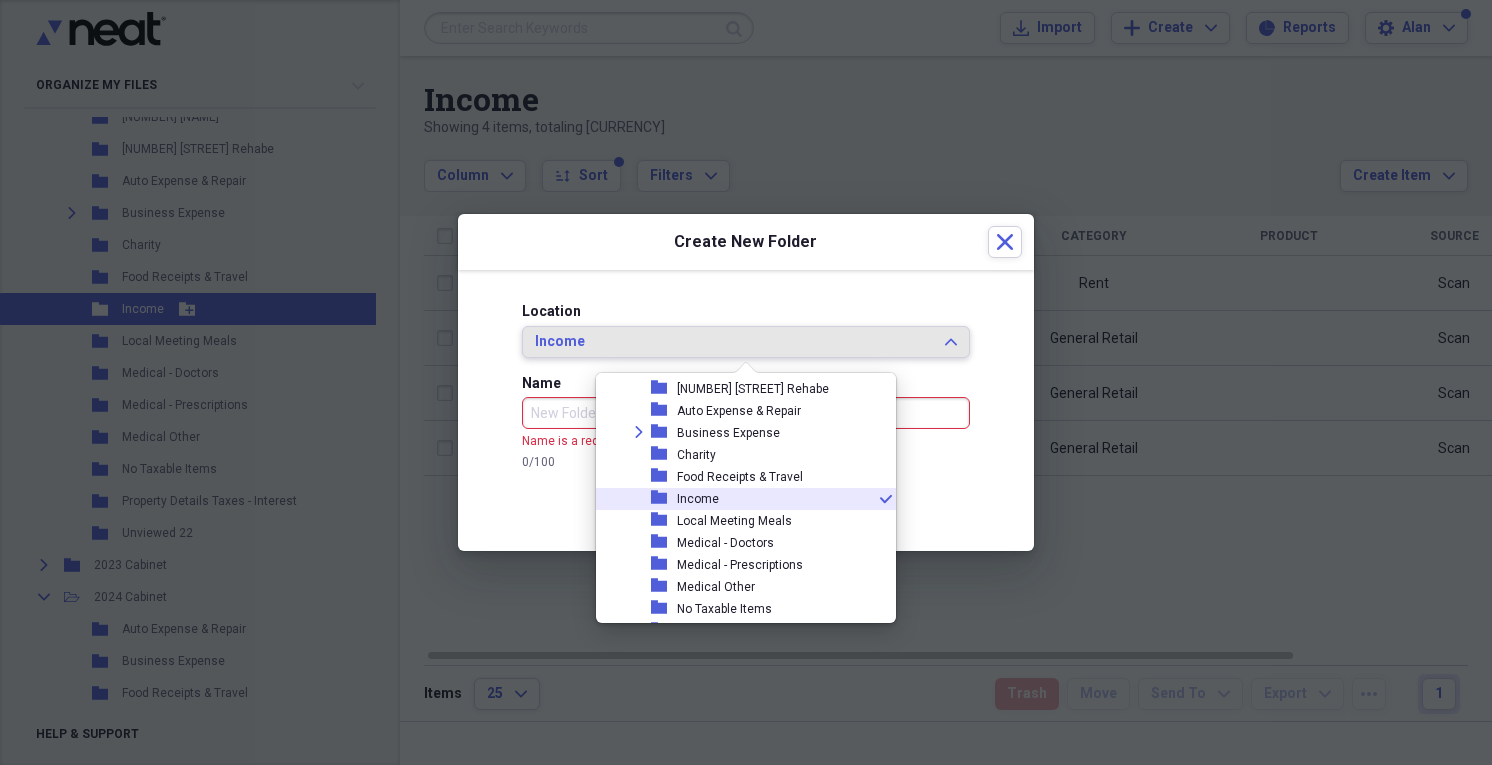 click on "Income" at bounding box center [734, 342] 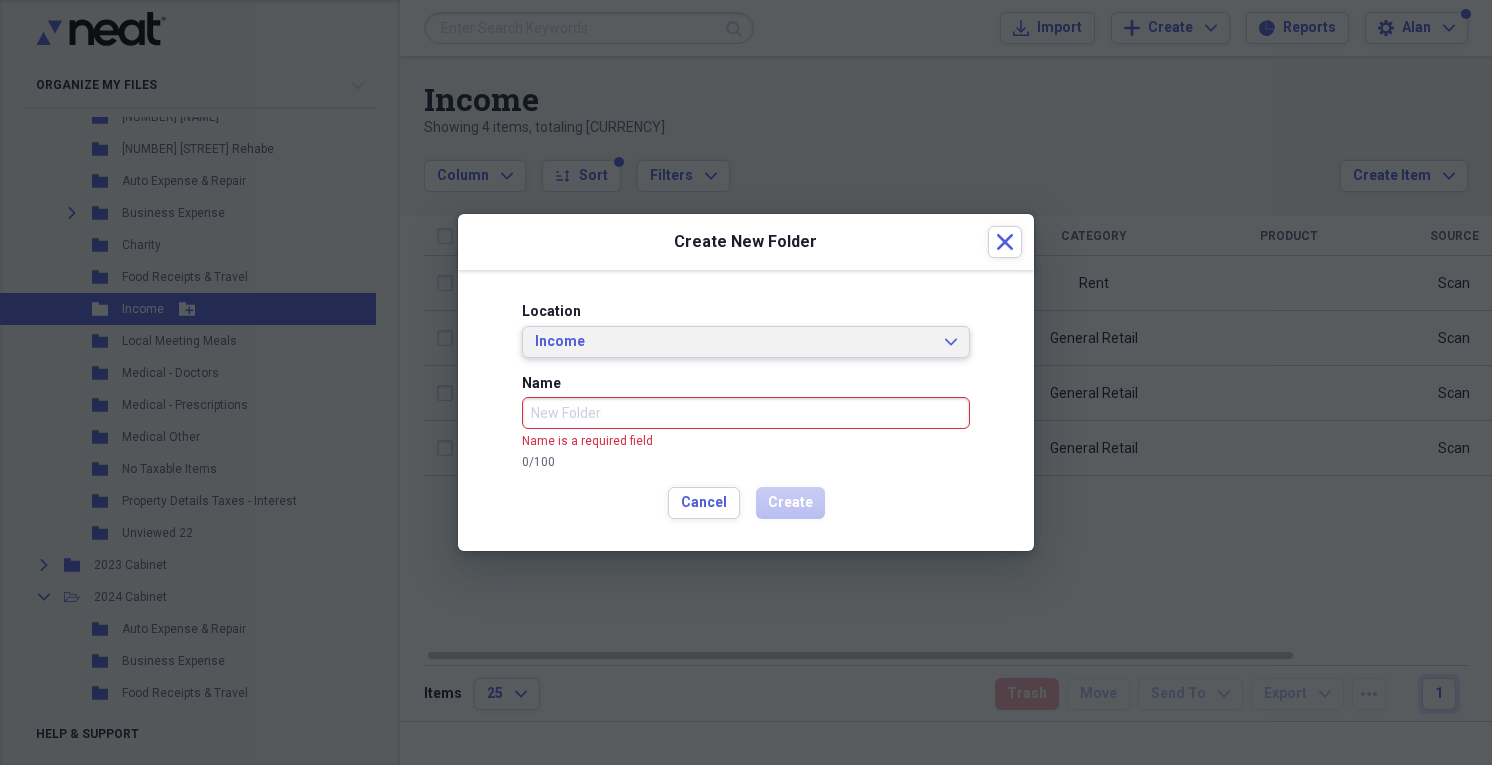 click on "Income" at bounding box center [734, 342] 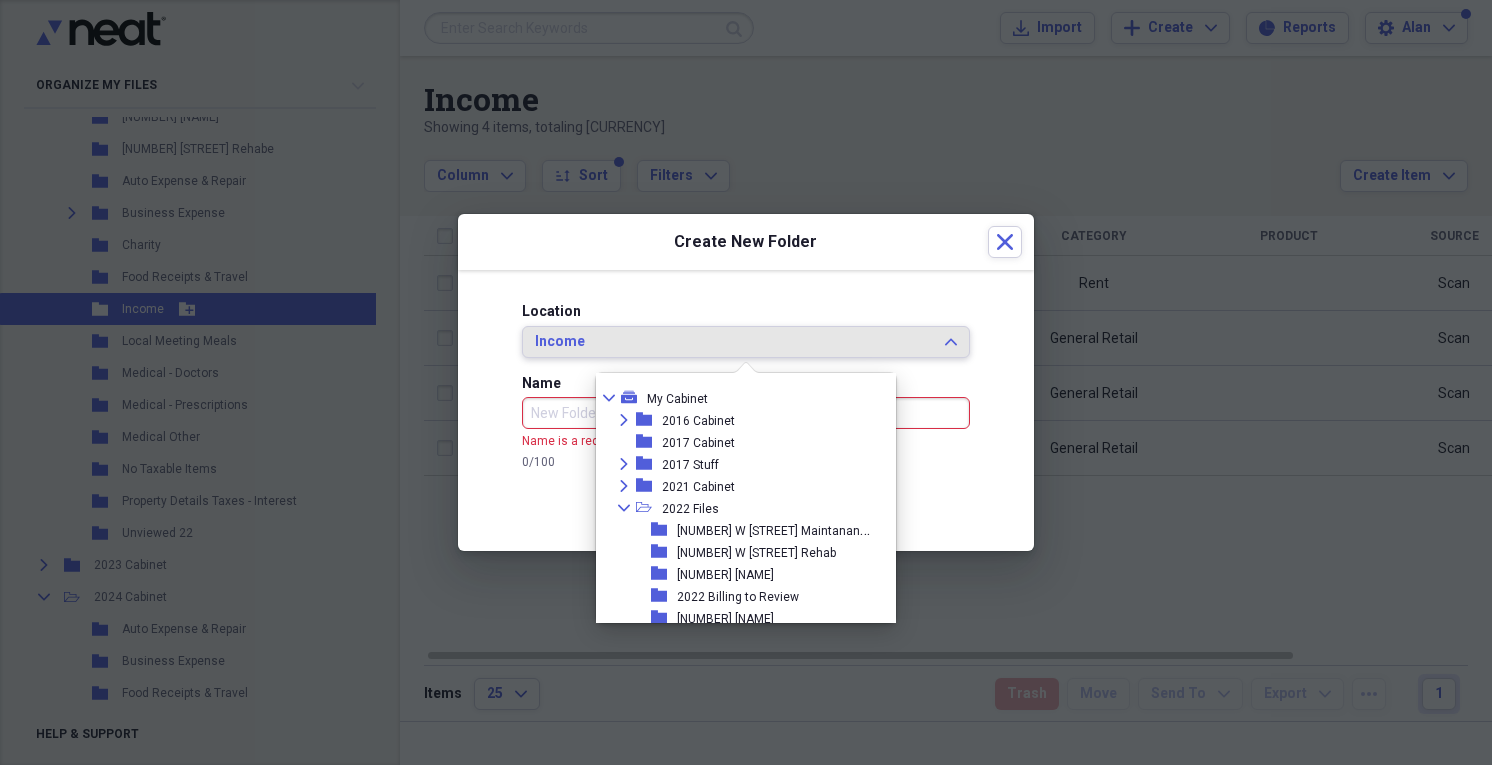 scroll, scrollTop: 296, scrollLeft: 0, axis: vertical 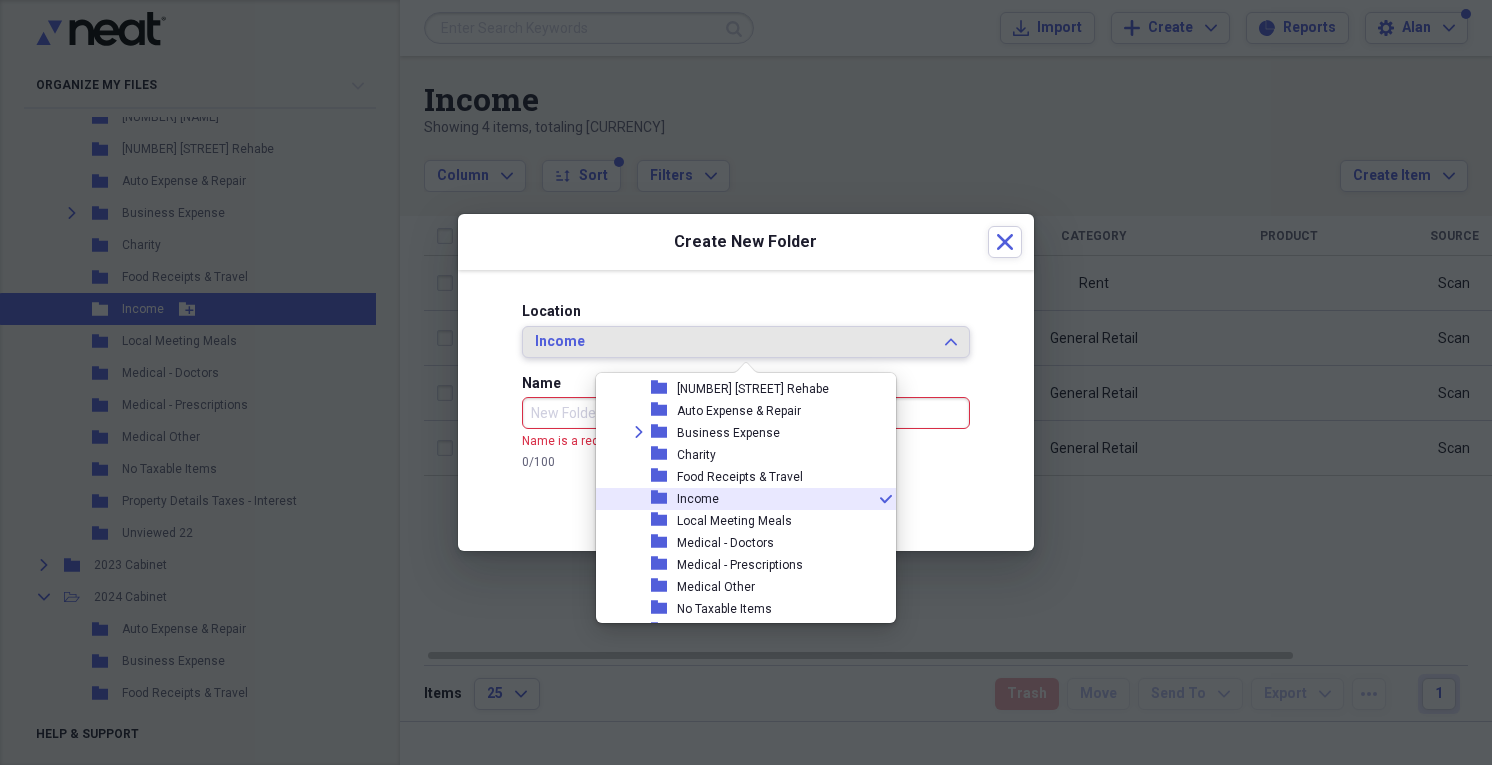click on "Income" at bounding box center [734, 342] 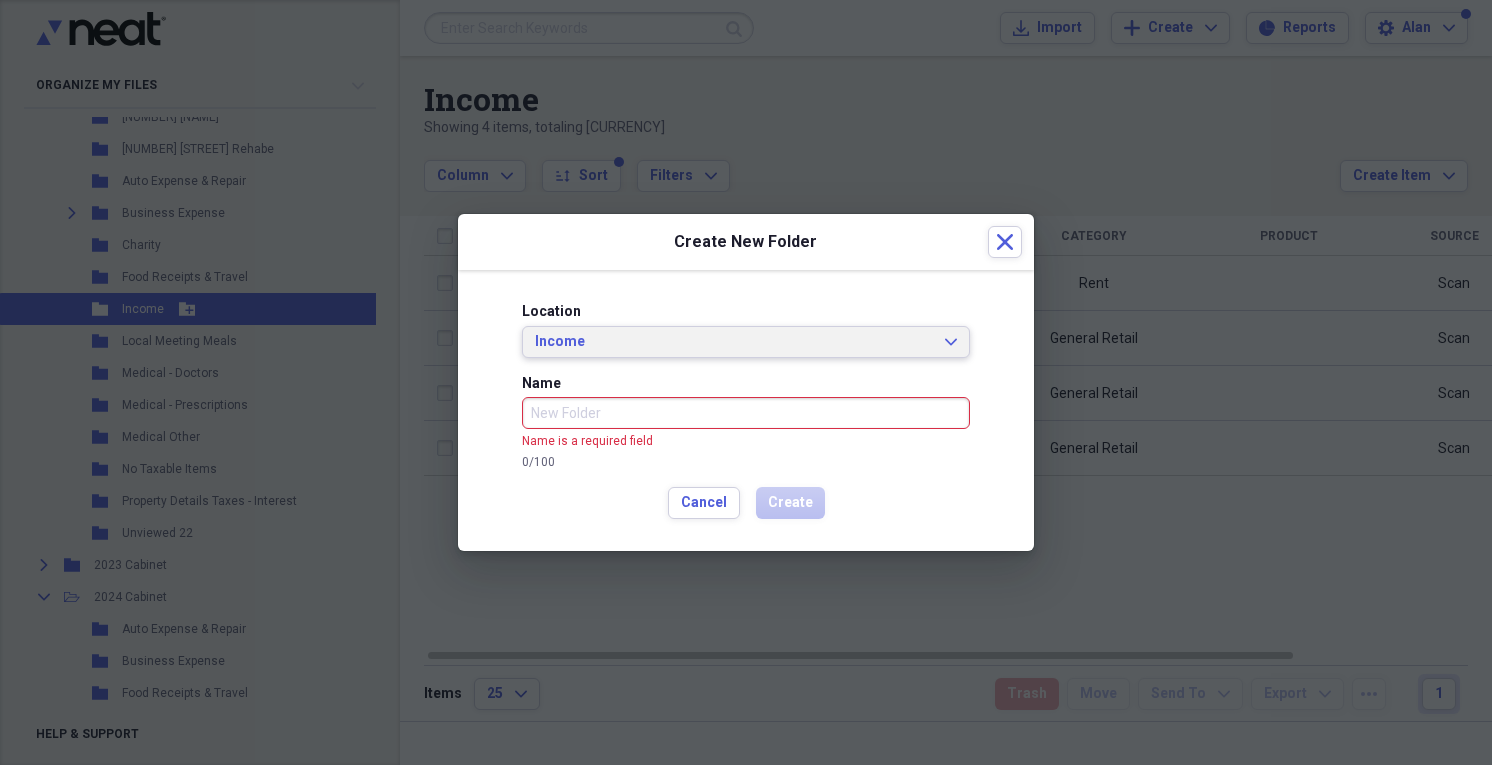 click on "Income" at bounding box center (734, 342) 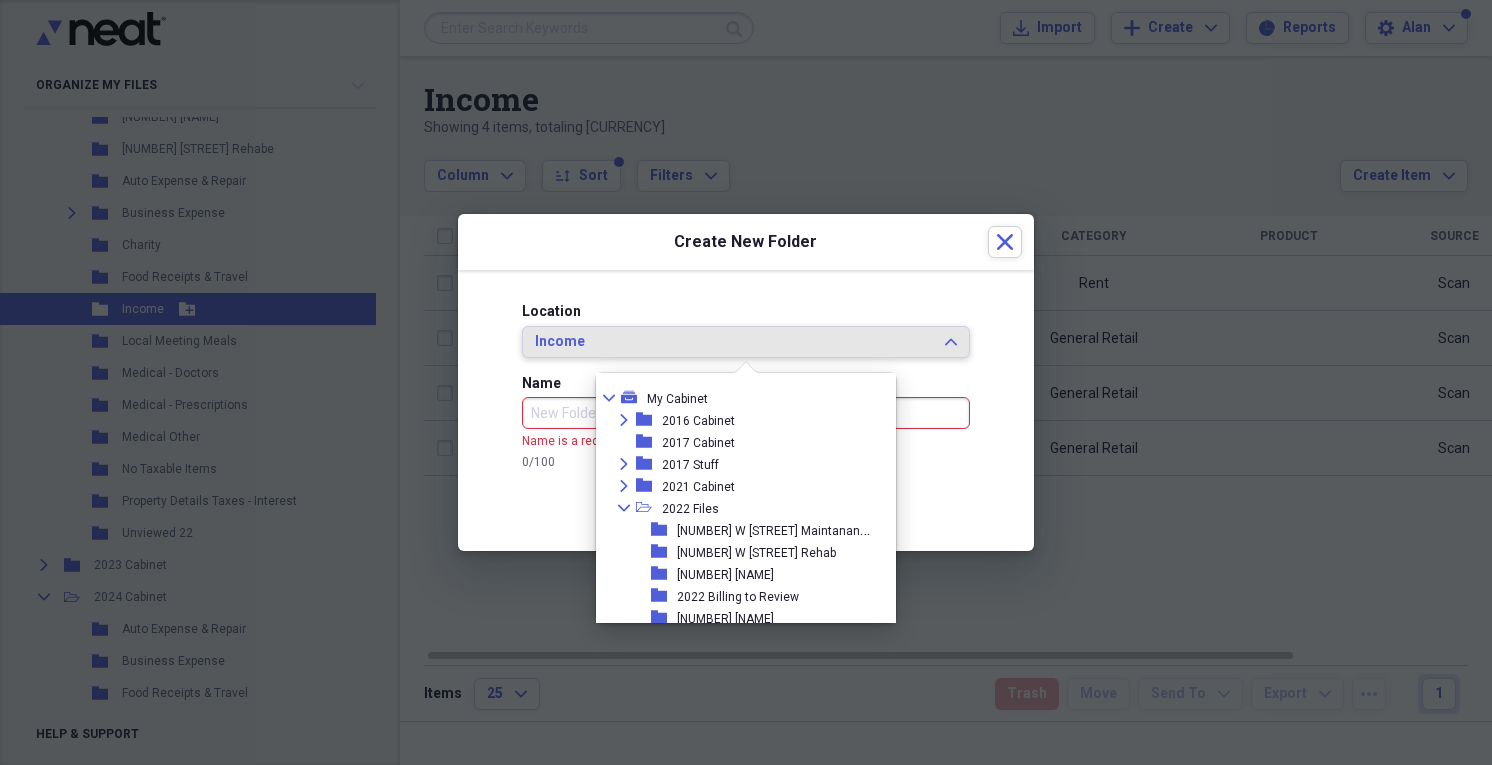 scroll, scrollTop: 296, scrollLeft: 0, axis: vertical 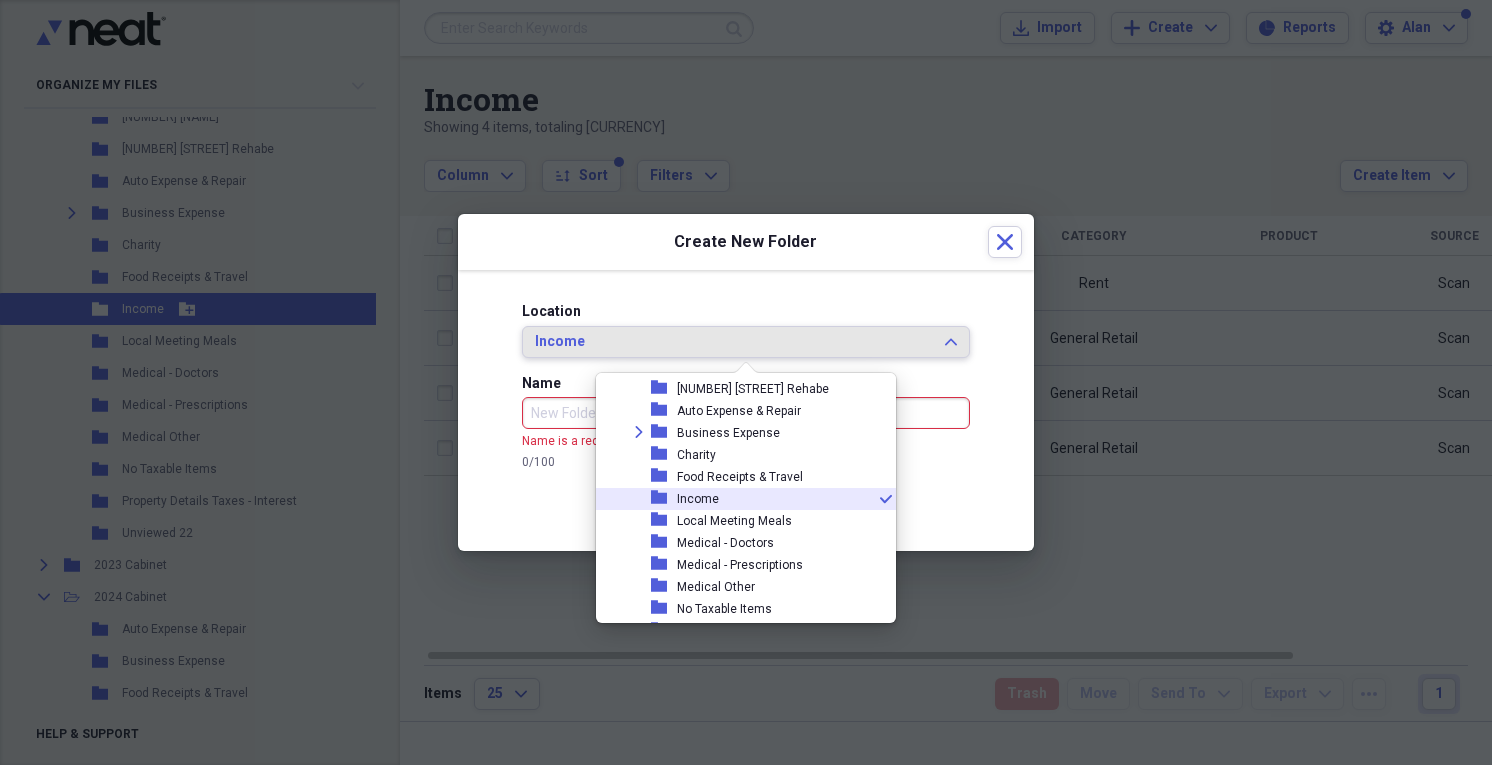 click on "Income" at bounding box center (734, 342) 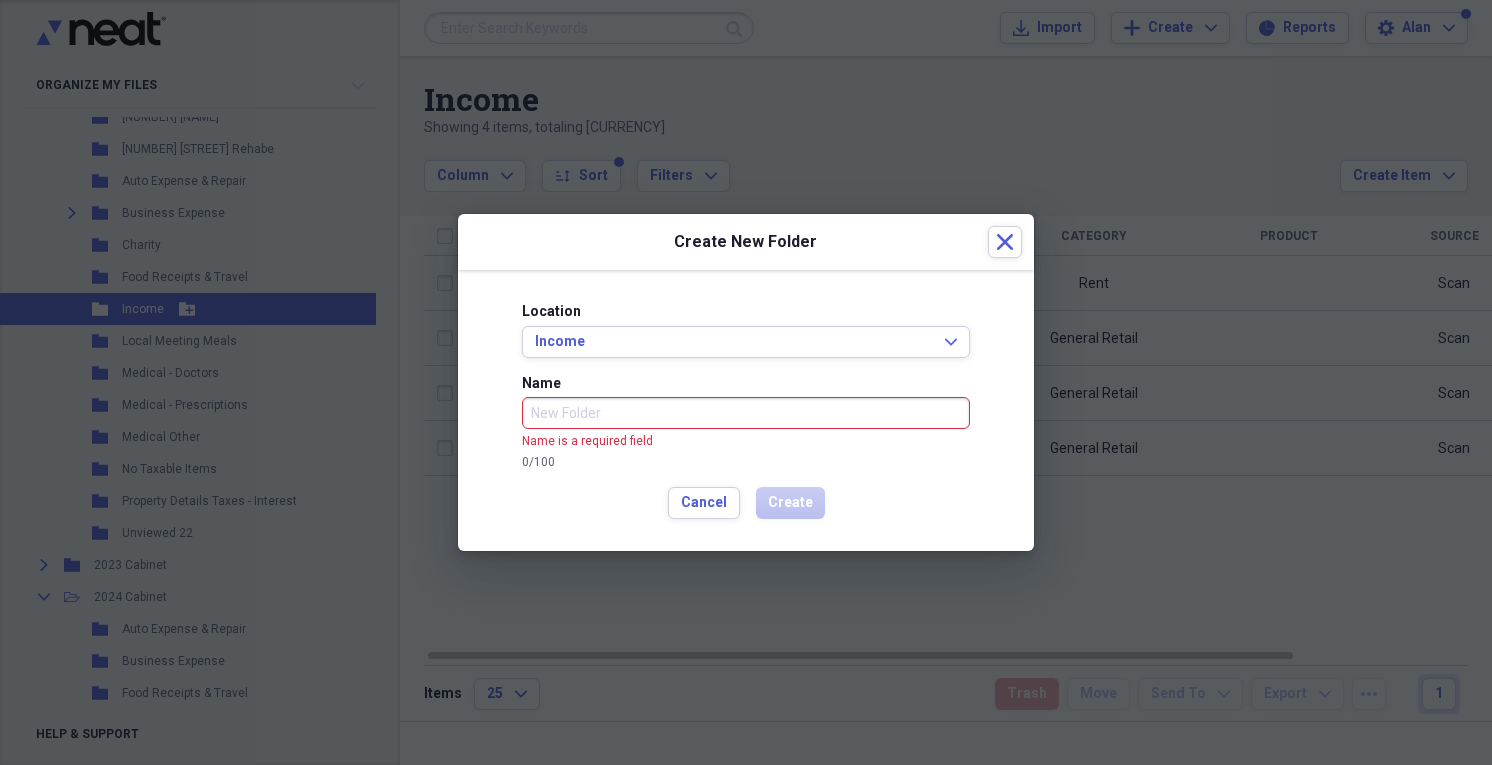 click on "Name" at bounding box center [746, 413] 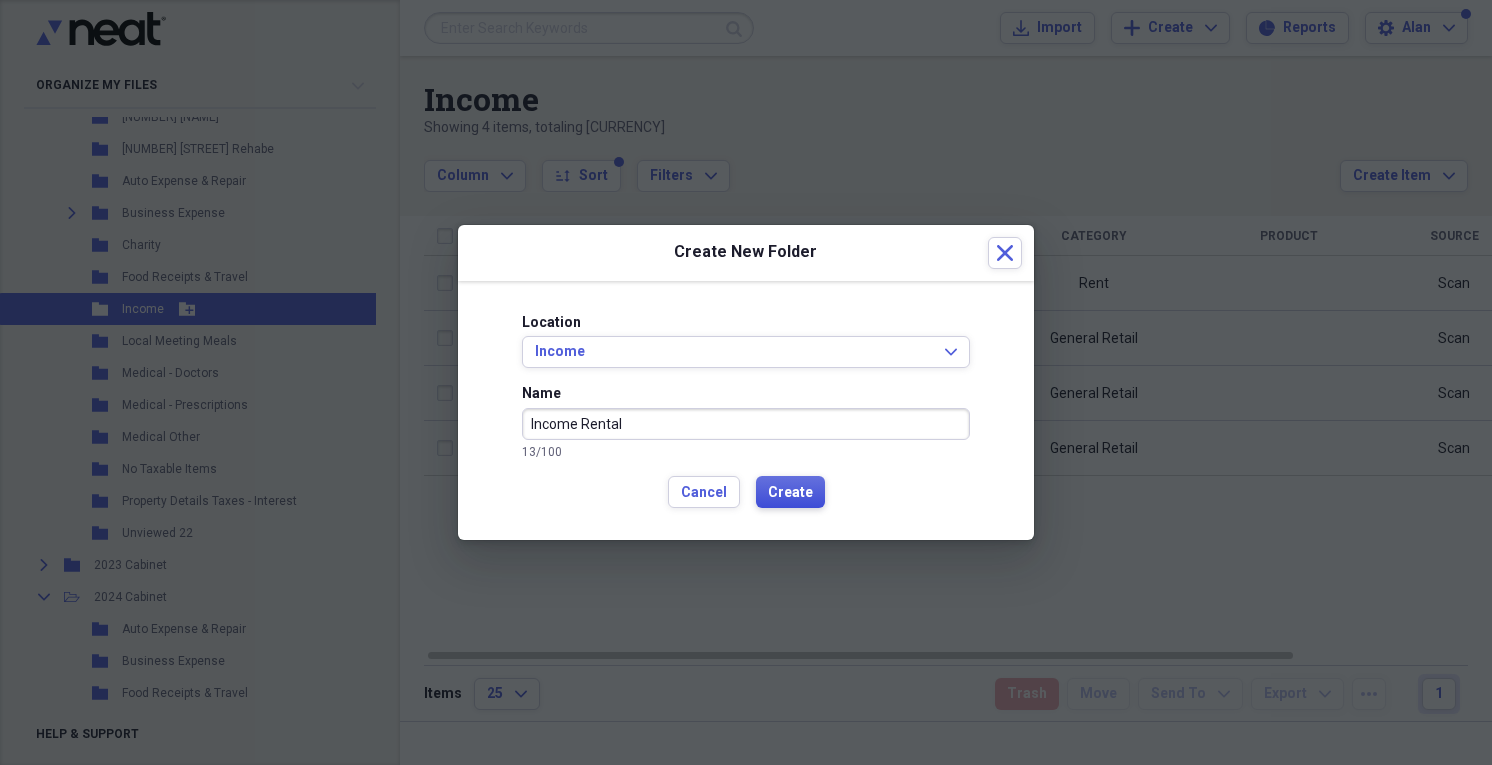 type on "Income Rental" 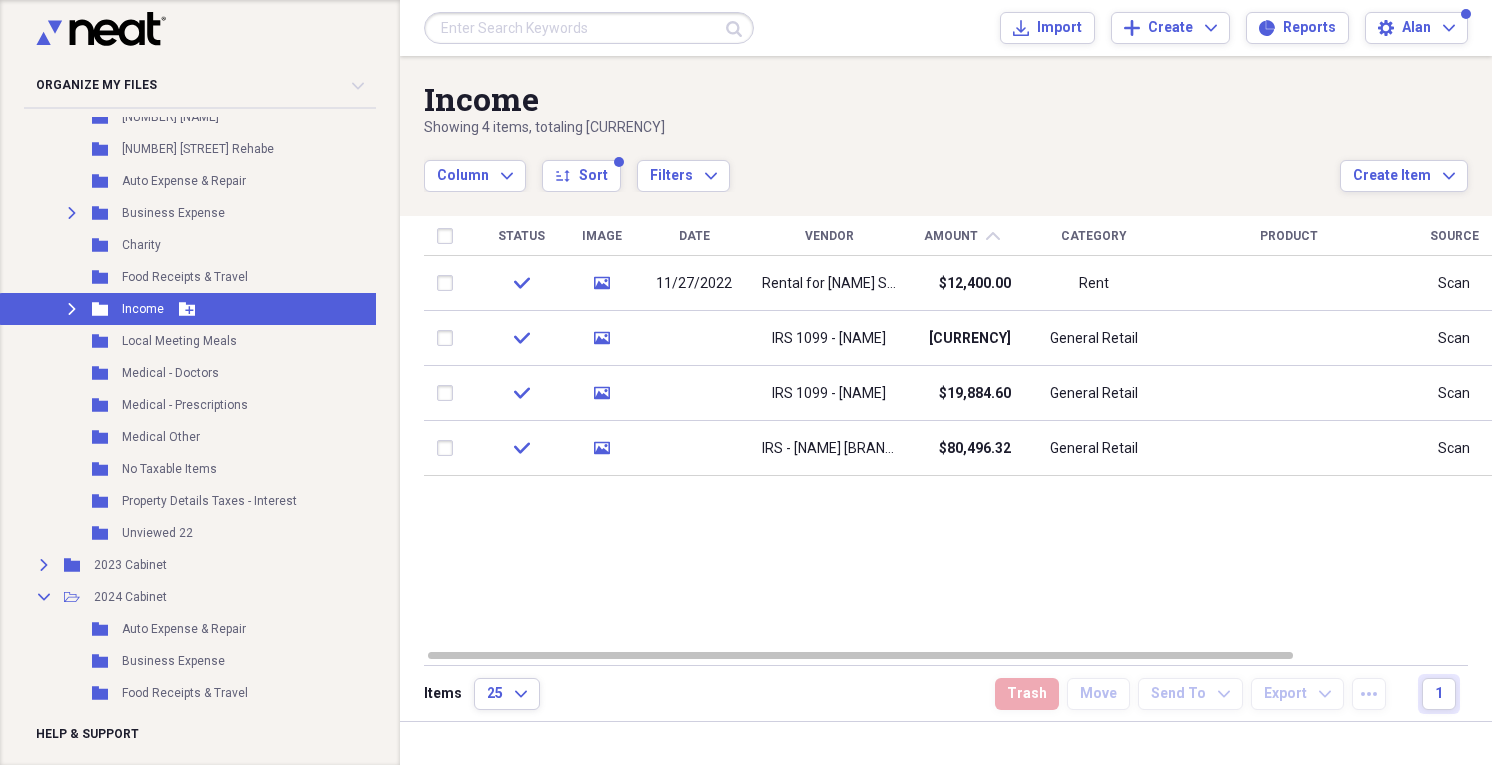 click on "Expand" 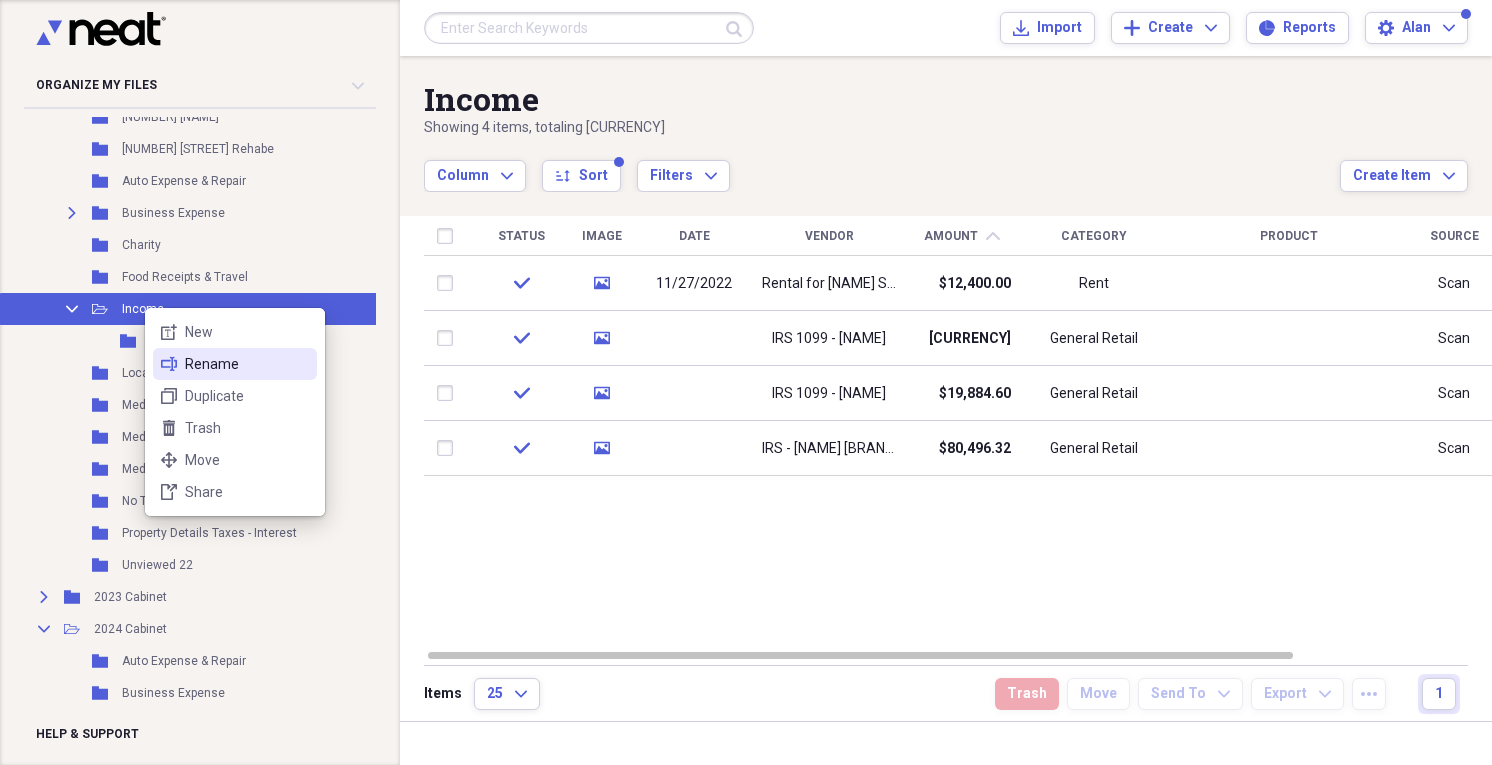 click on "Rename" at bounding box center (247, 364) 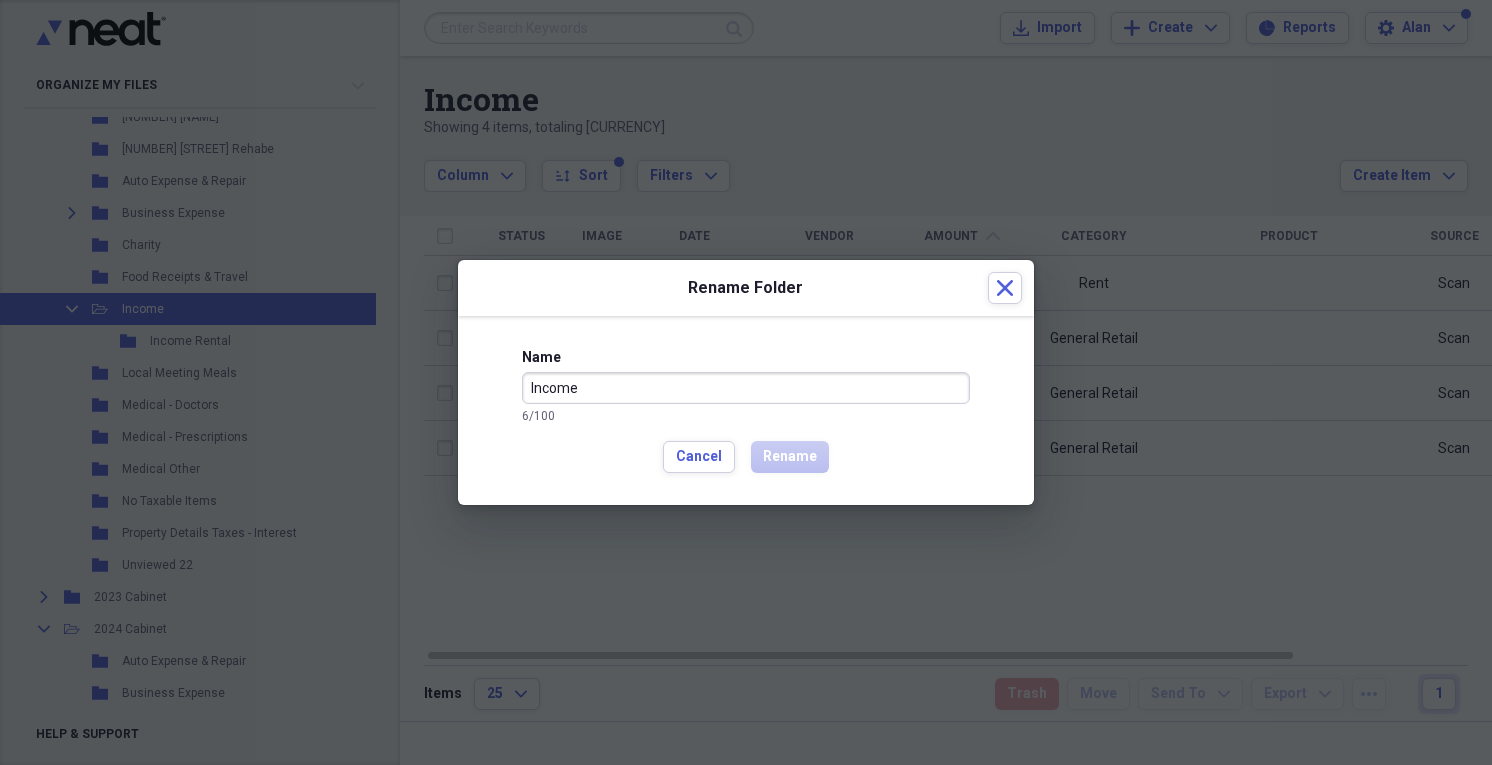 click on "Income" at bounding box center (746, 388) 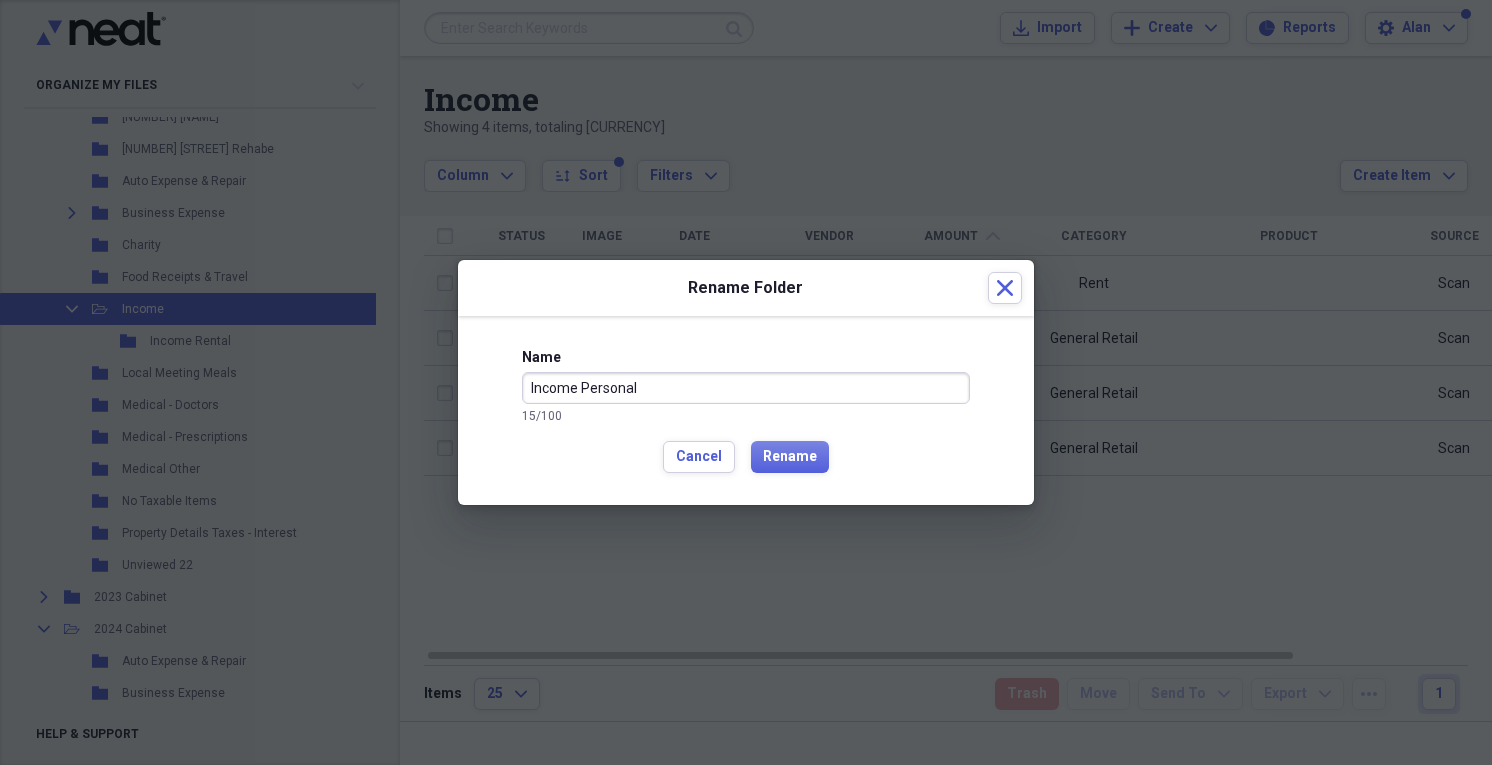 type on "Income Personal" 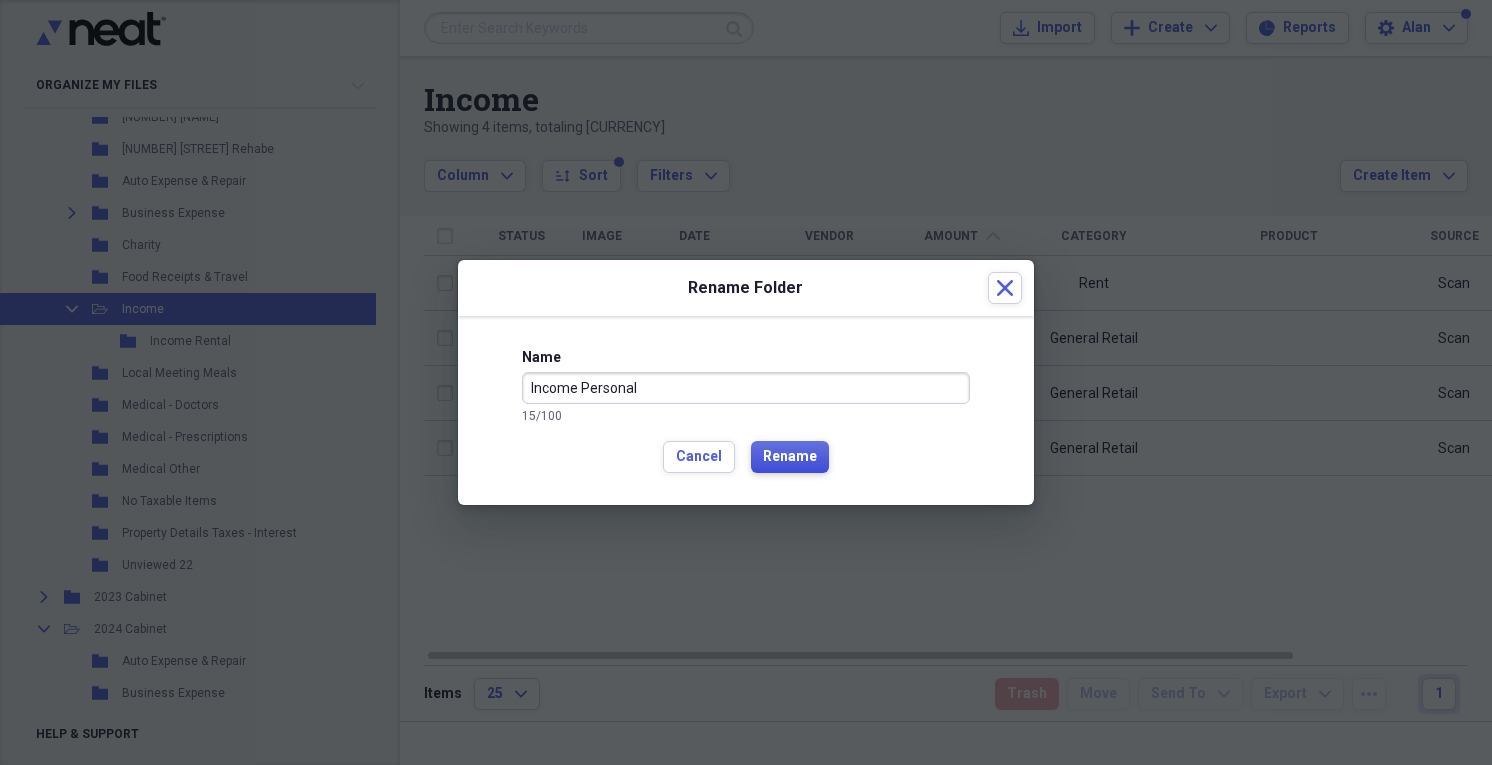 click on "Rename" at bounding box center (790, 457) 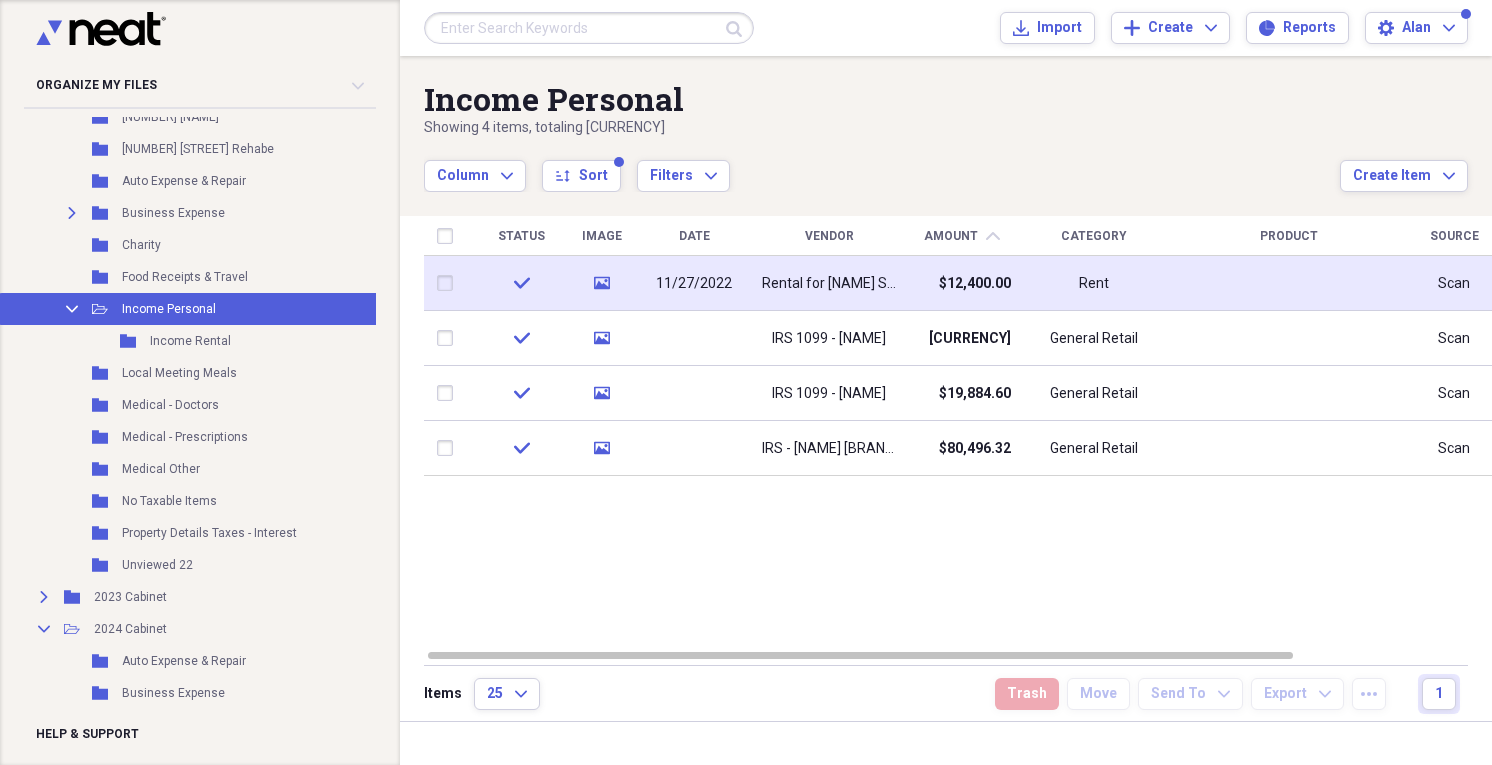 click at bounding box center (449, 283) 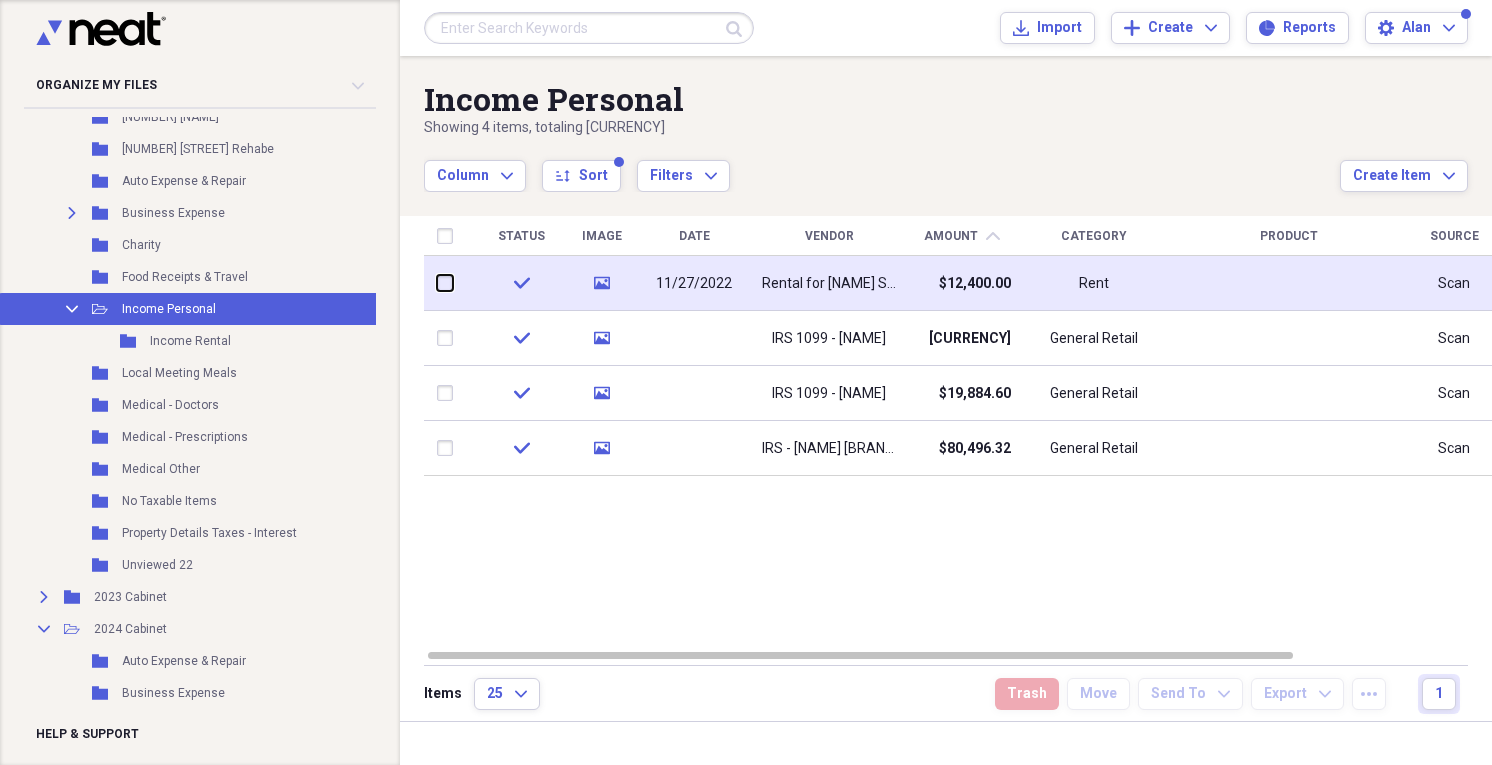 click at bounding box center [437, 283] 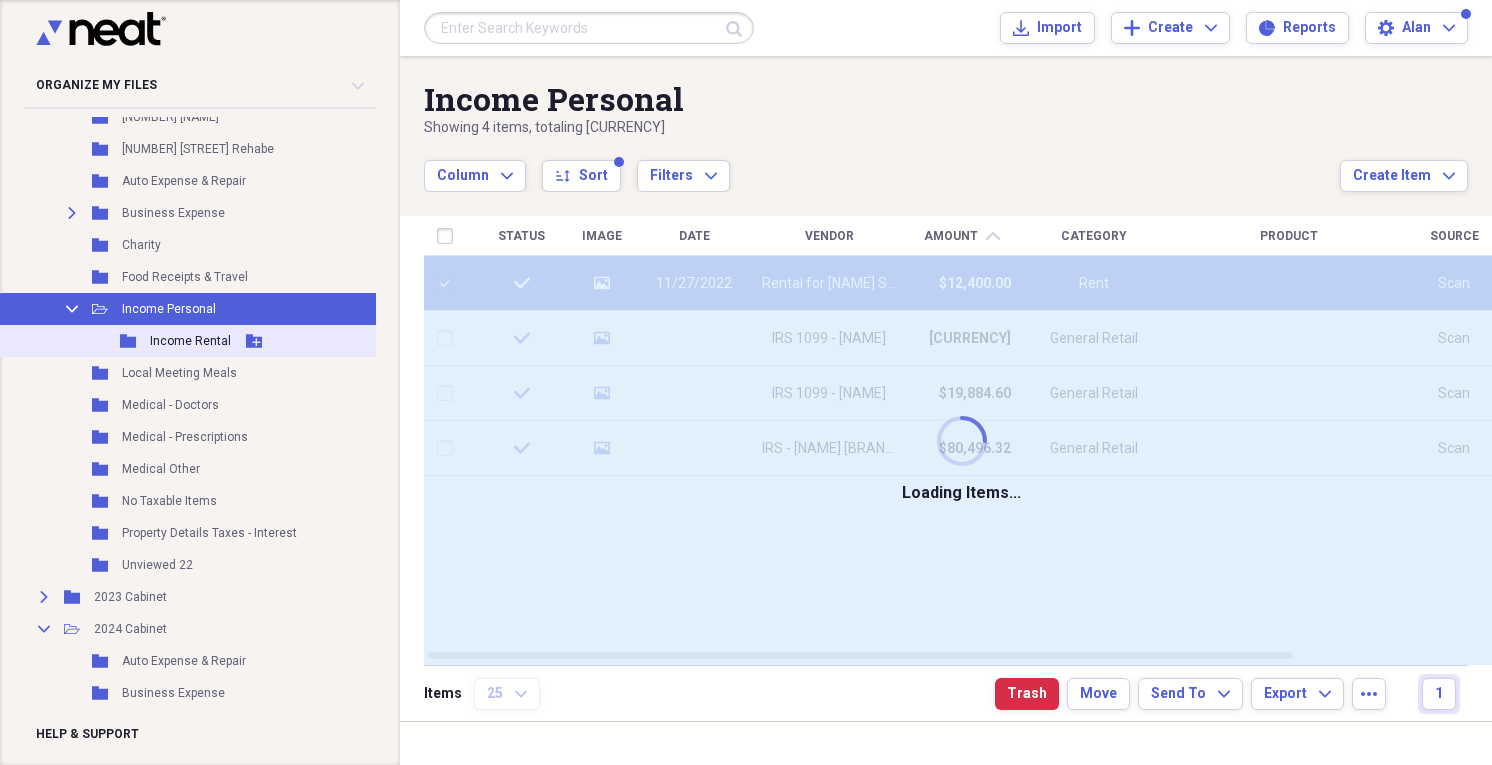 checkbox on "false" 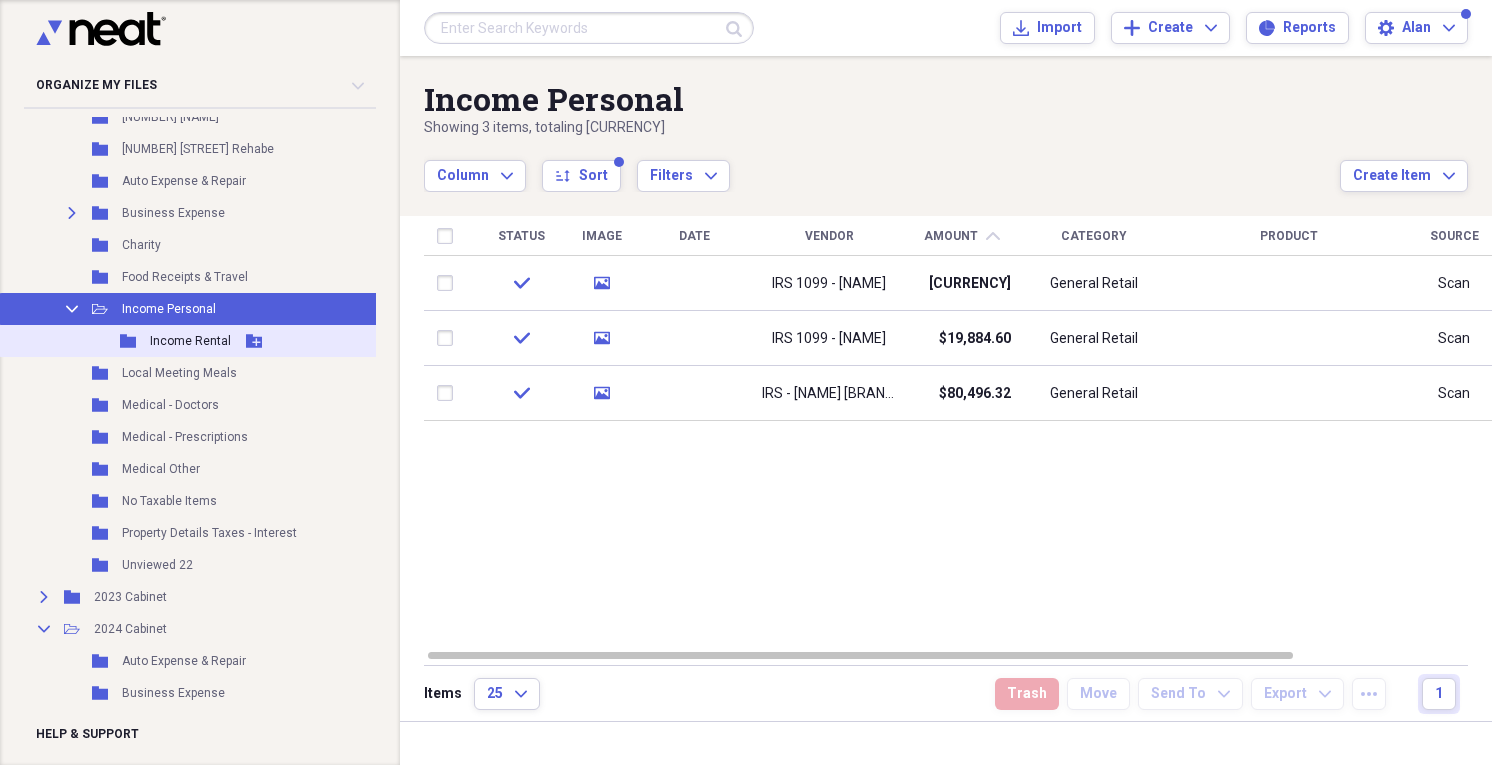click on "Income Rental" at bounding box center (190, 341) 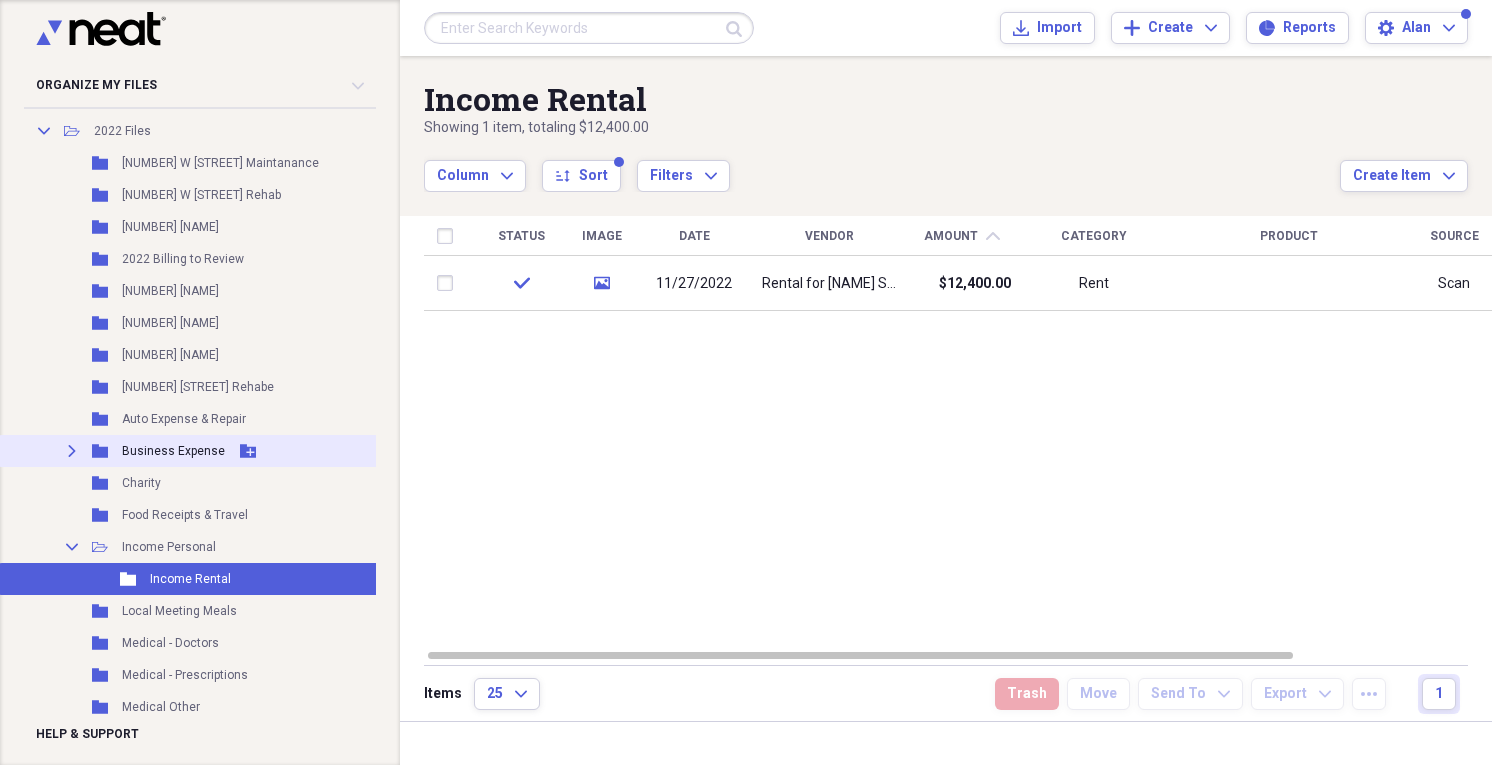 scroll, scrollTop: 288, scrollLeft: 0, axis: vertical 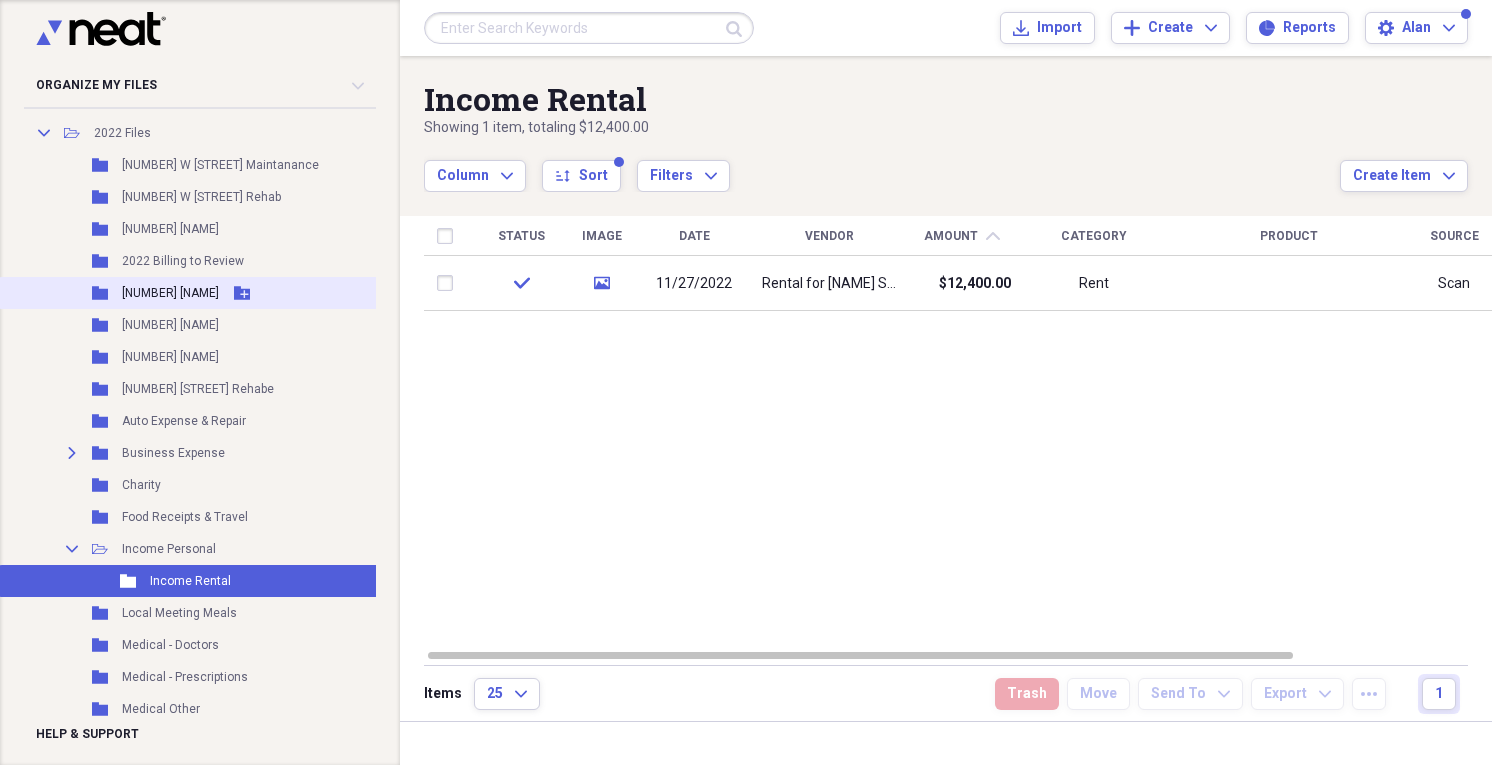 click on "[NUMBER] [NAME]" at bounding box center (170, 293) 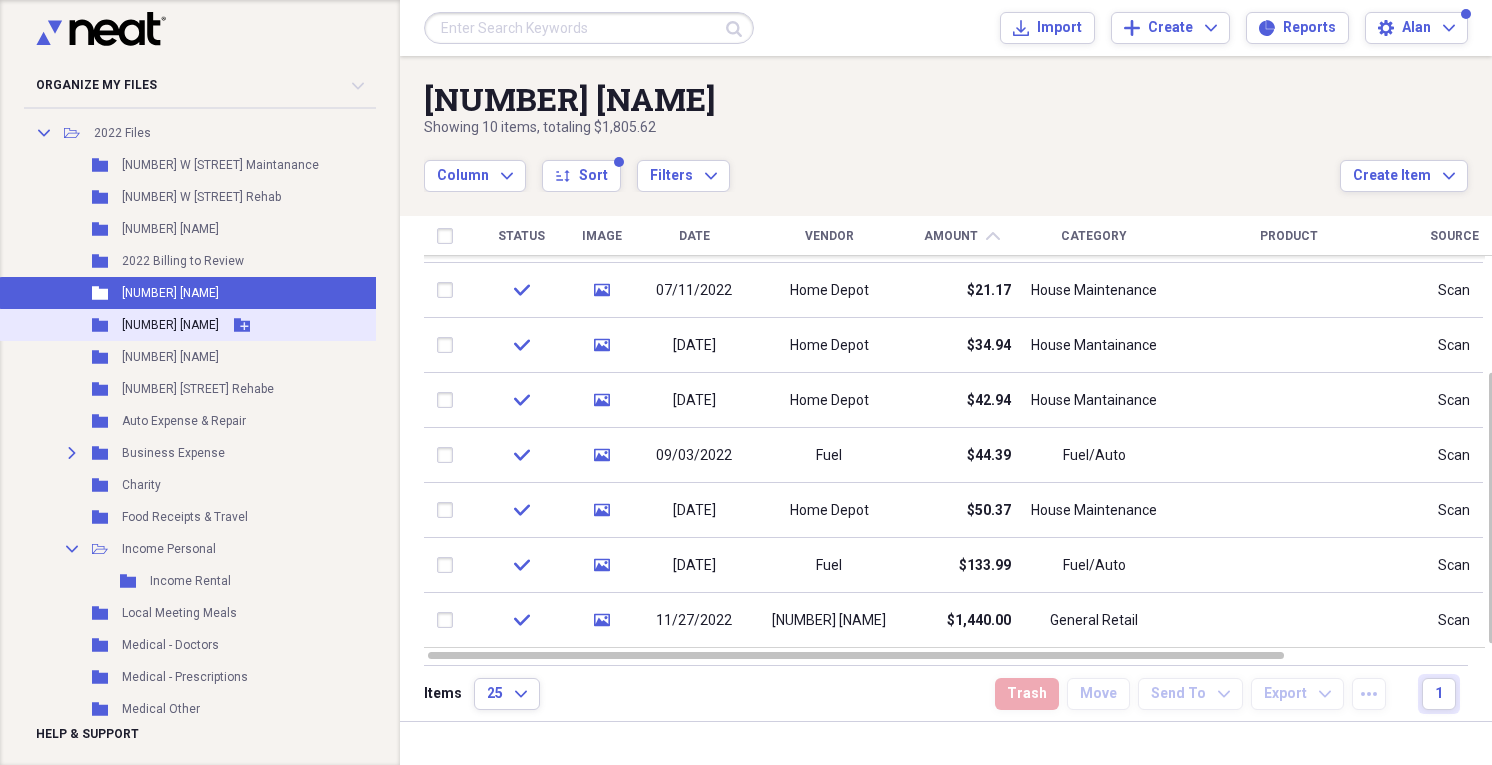 click on "[NUMBER] [NAME]" at bounding box center (170, 325) 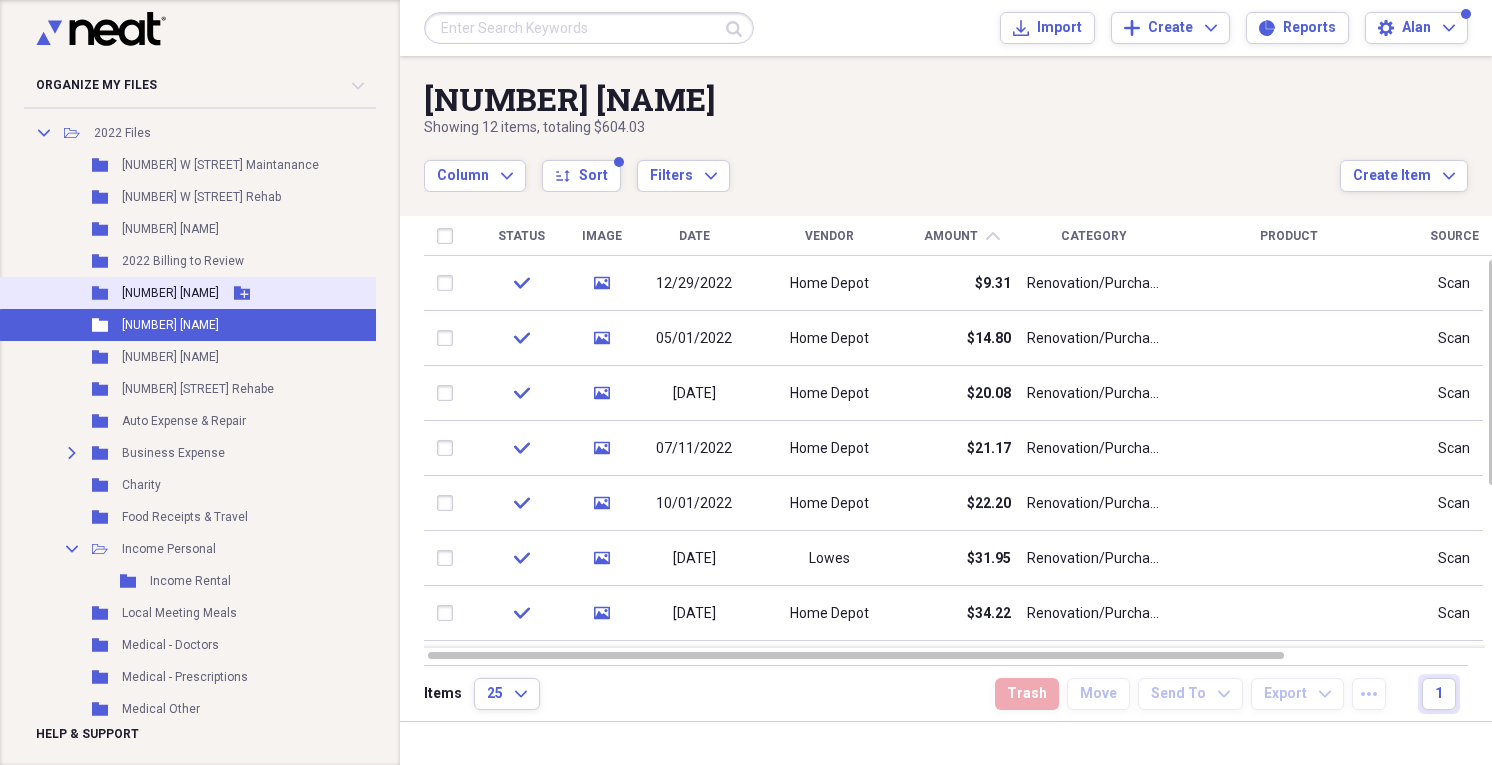 click on "[NUMBER] [NAME]" at bounding box center (170, 293) 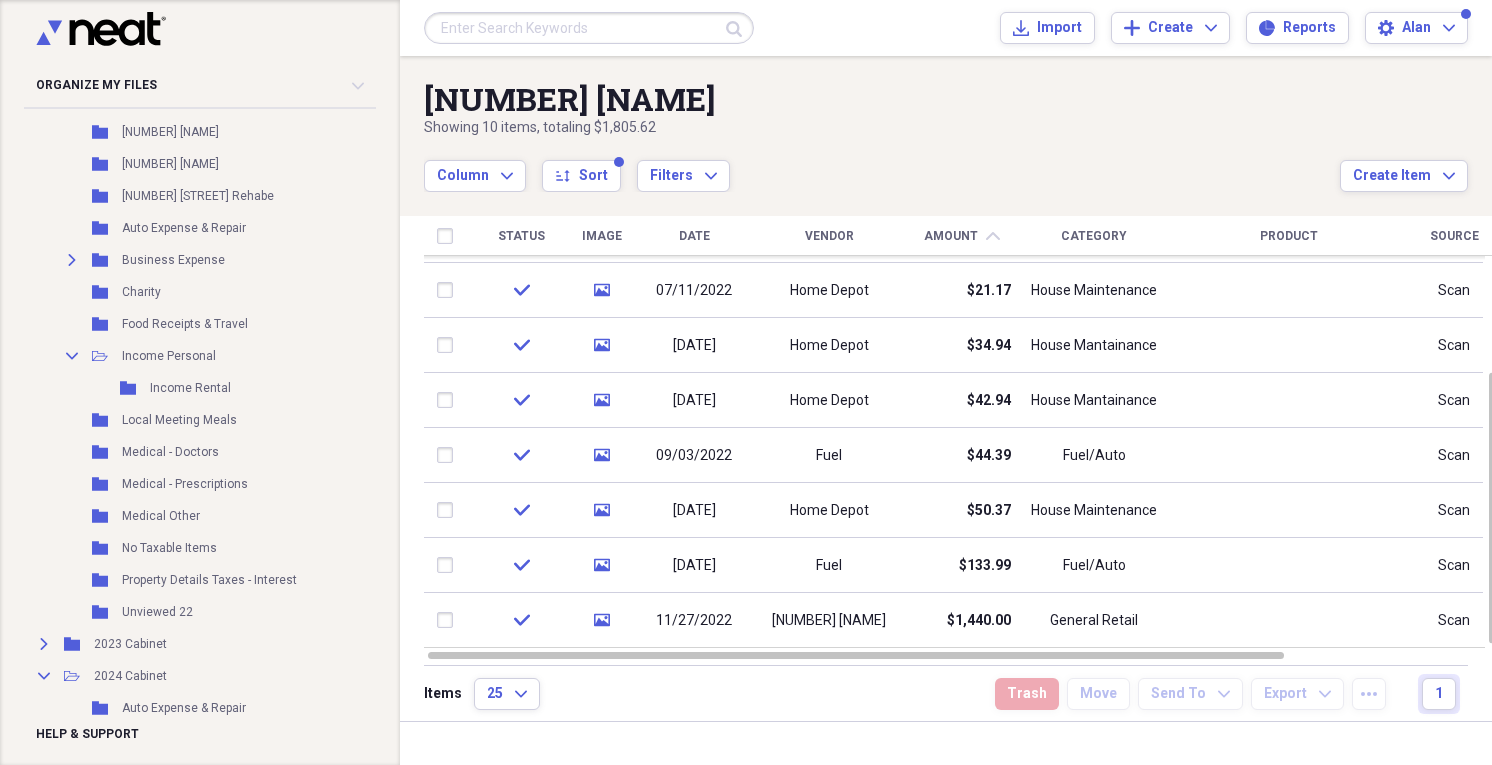 scroll, scrollTop: 499, scrollLeft: 0, axis: vertical 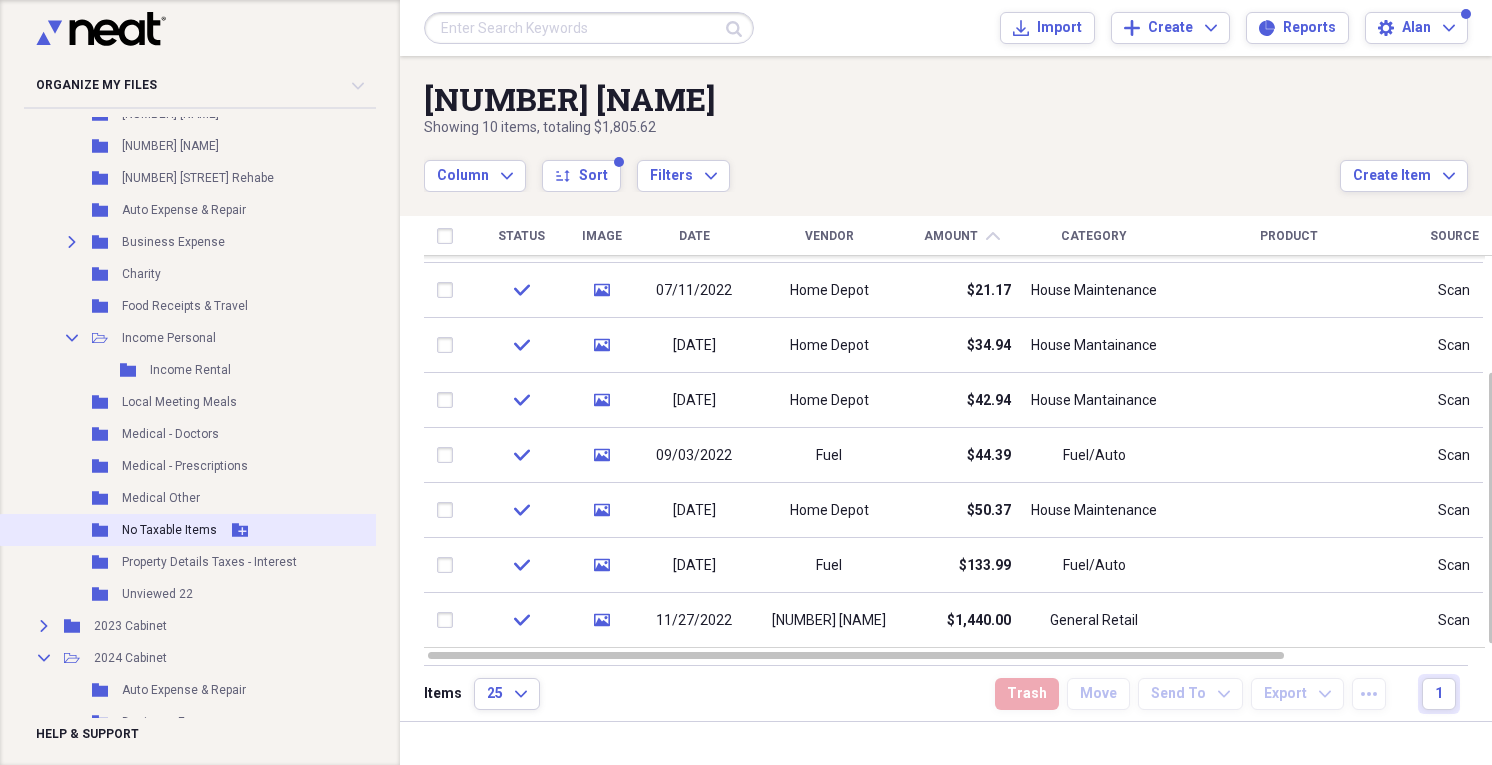 click on "No Taxable Items" at bounding box center [169, 530] 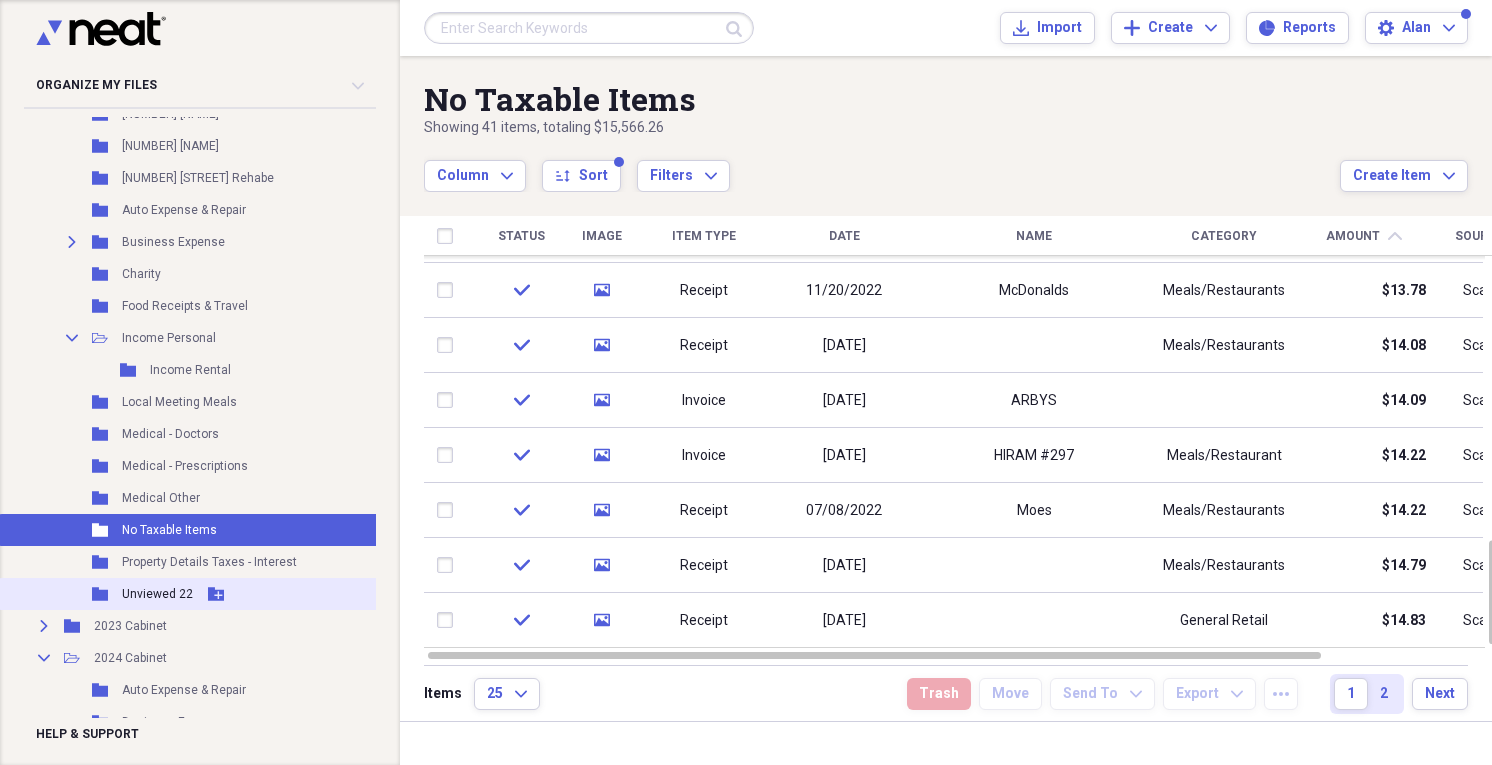 click on "Unviewed 22" at bounding box center [157, 594] 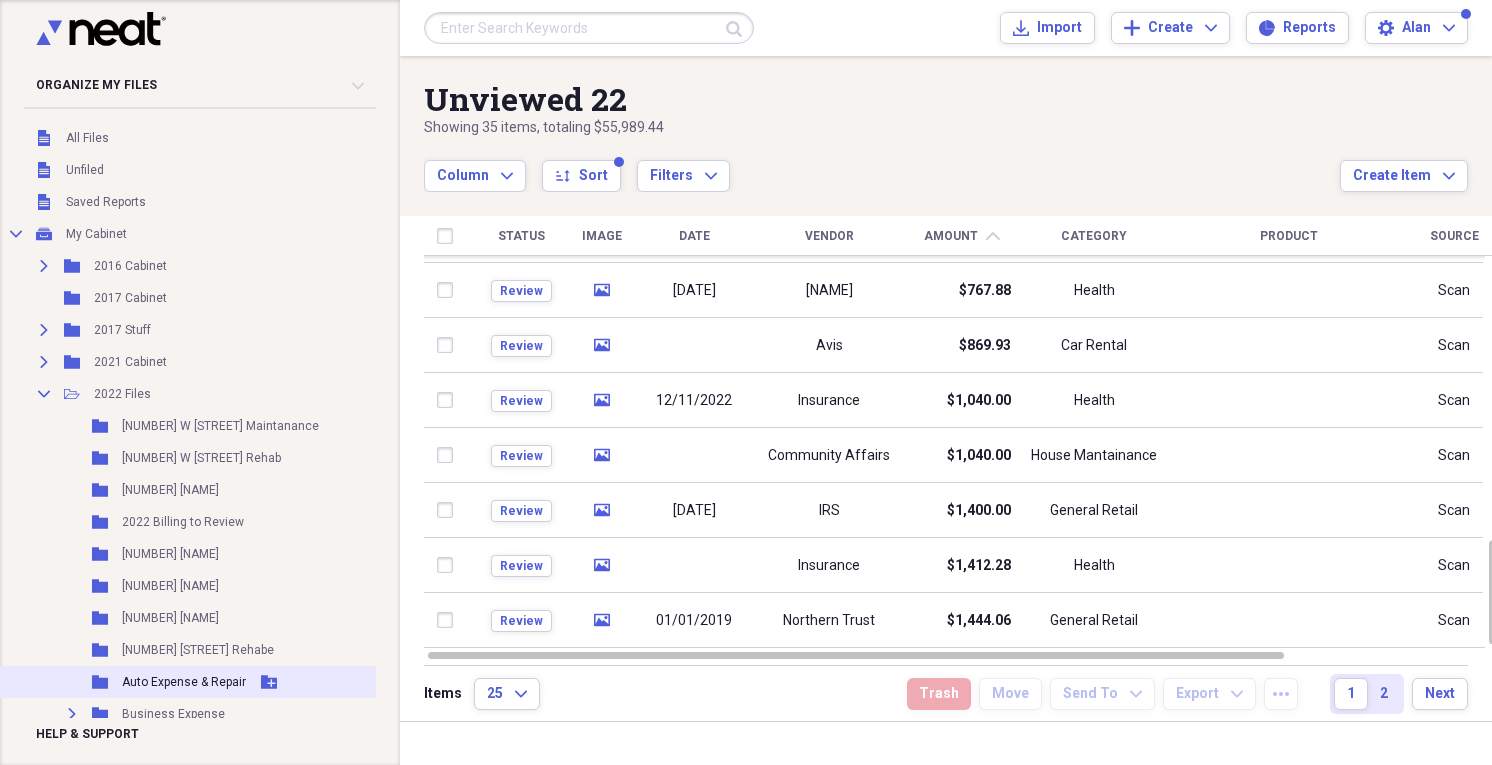 scroll, scrollTop: 19, scrollLeft: 0, axis: vertical 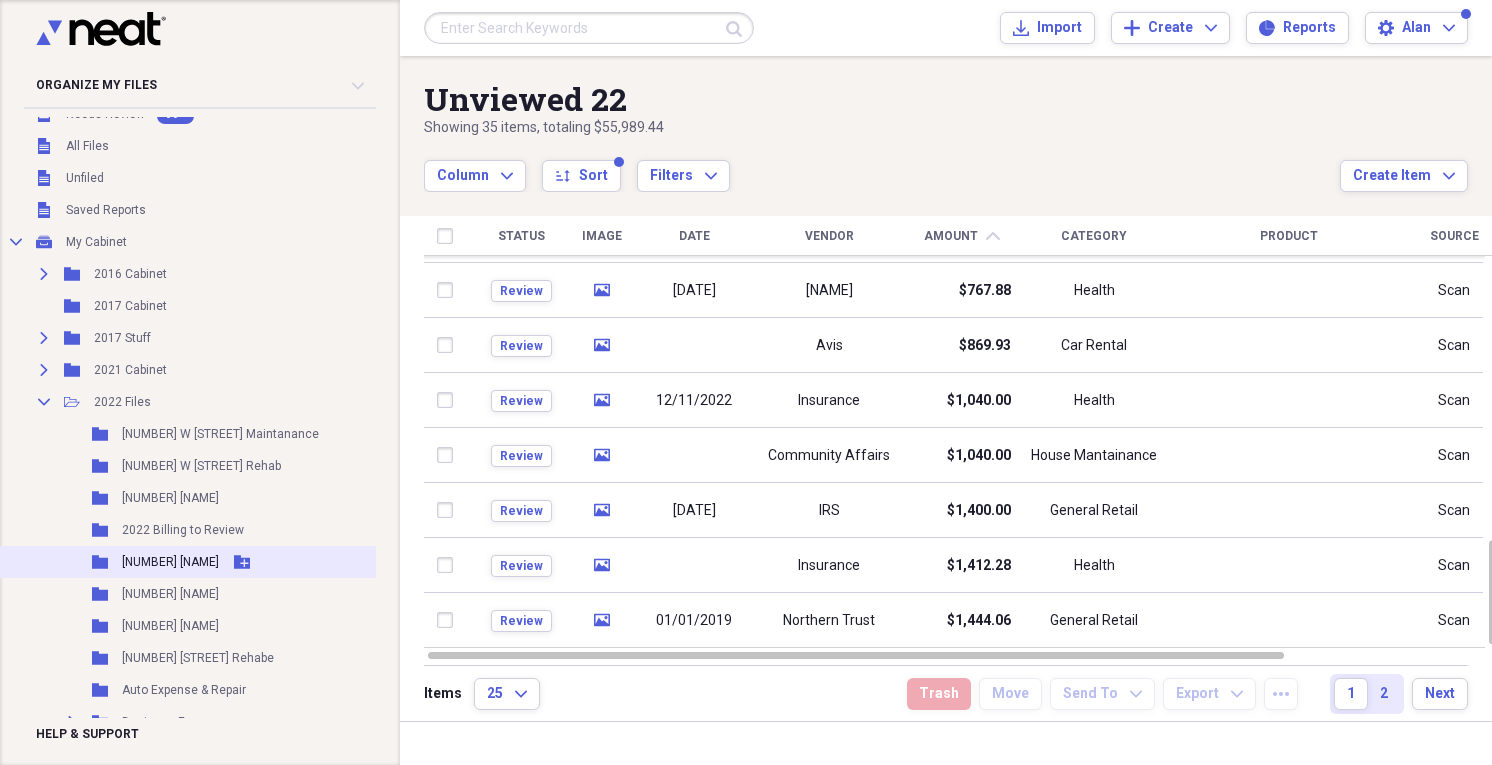 click on "[NUMBER] [NAME]" at bounding box center [170, 562] 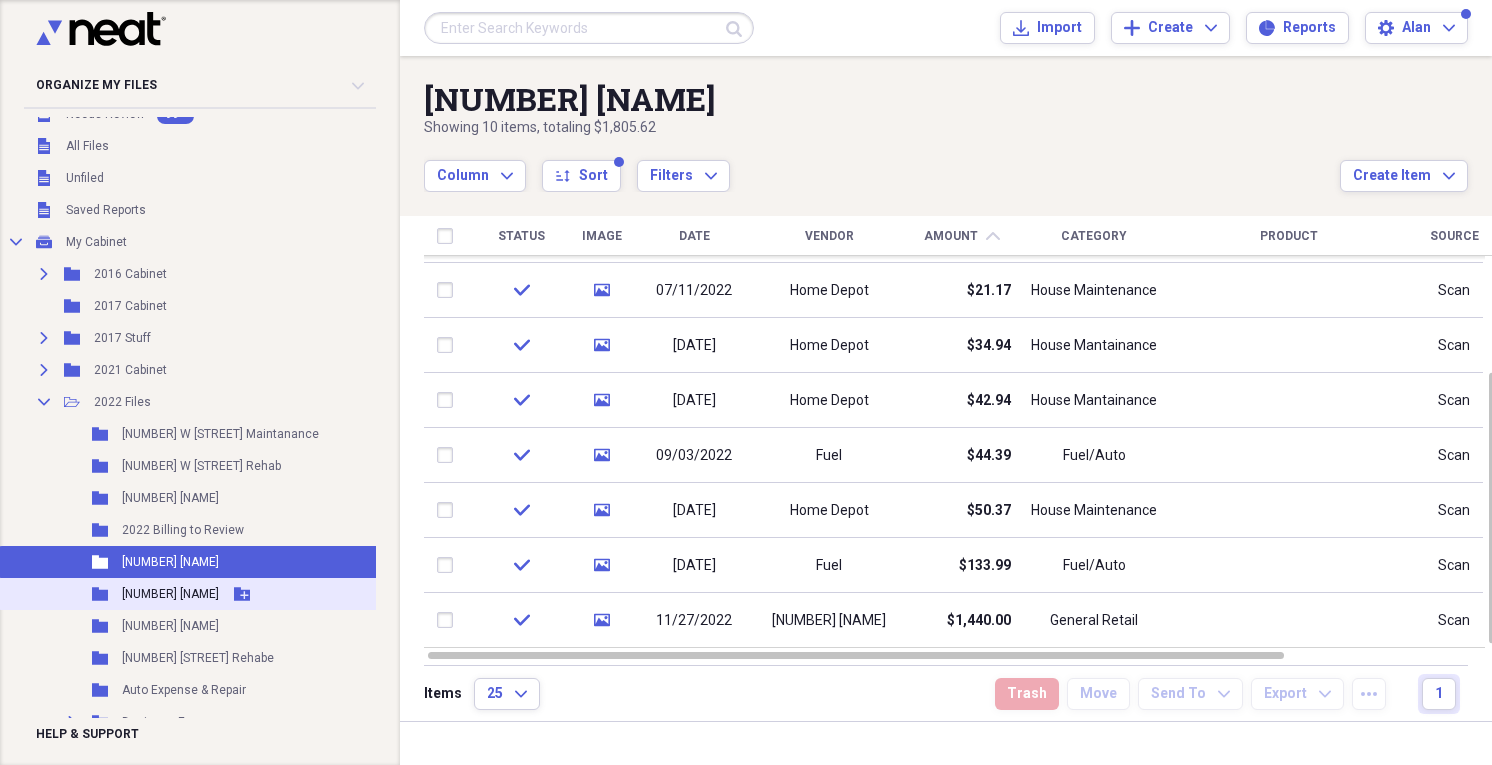 click on "[NUMBER] [NAME]" at bounding box center [170, 594] 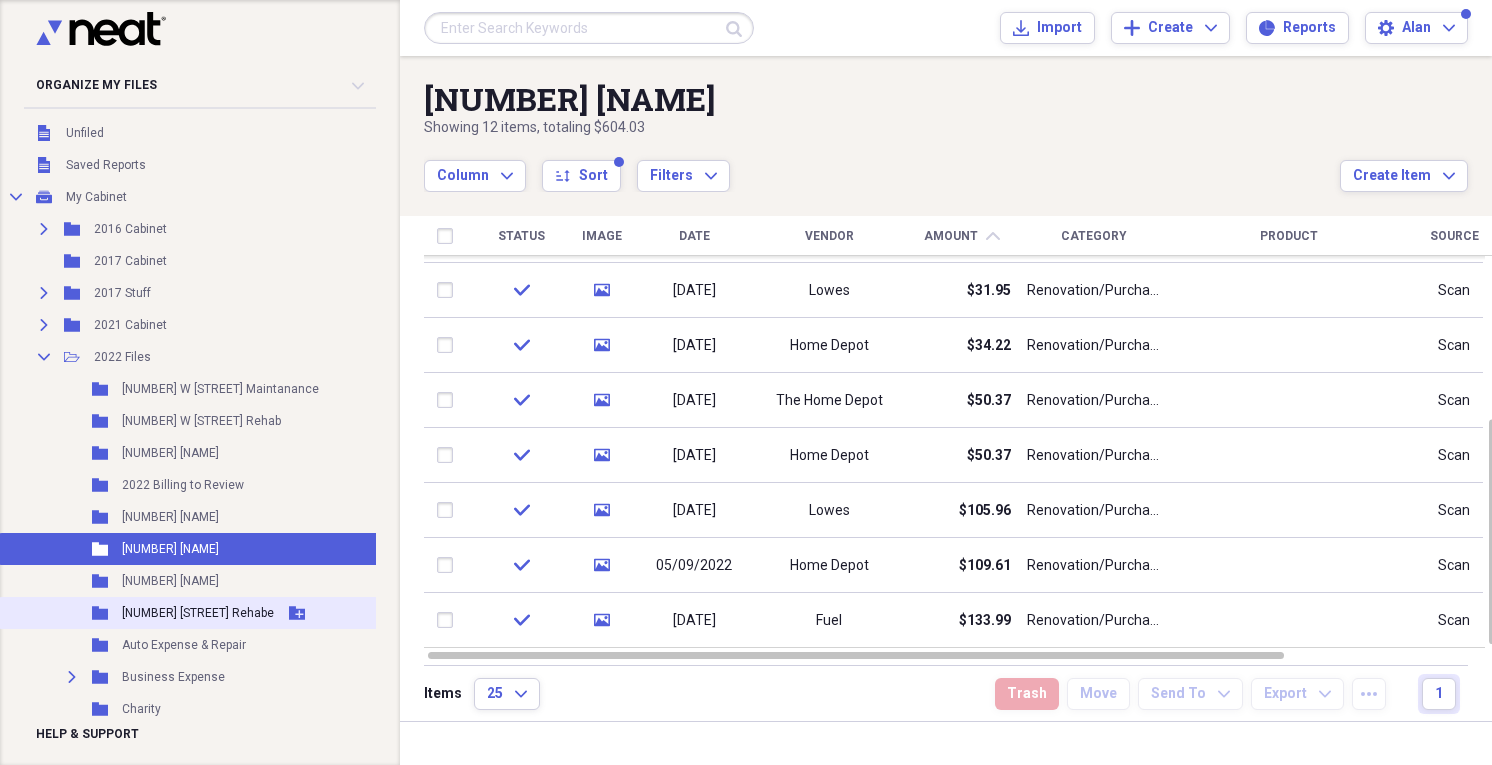 scroll, scrollTop: 99, scrollLeft: 0, axis: vertical 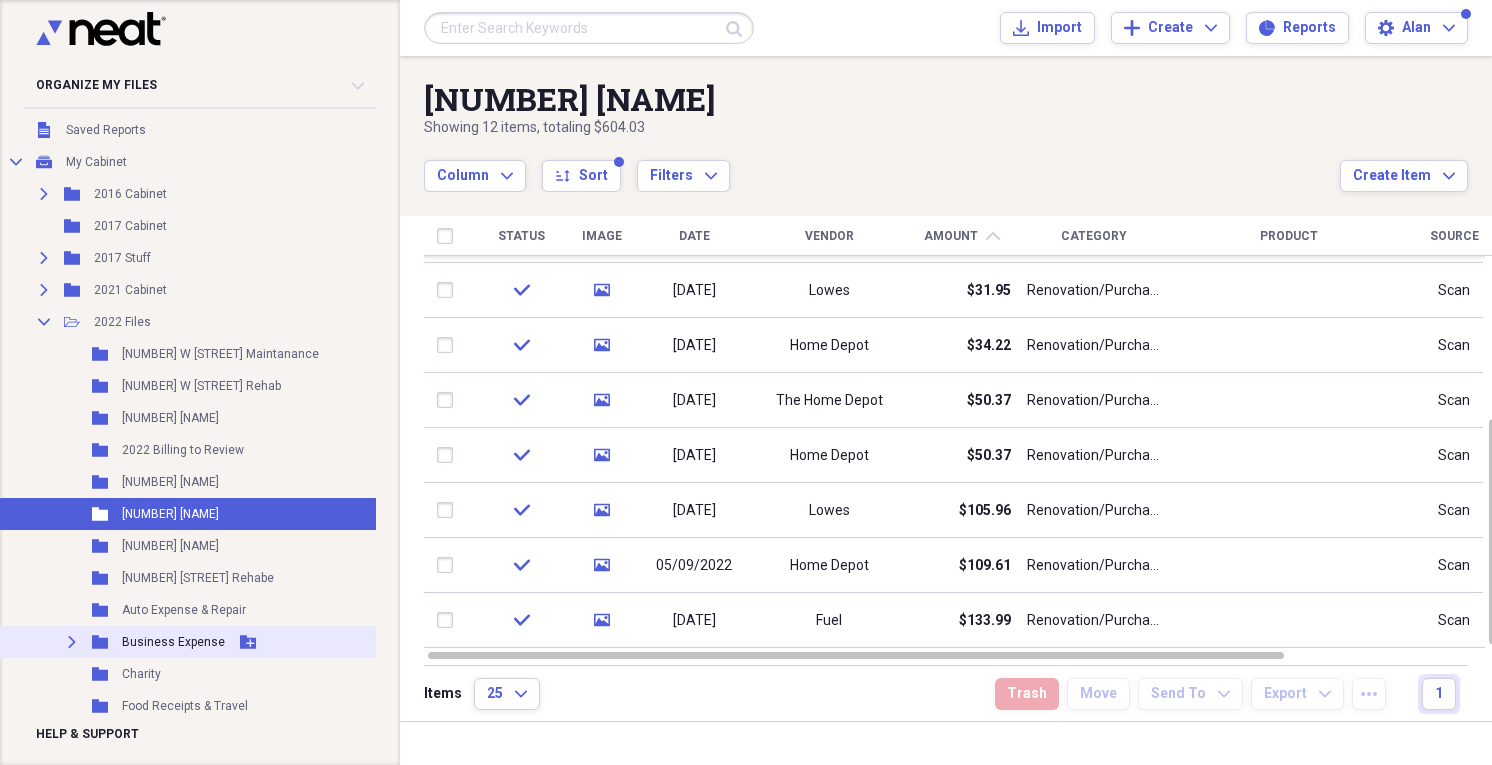 click on "Business Expense" at bounding box center (173, 642) 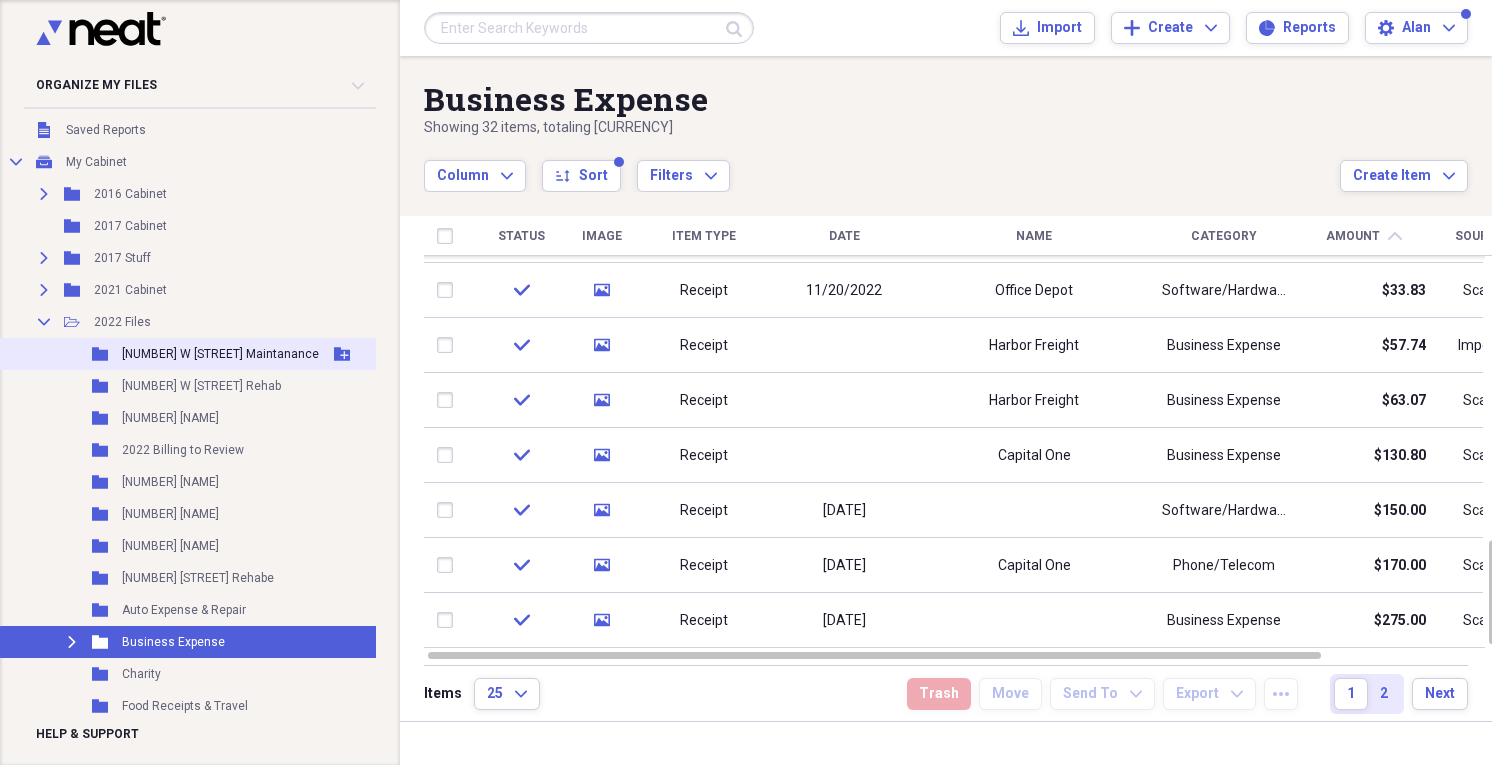 click on "[NUMBER] W [STREET] Maintanance" at bounding box center [220, 354] 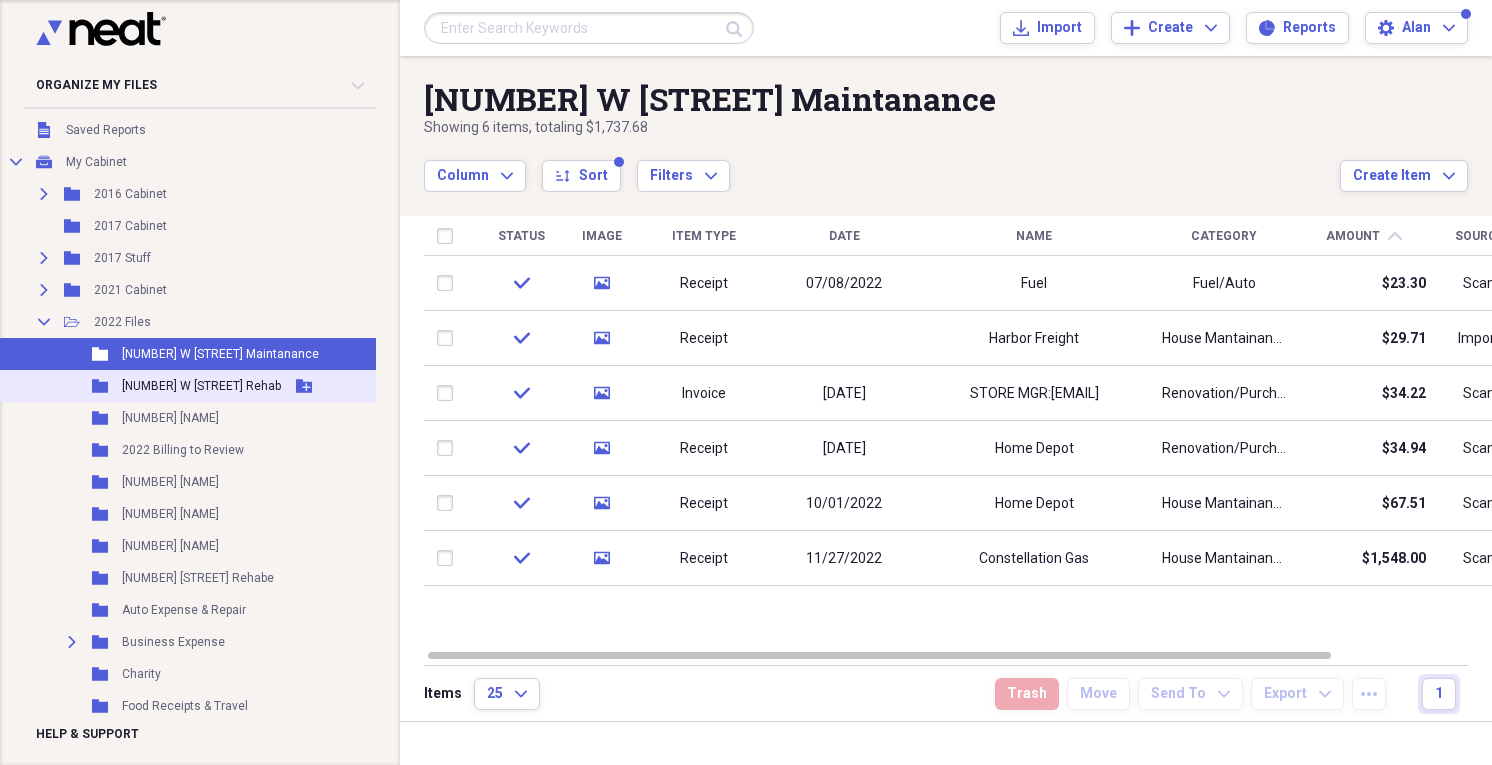 click on "[NUMBER] W [STREET] Rehab" at bounding box center [201, 386] 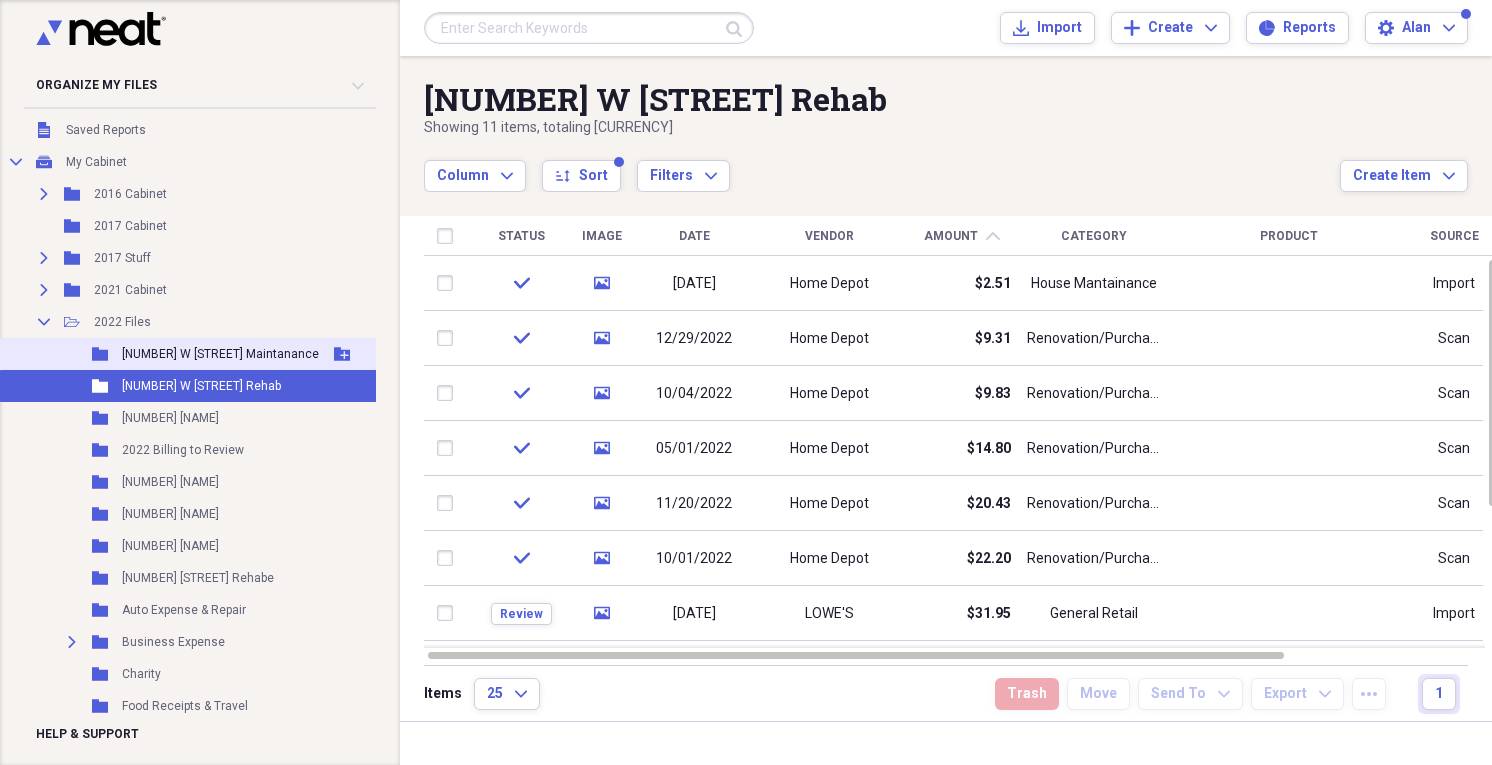 click on "[NUMBER] W [STREET] Maintanance" at bounding box center (220, 354) 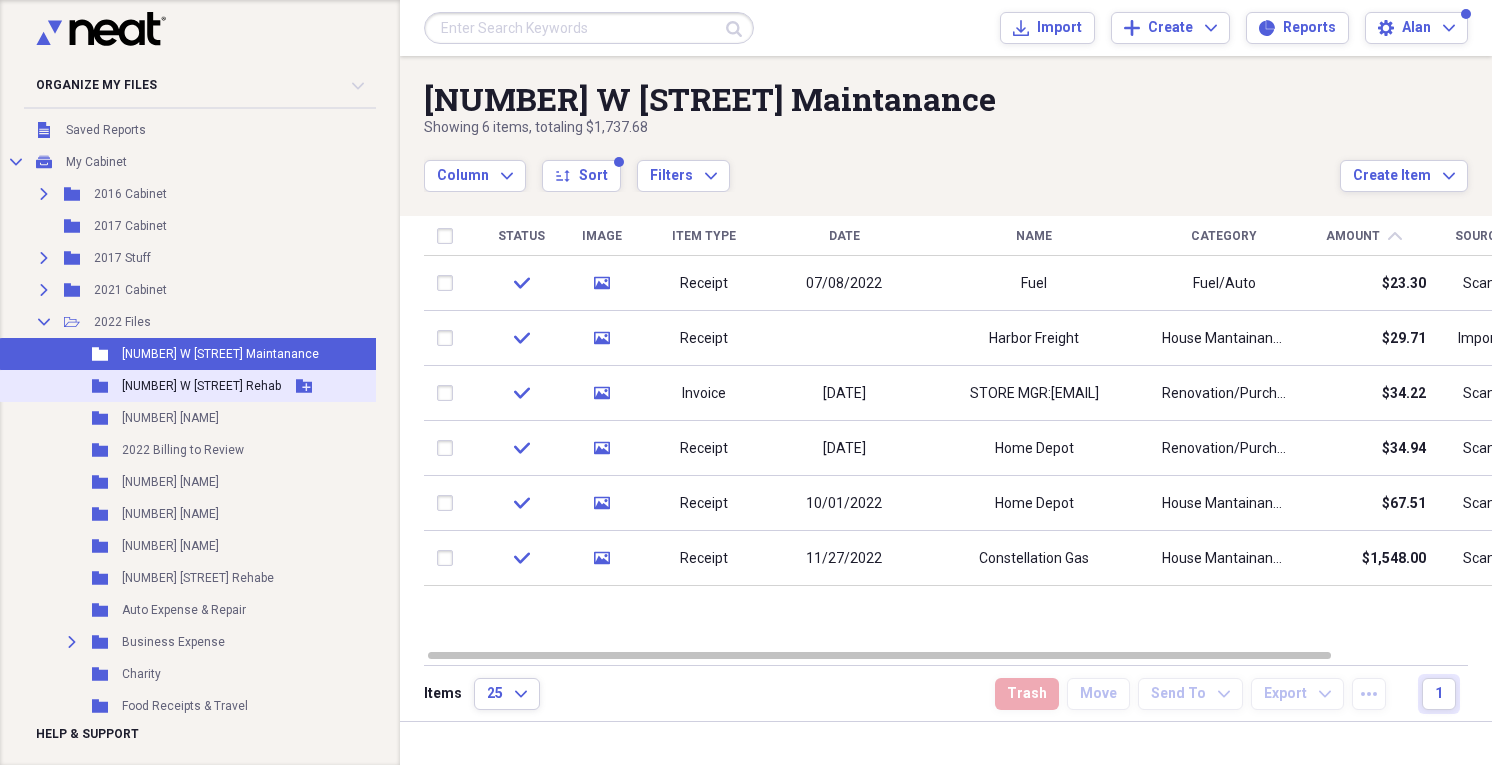 click on "Folder [NUMBER] W [STREET] Rehab Add Folder" at bounding box center (190, 386) 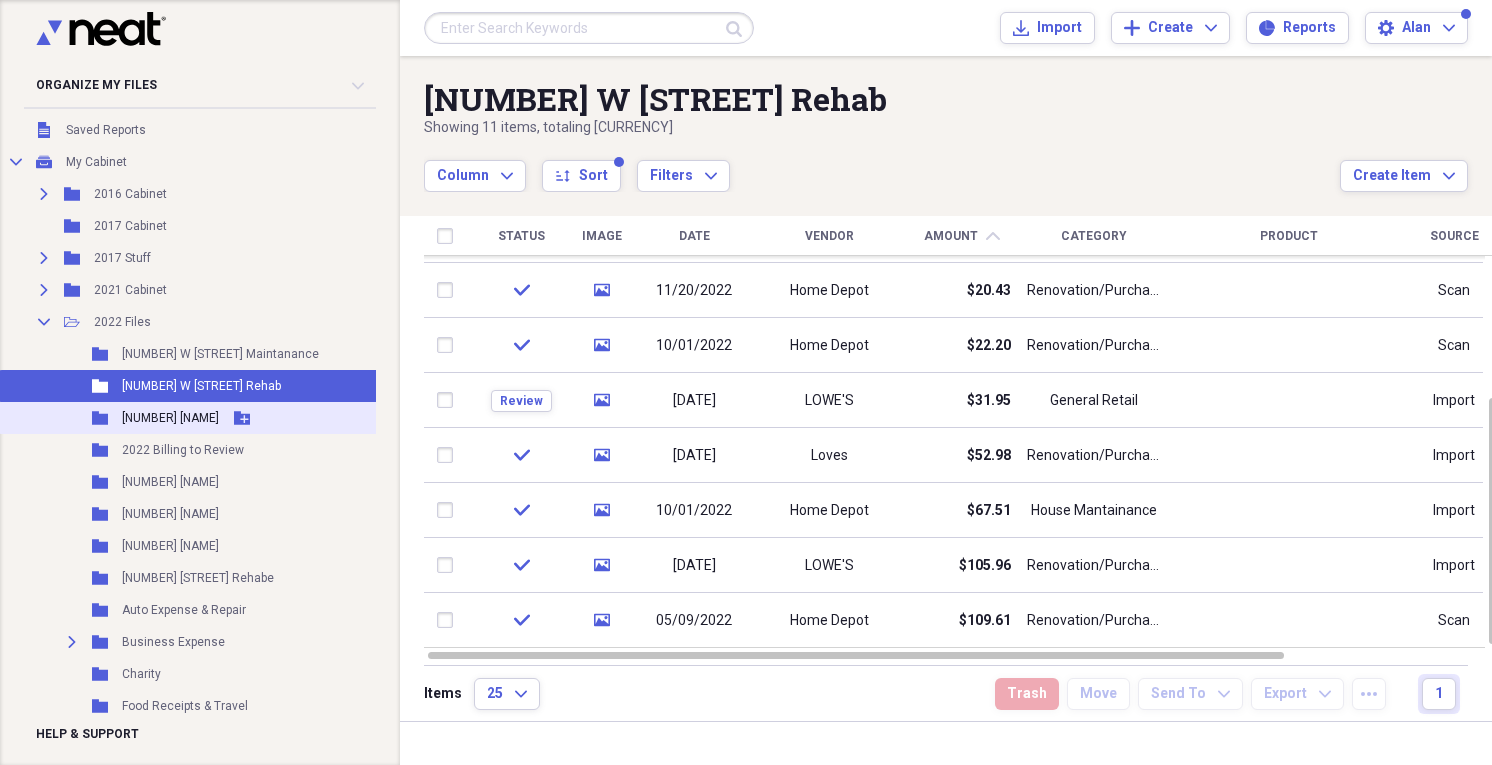 click on "[NUMBER] [NAME]" at bounding box center [170, 418] 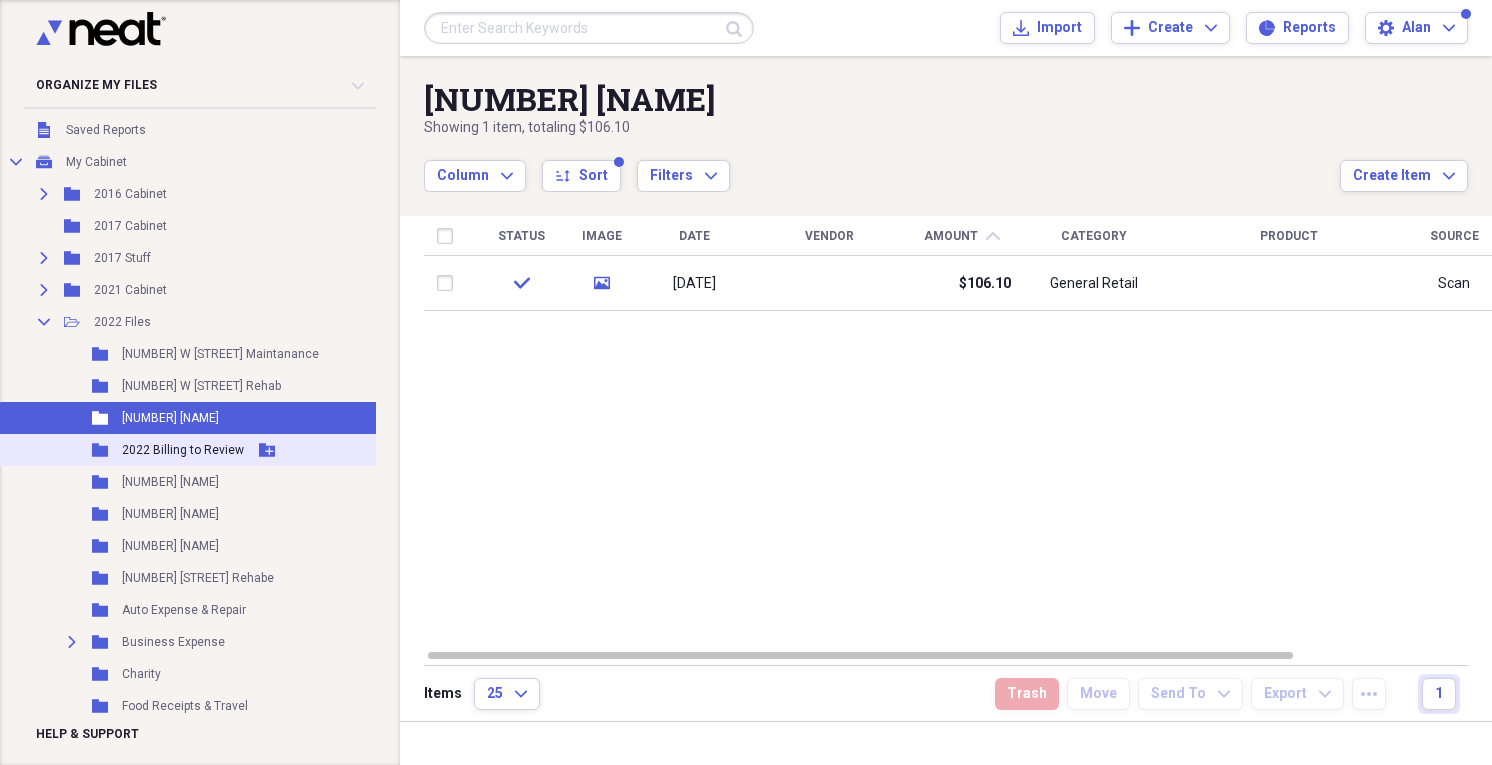 click on "2022 Billing to Review" at bounding box center (183, 450) 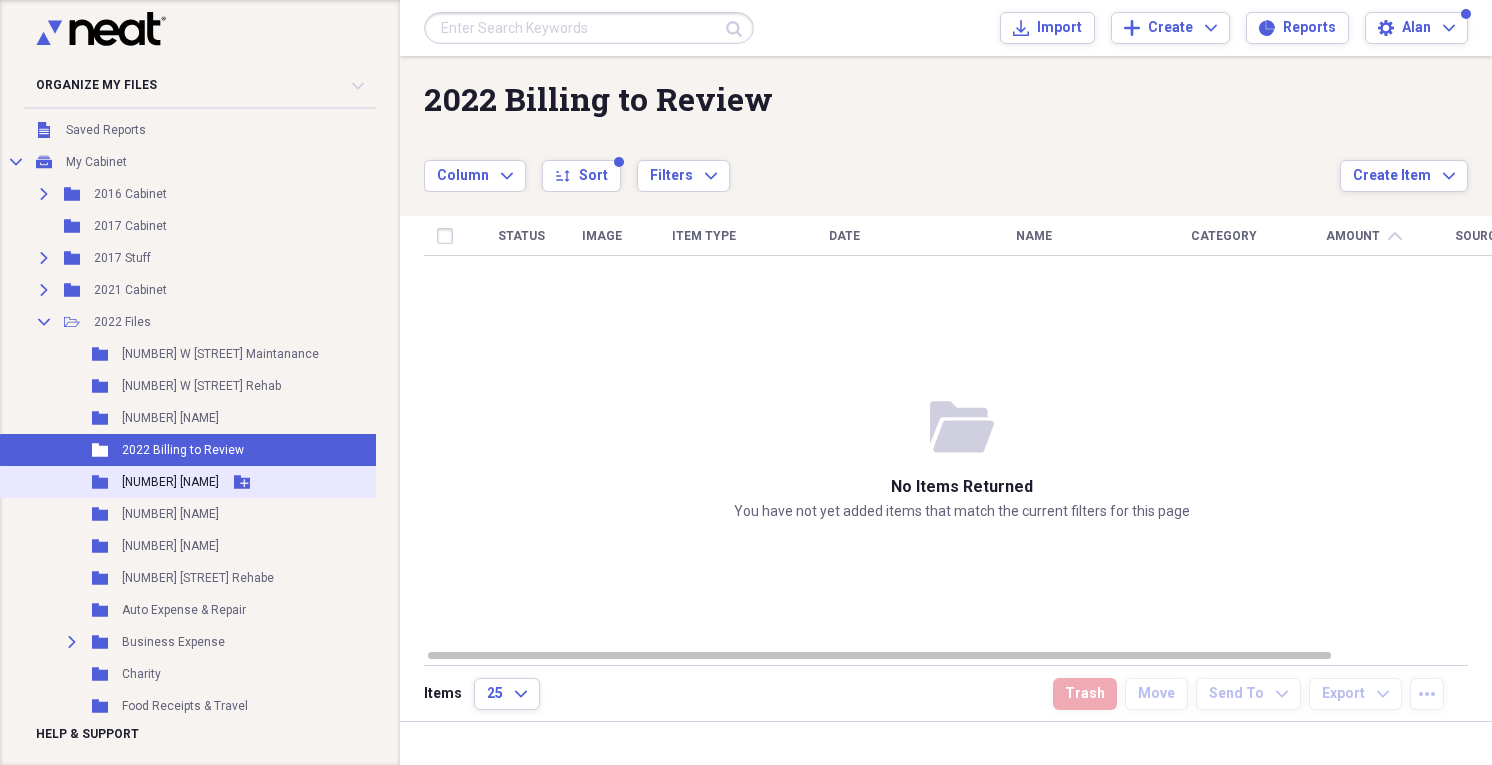 click on "[NUMBER] [NAME]" at bounding box center [170, 482] 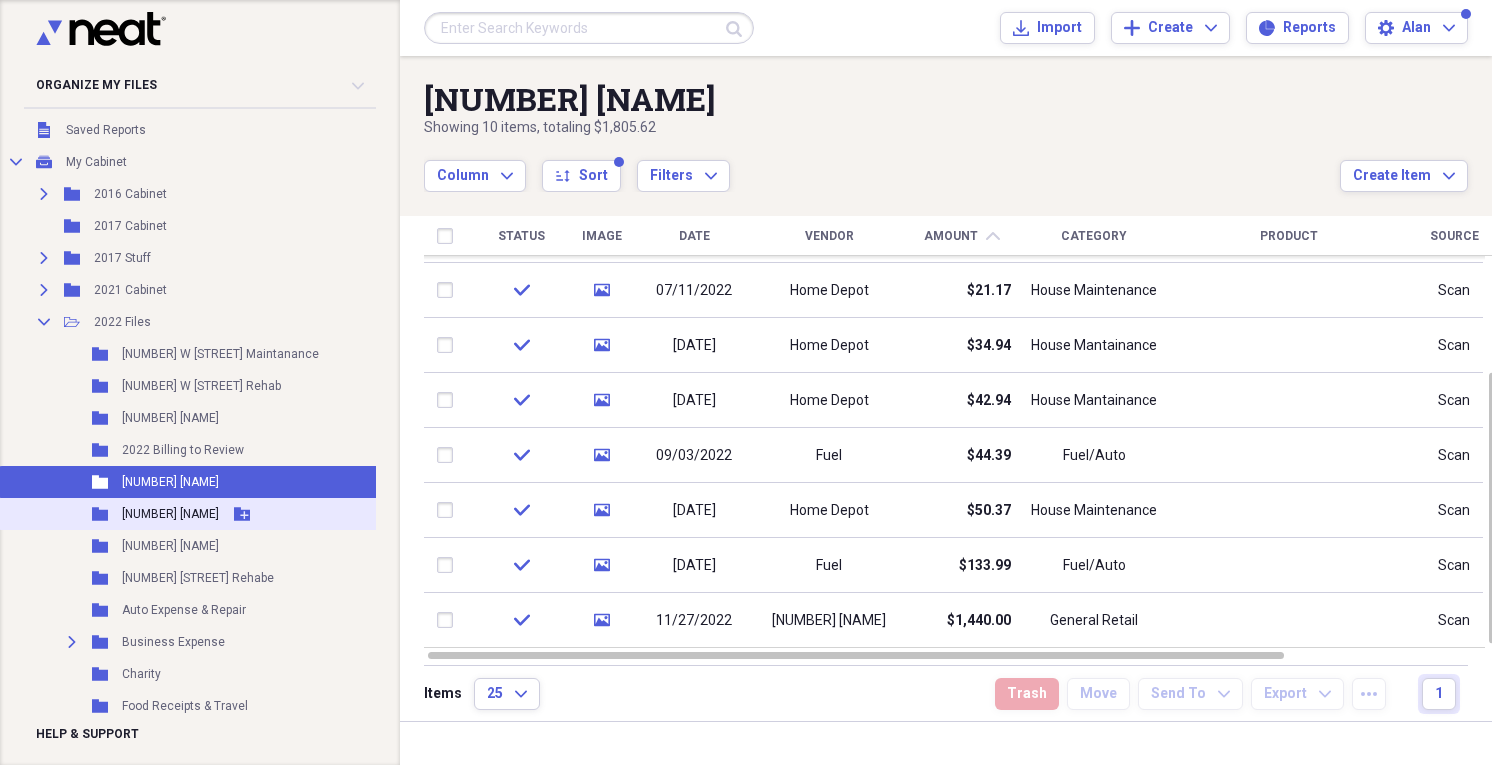 click on "[NUMBER] [NAME]" at bounding box center (170, 514) 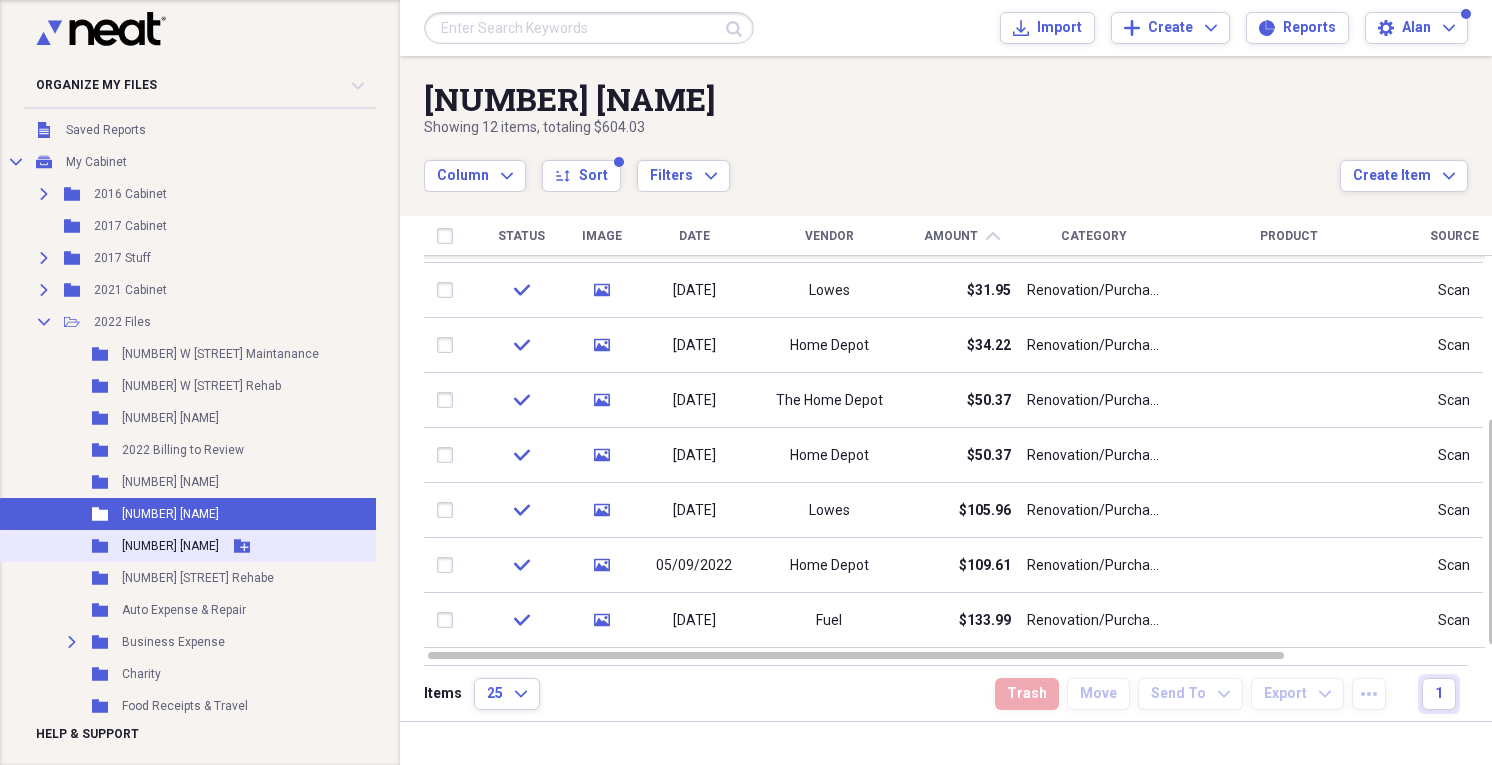 click on "[NUMBER] [NAME]" at bounding box center (170, 546) 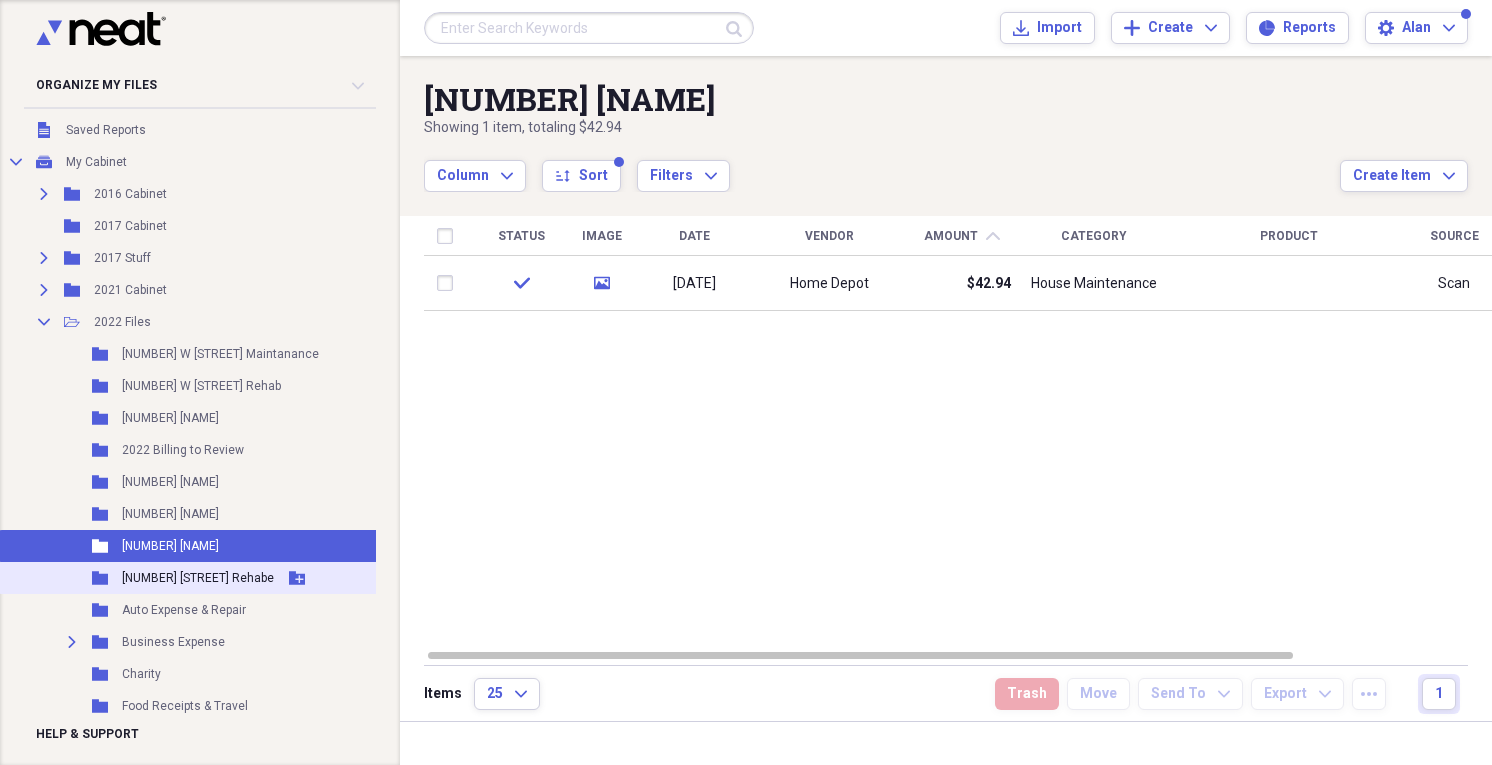 click on "[NUMBER] [STREET] Rehabe" at bounding box center [198, 578] 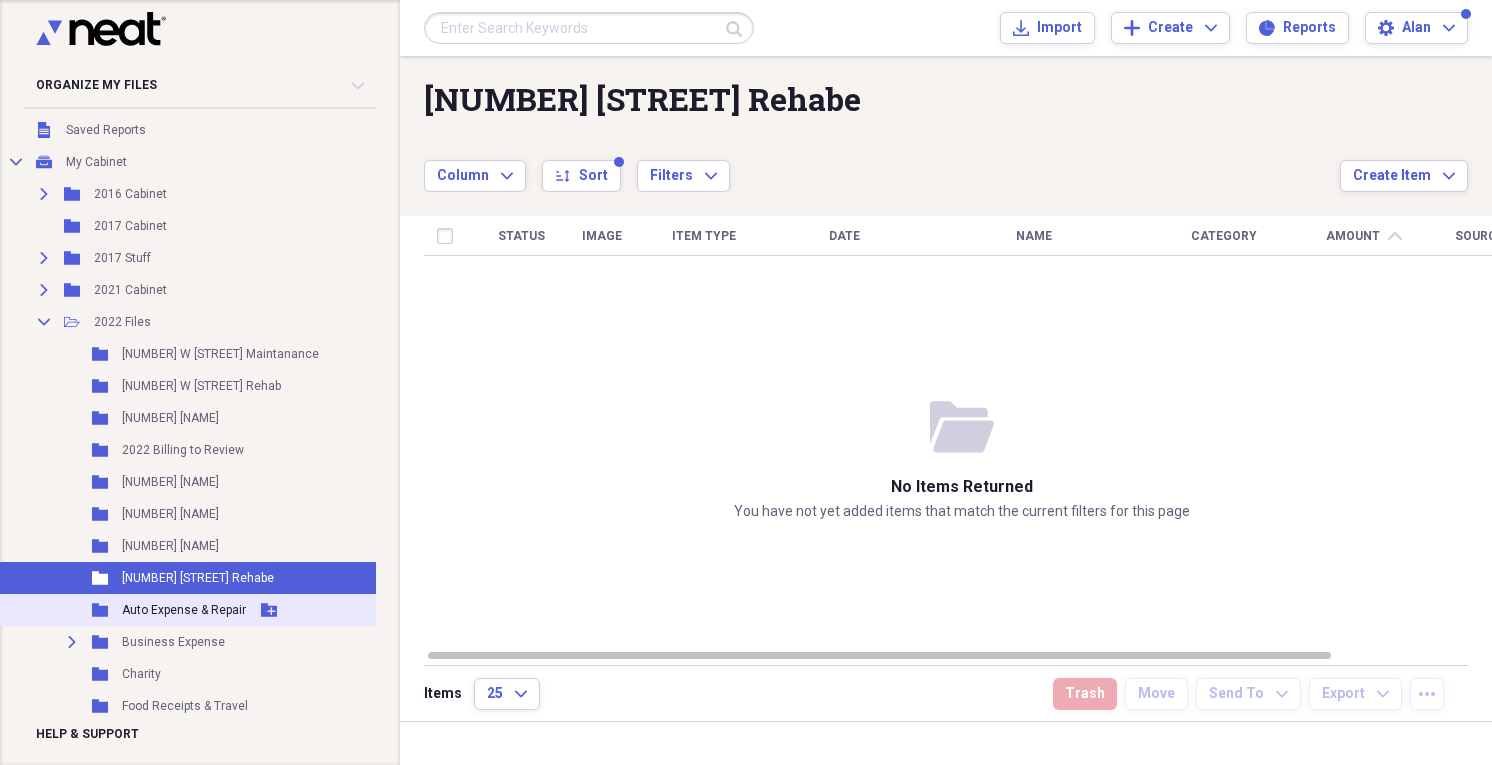 click on "Auto Expense & Repair" at bounding box center [184, 610] 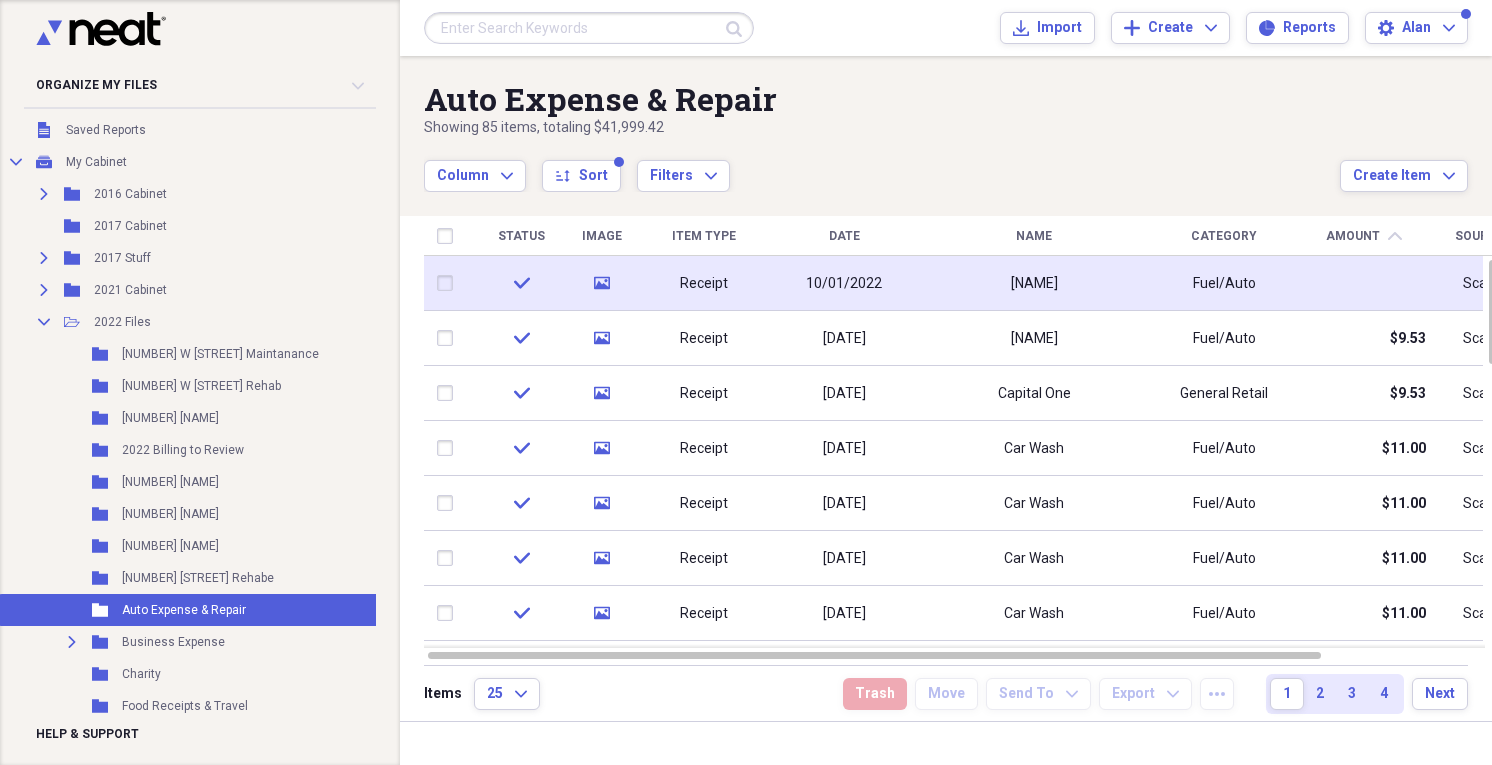 click on "[NAME]" at bounding box center (1034, 283) 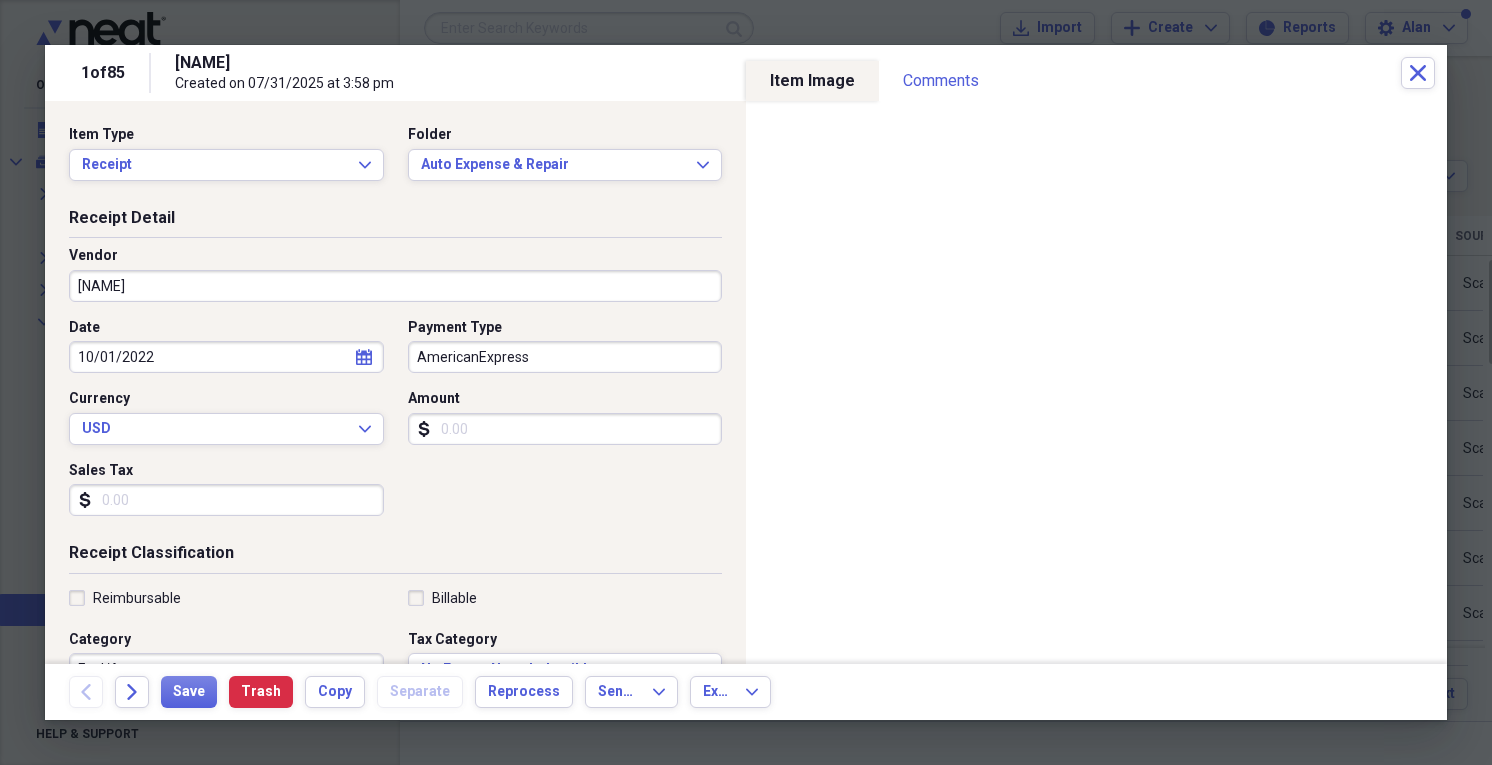 click on "[NAME]" at bounding box center (395, 286) 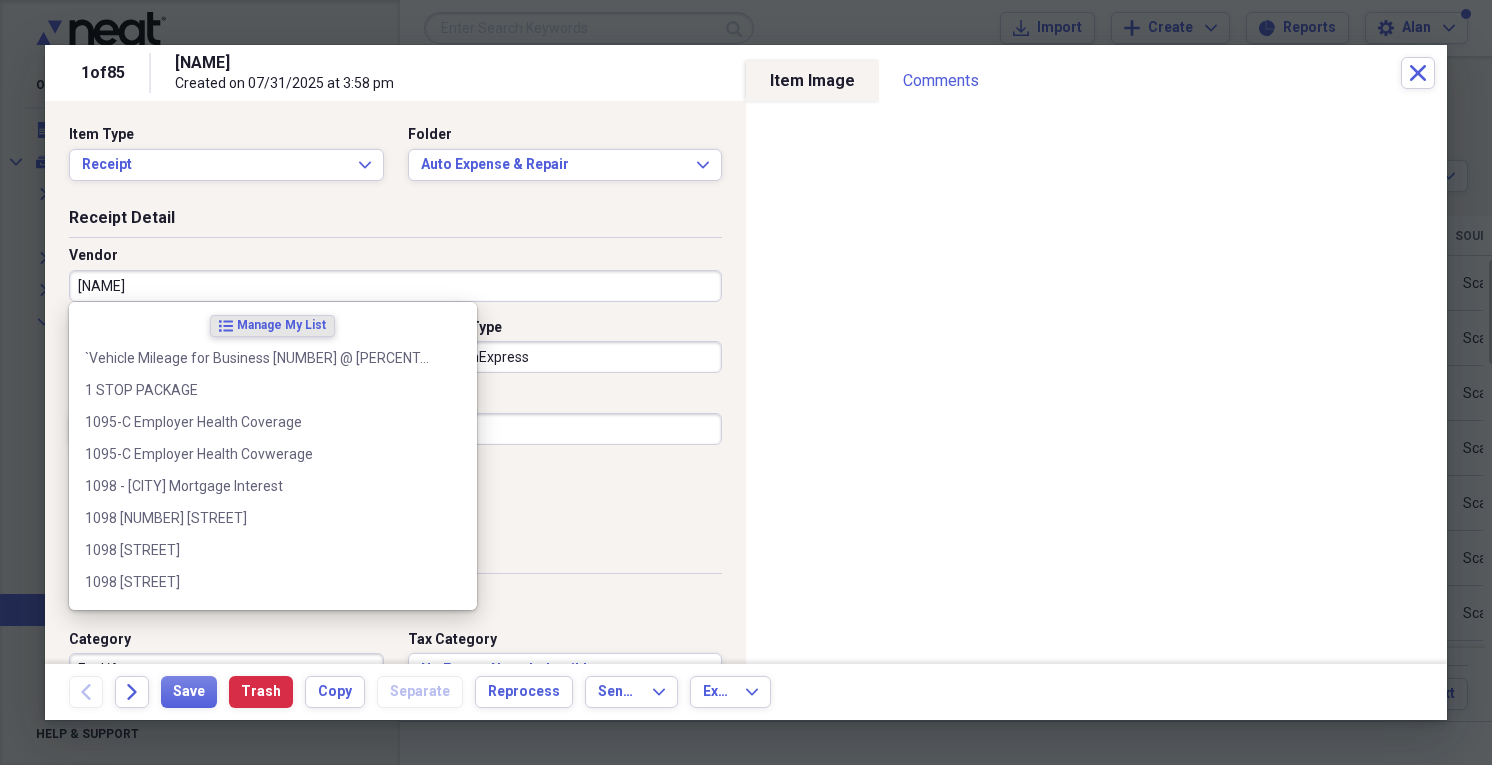 drag, startPoint x: 629, startPoint y: 200, endPoint x: 662, endPoint y: 179, distance: 39.115215 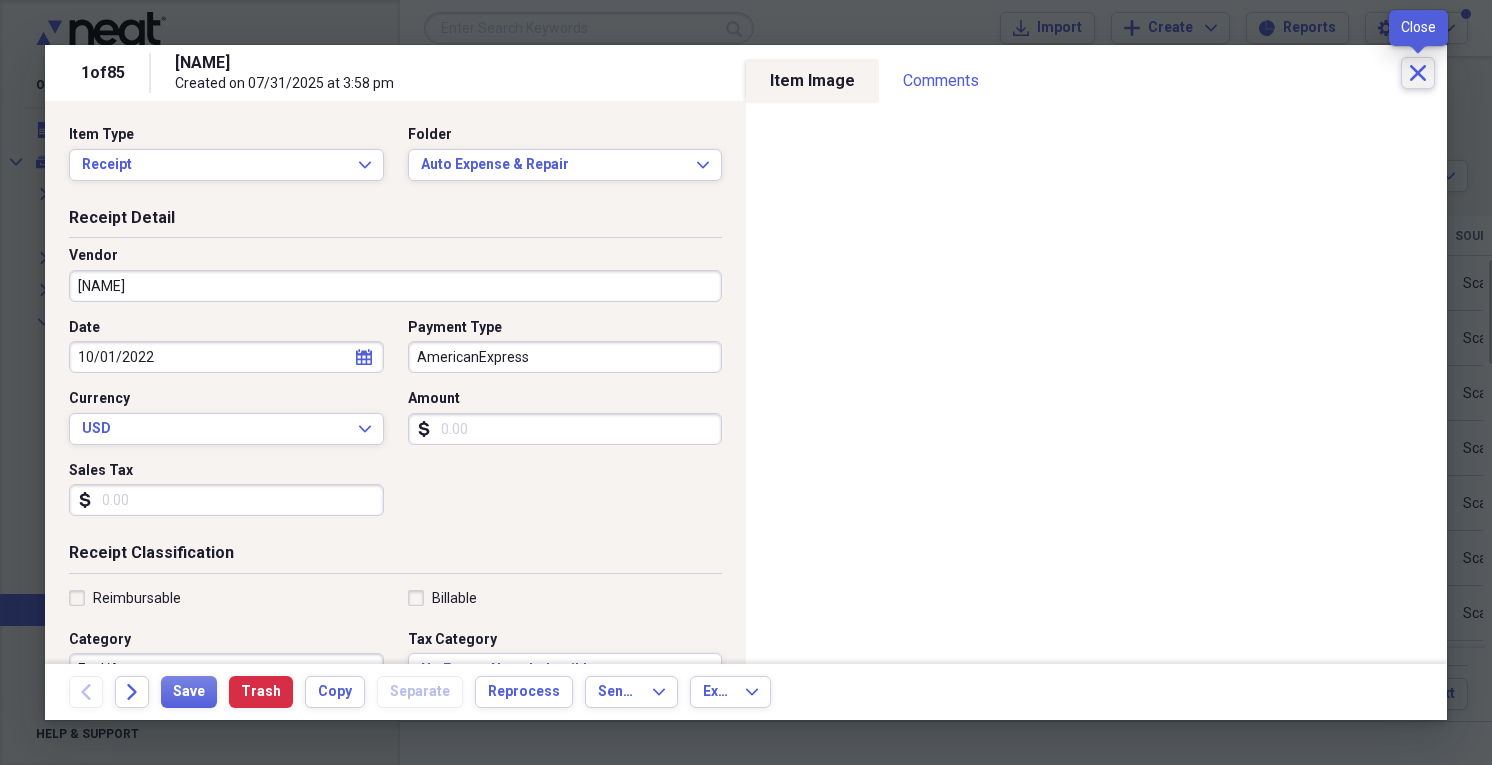 click on "Close" 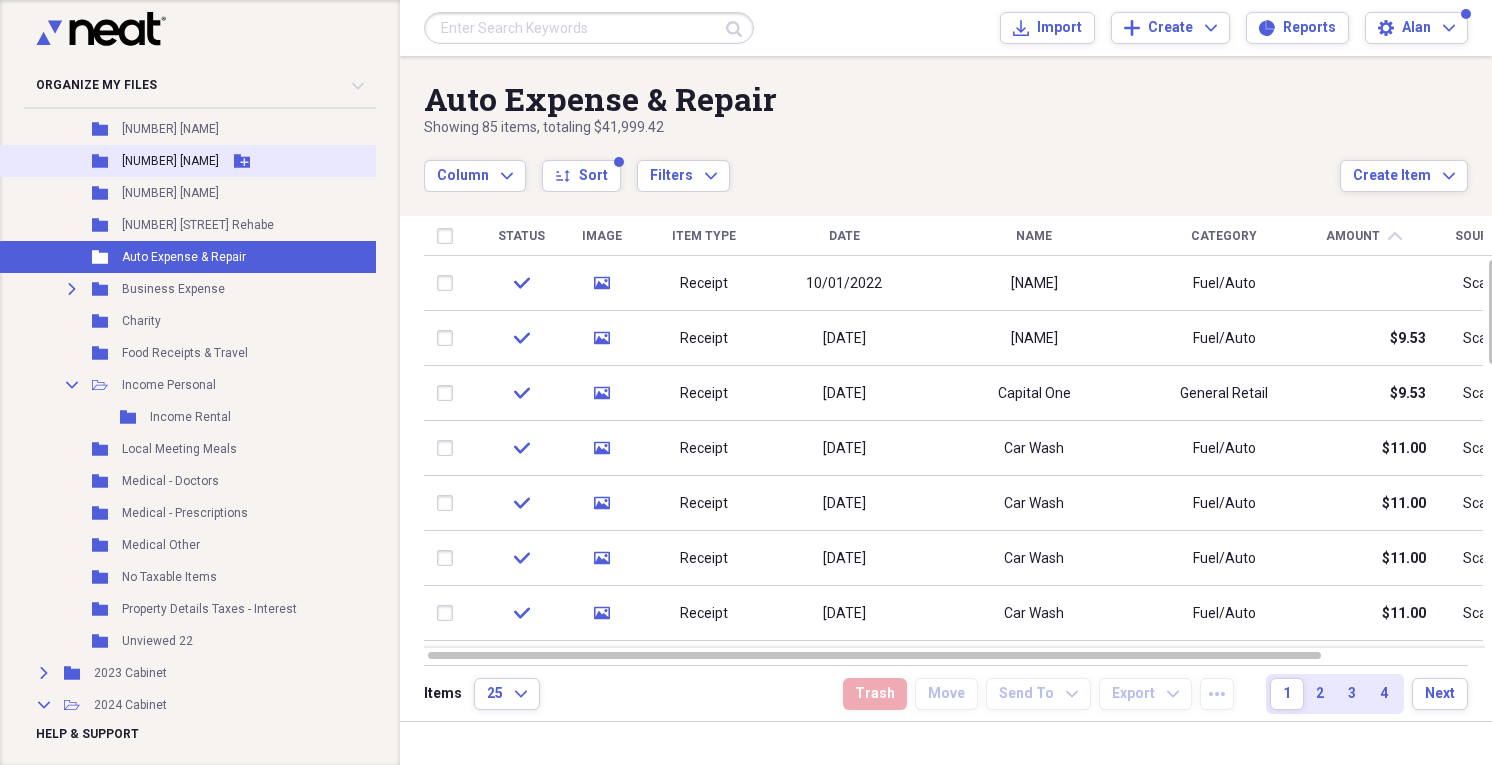 scroll, scrollTop: 453, scrollLeft: 0, axis: vertical 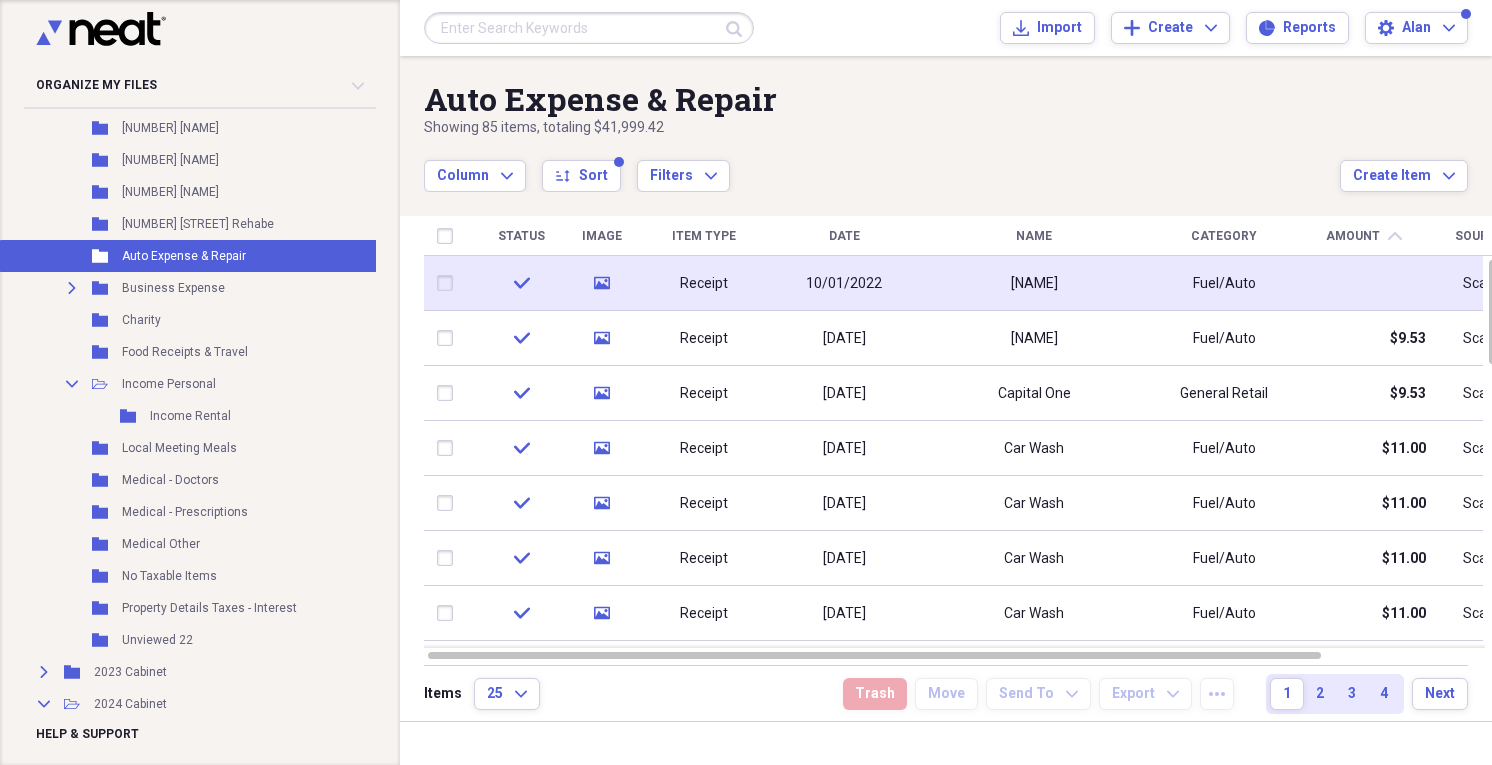 click at bounding box center (449, 283) 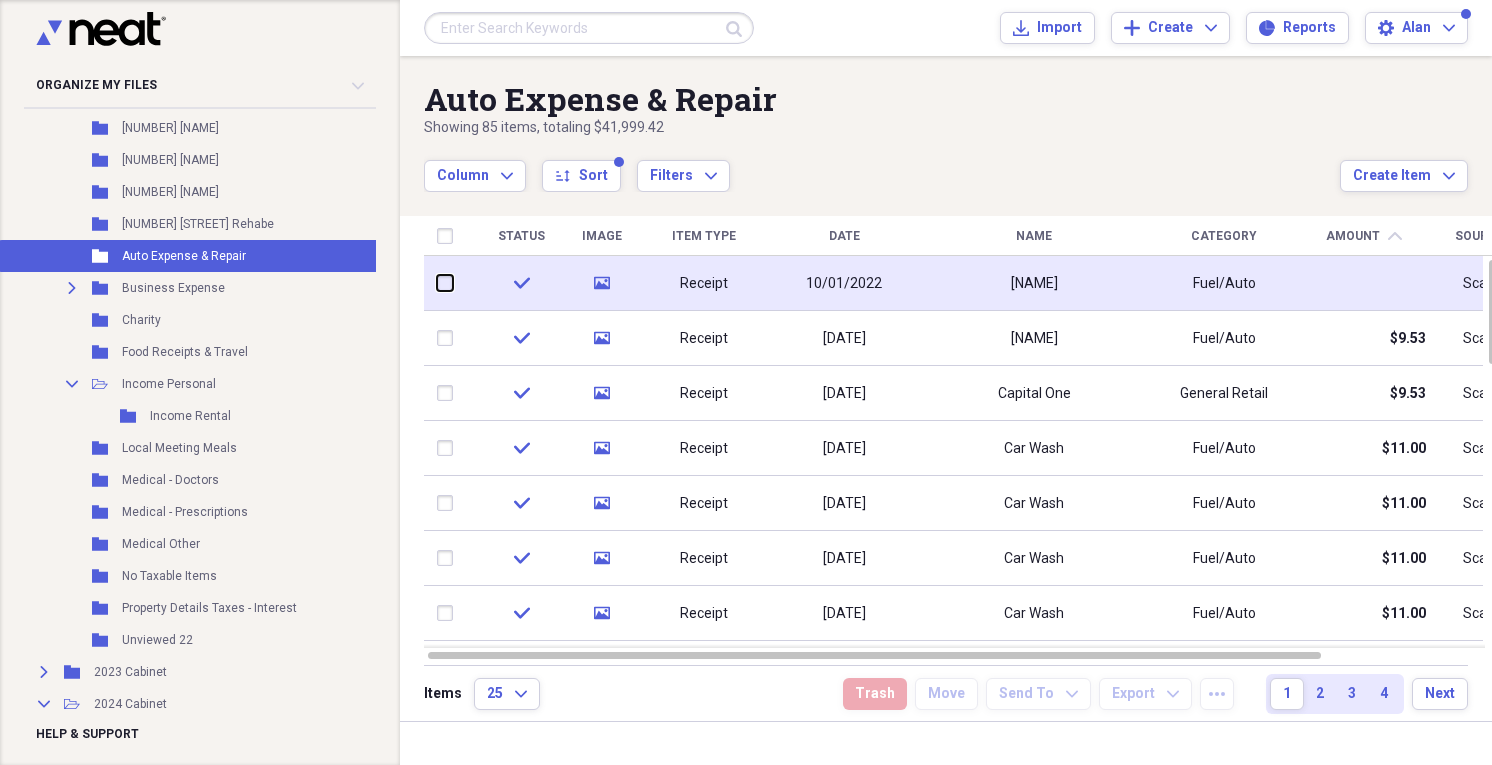 click at bounding box center (437, 283) 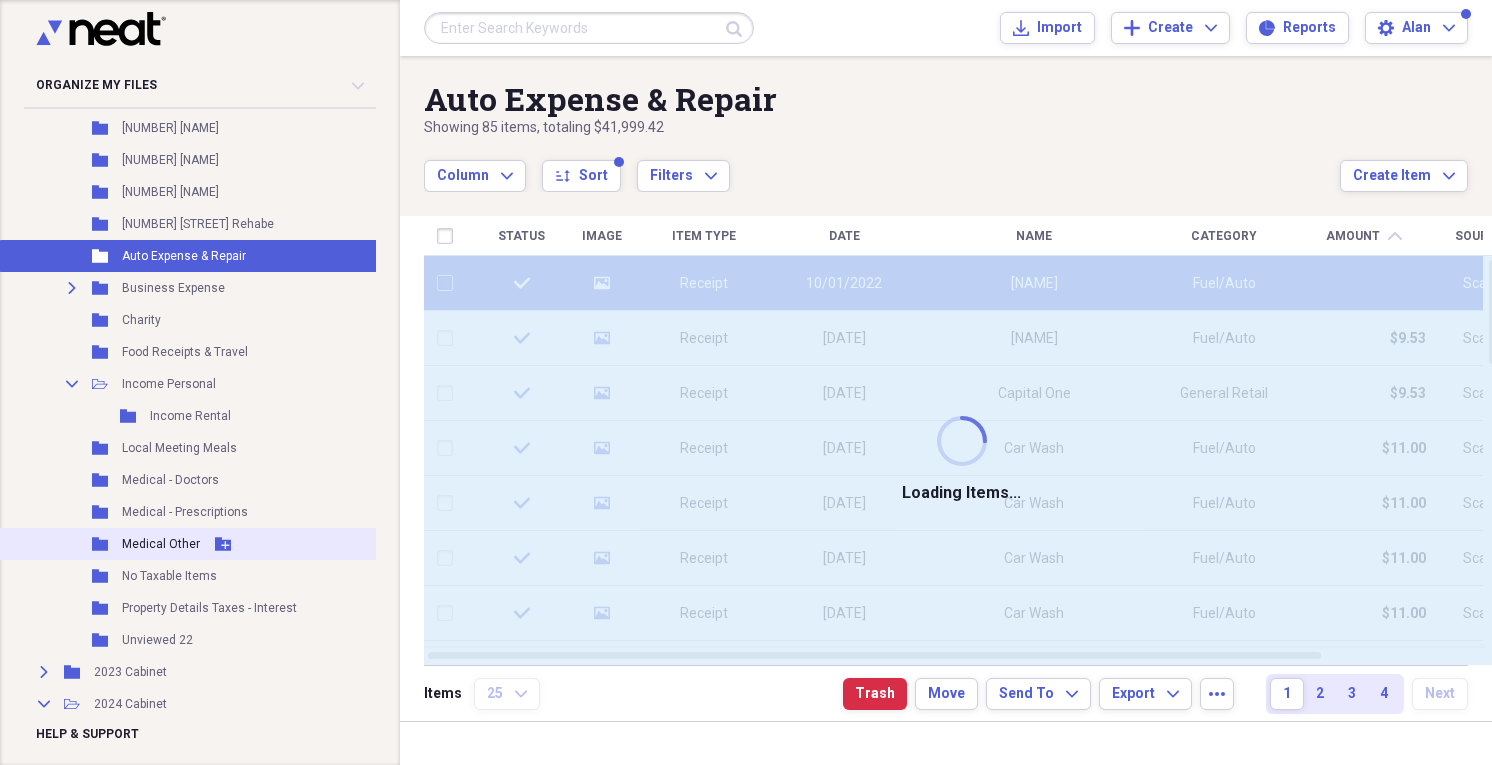 checkbox on "false" 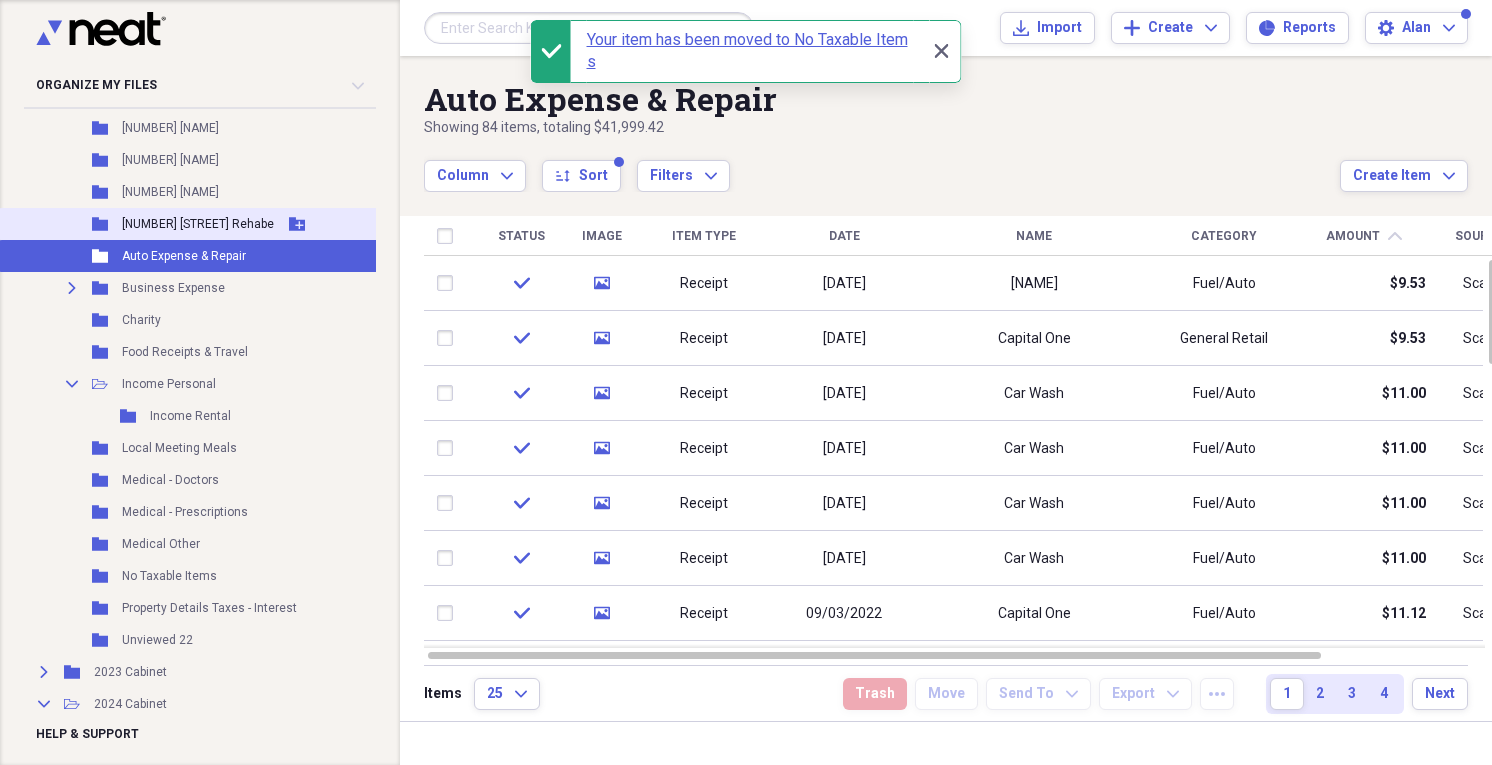 click on "[NUMBER] [STREET] Rehabe" at bounding box center [198, 224] 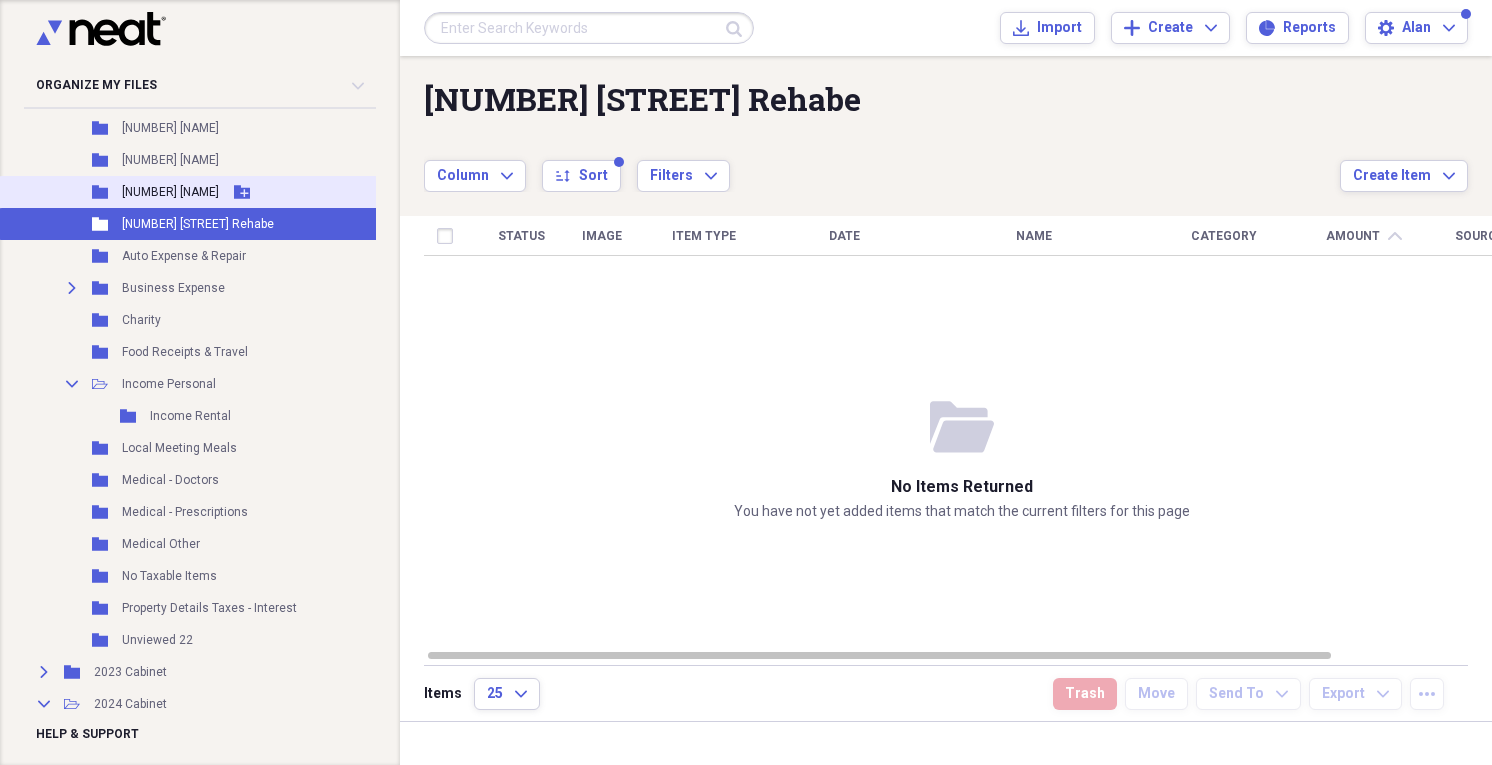 click on "[NUMBER] [NAME]" at bounding box center [170, 192] 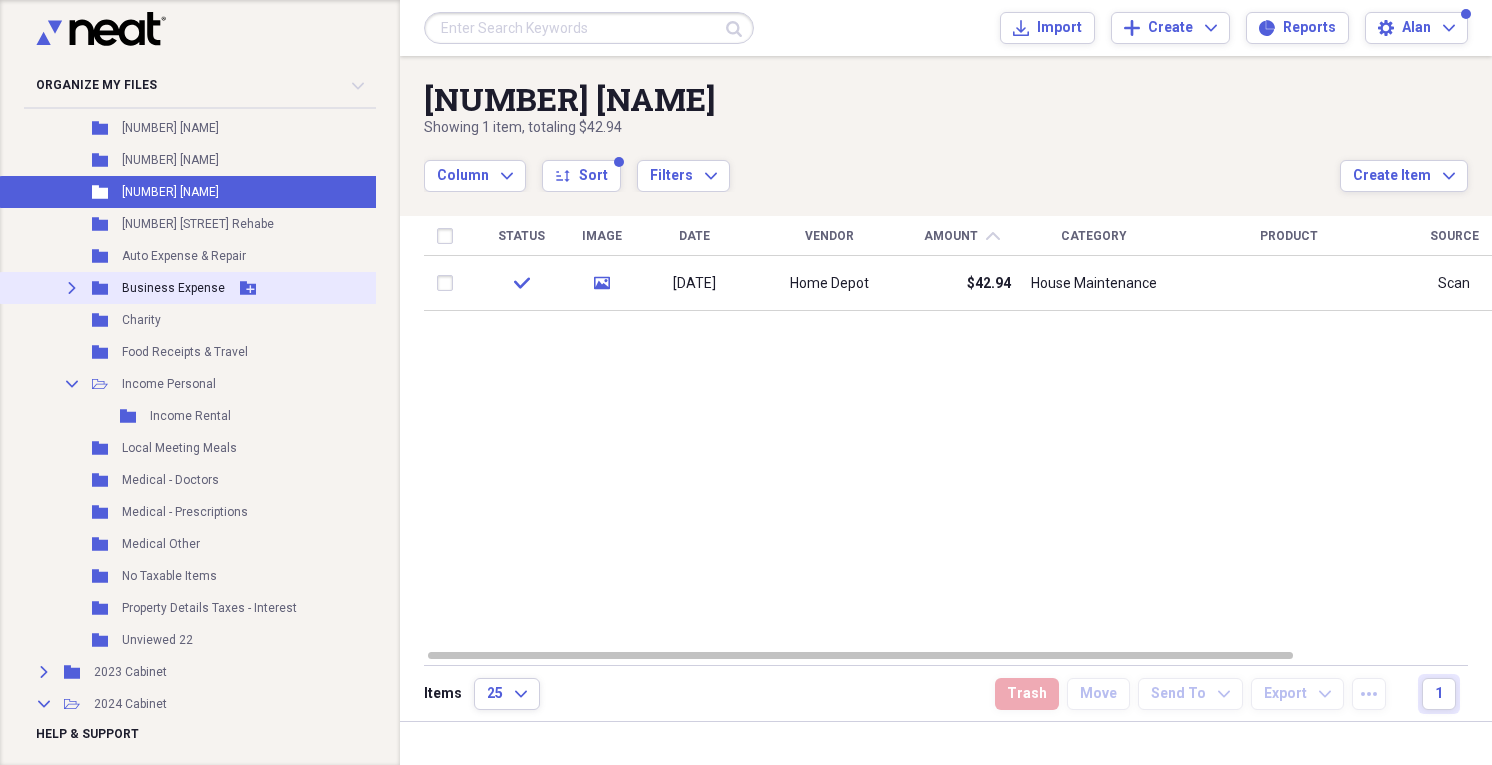 click on "Business Expense" at bounding box center (173, 288) 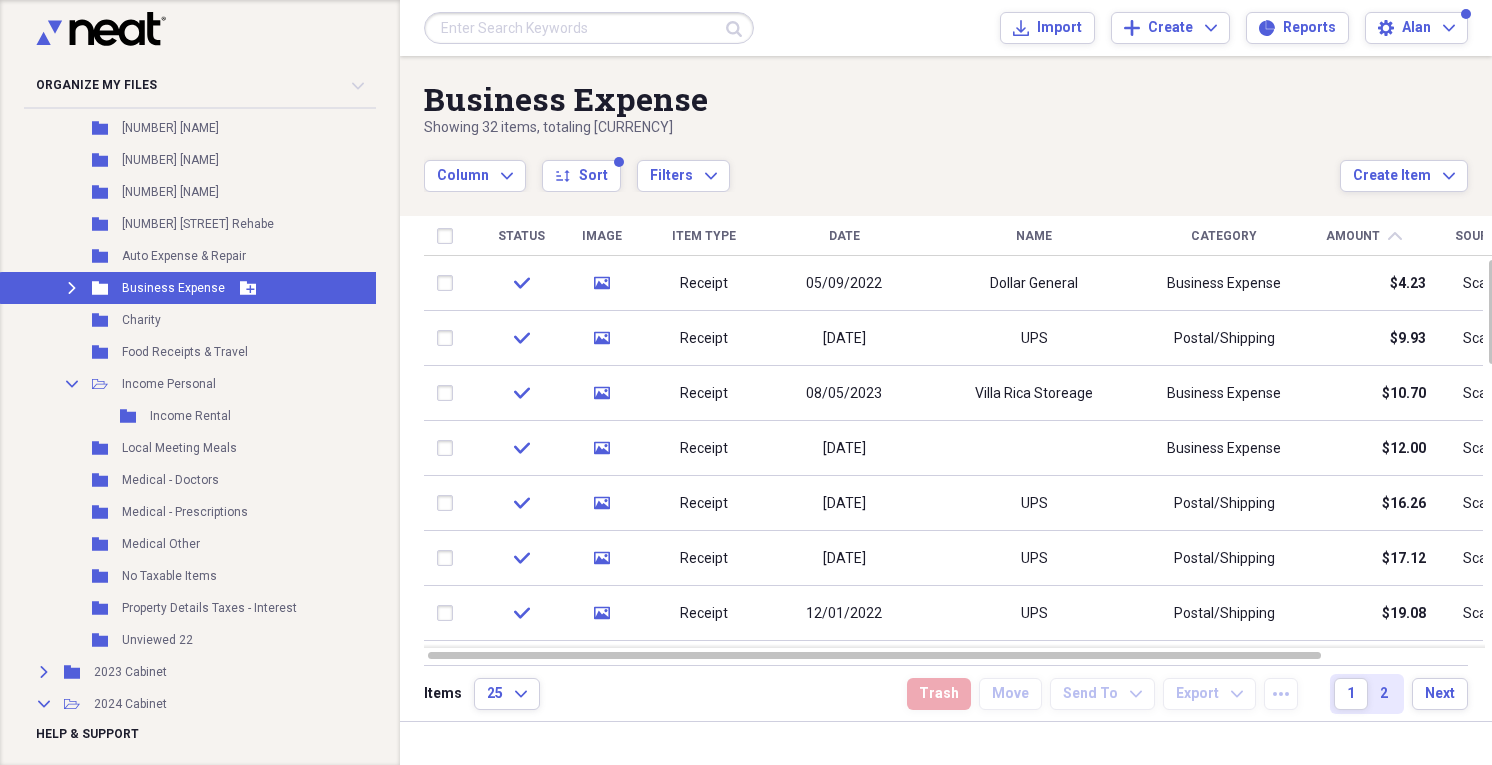 click on "Expand" at bounding box center [72, 288] 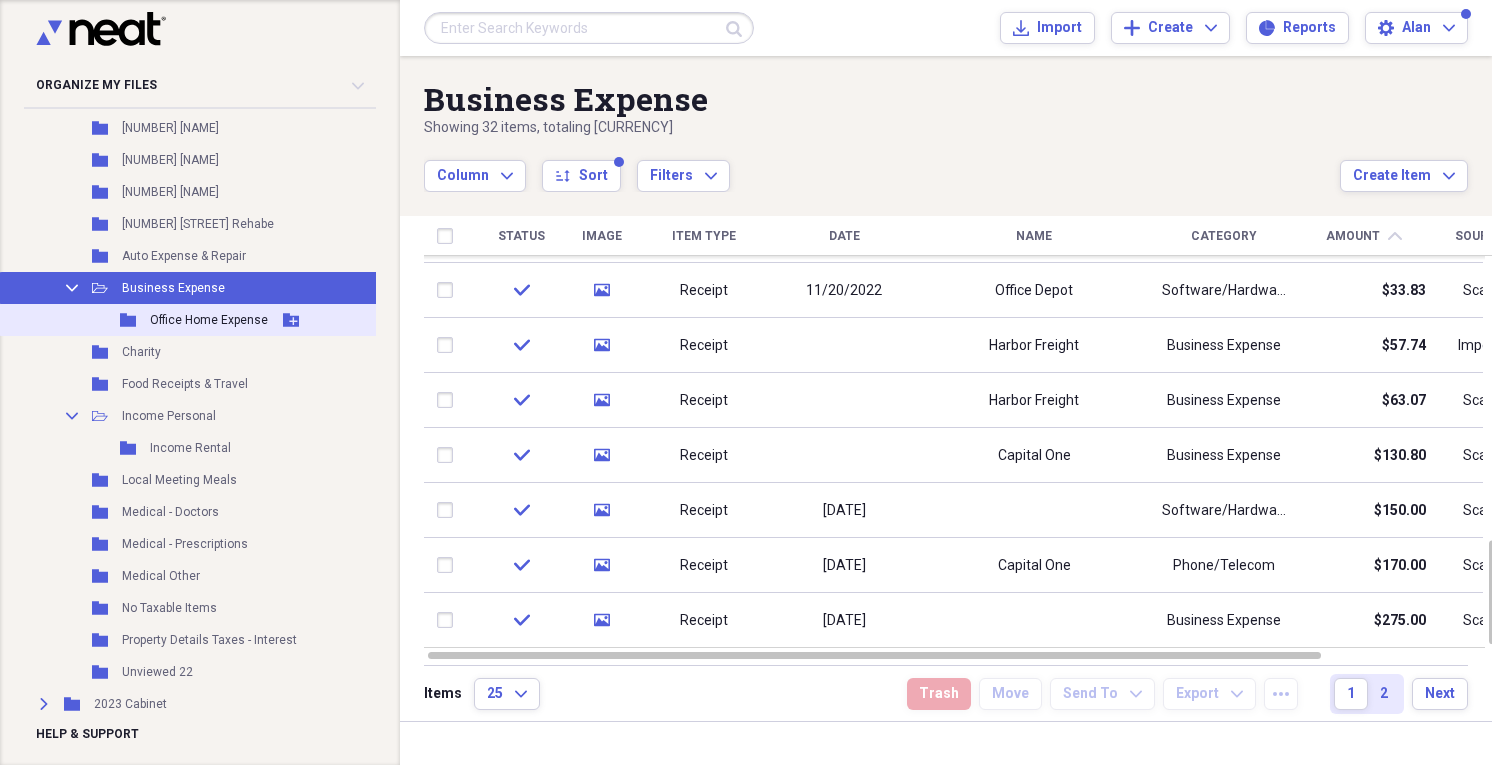 click on "Office Home Expense" at bounding box center (209, 320) 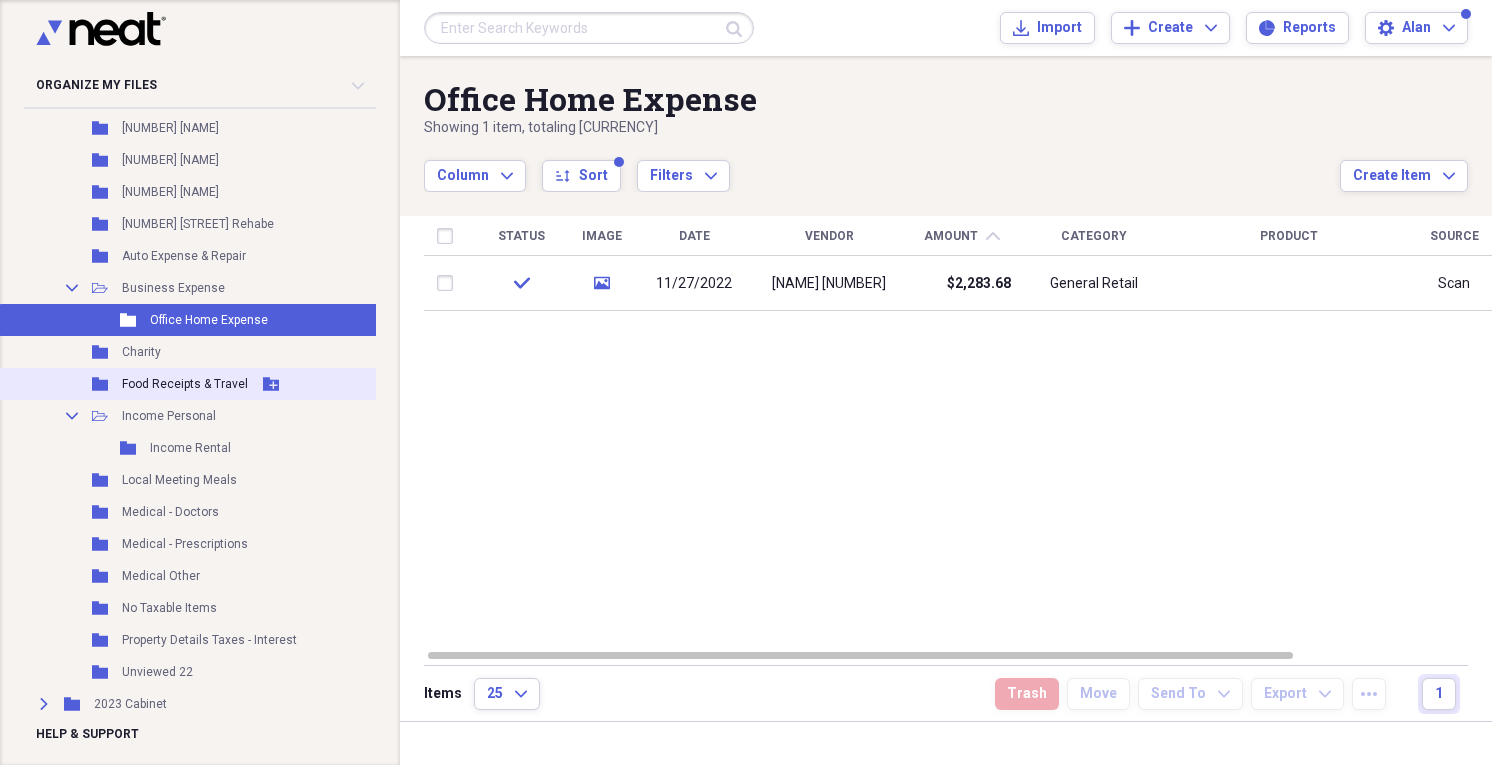 click on "Food Receipts & Travel" at bounding box center [185, 384] 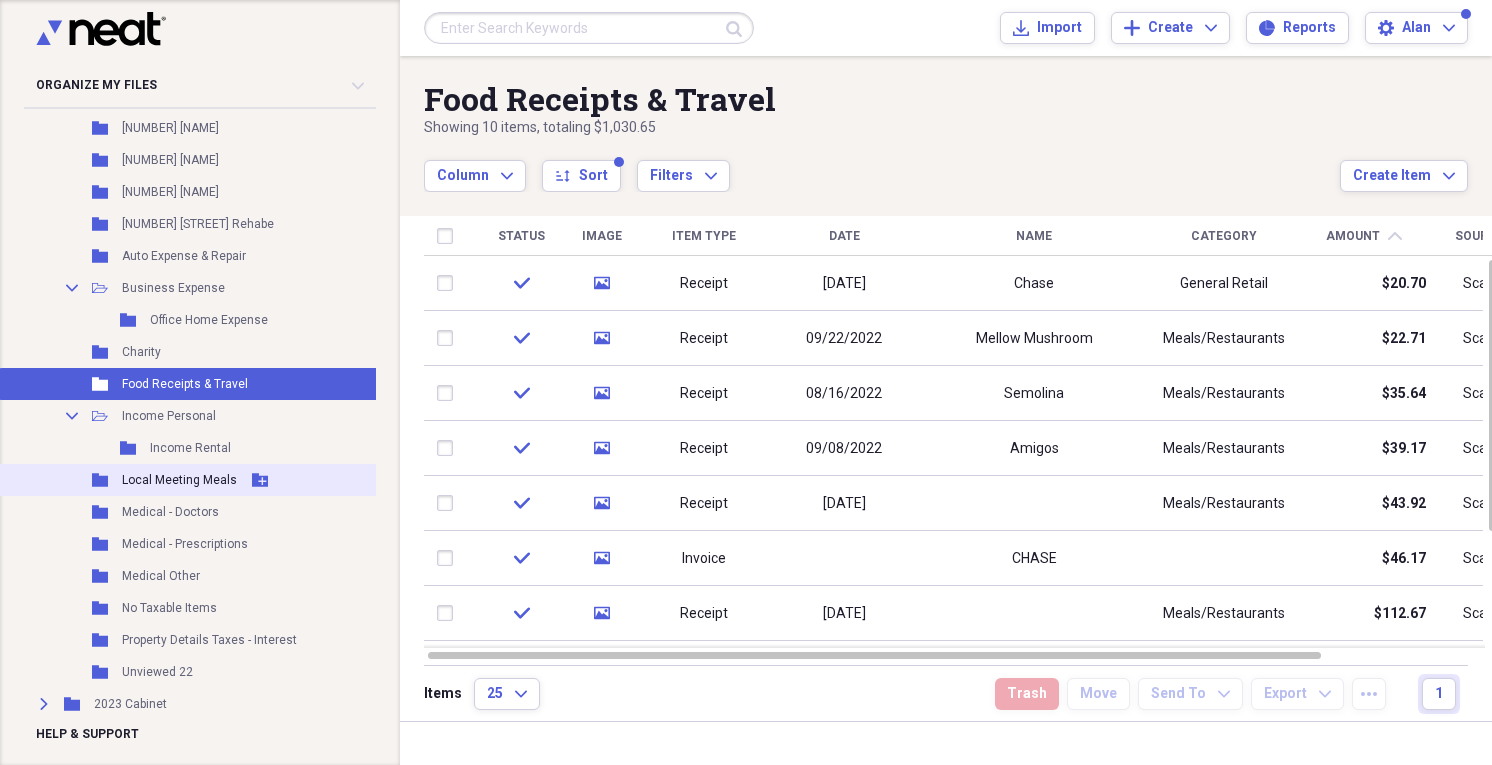 click on "Local Meeting Meals" at bounding box center [179, 480] 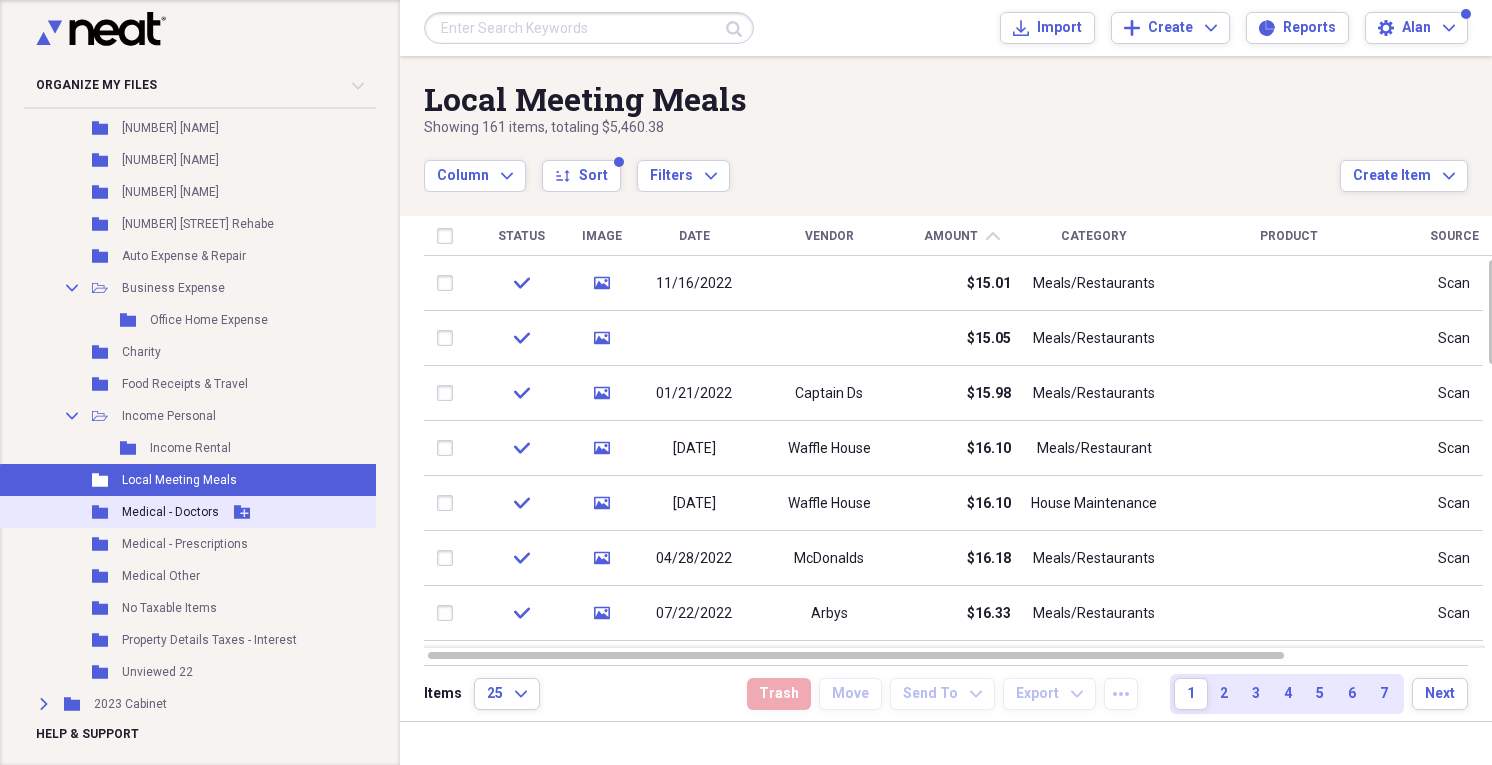 click on "Medical - Doctors" at bounding box center [170, 512] 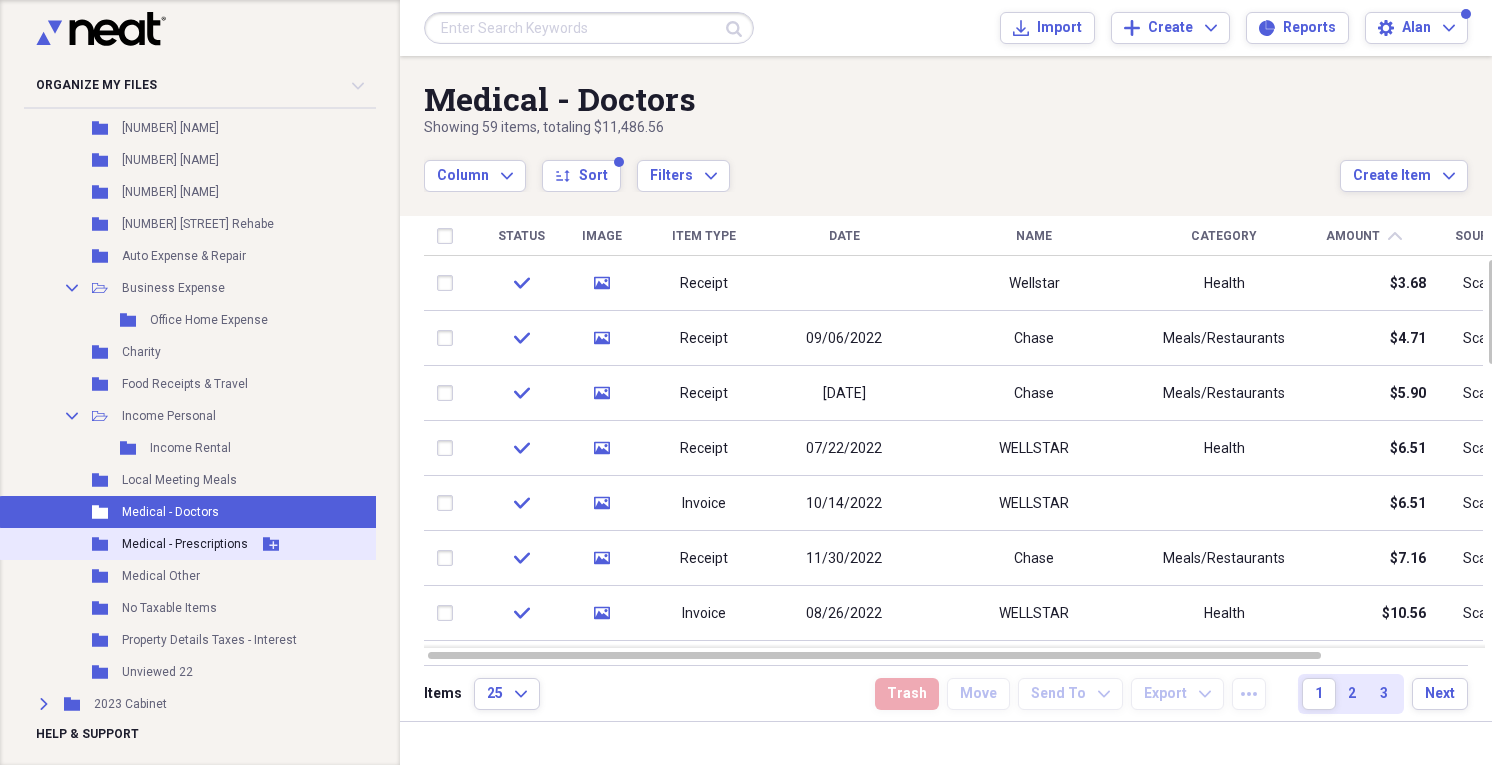click on "Medical - Prescriptions" at bounding box center [185, 544] 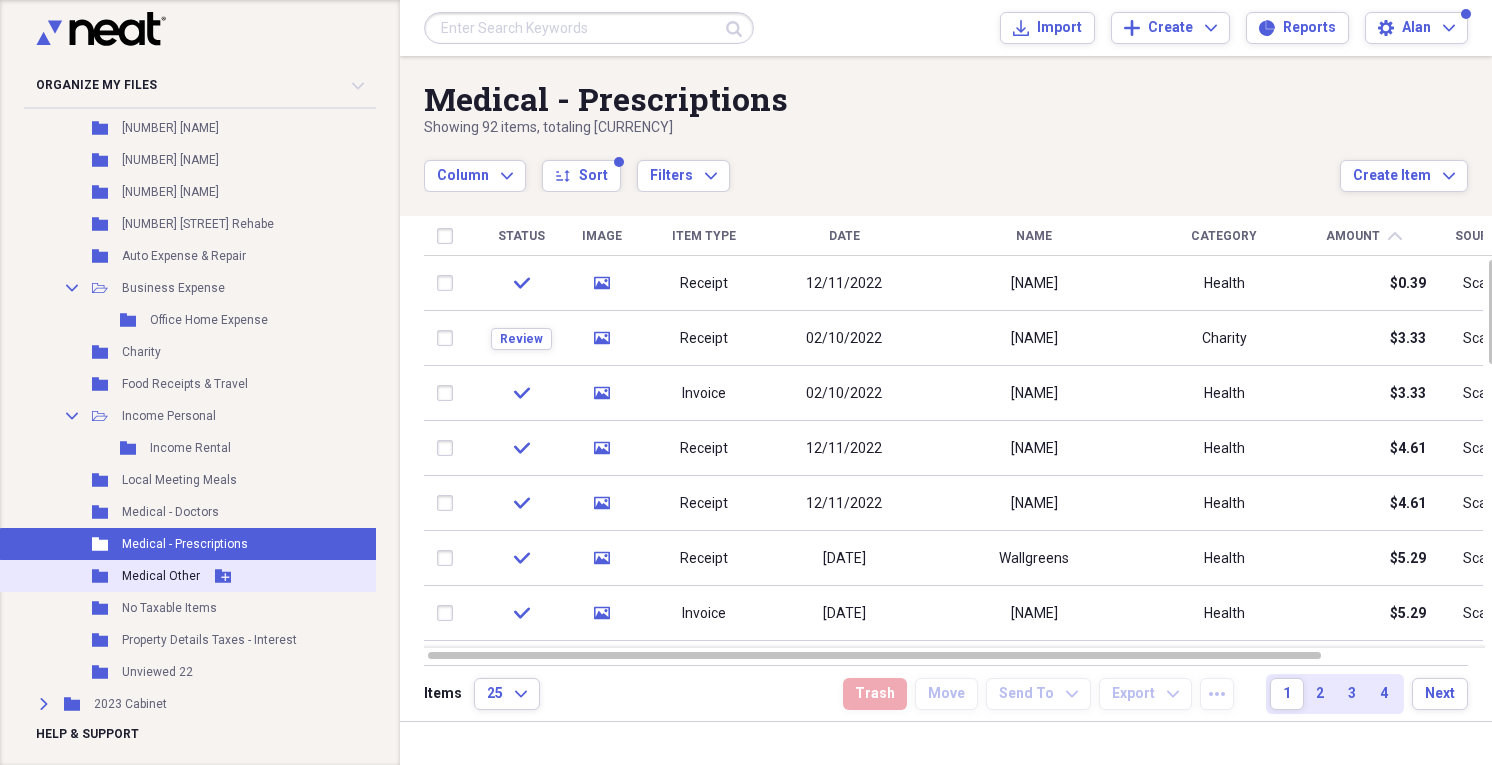 click on "Medical Other" at bounding box center (161, 576) 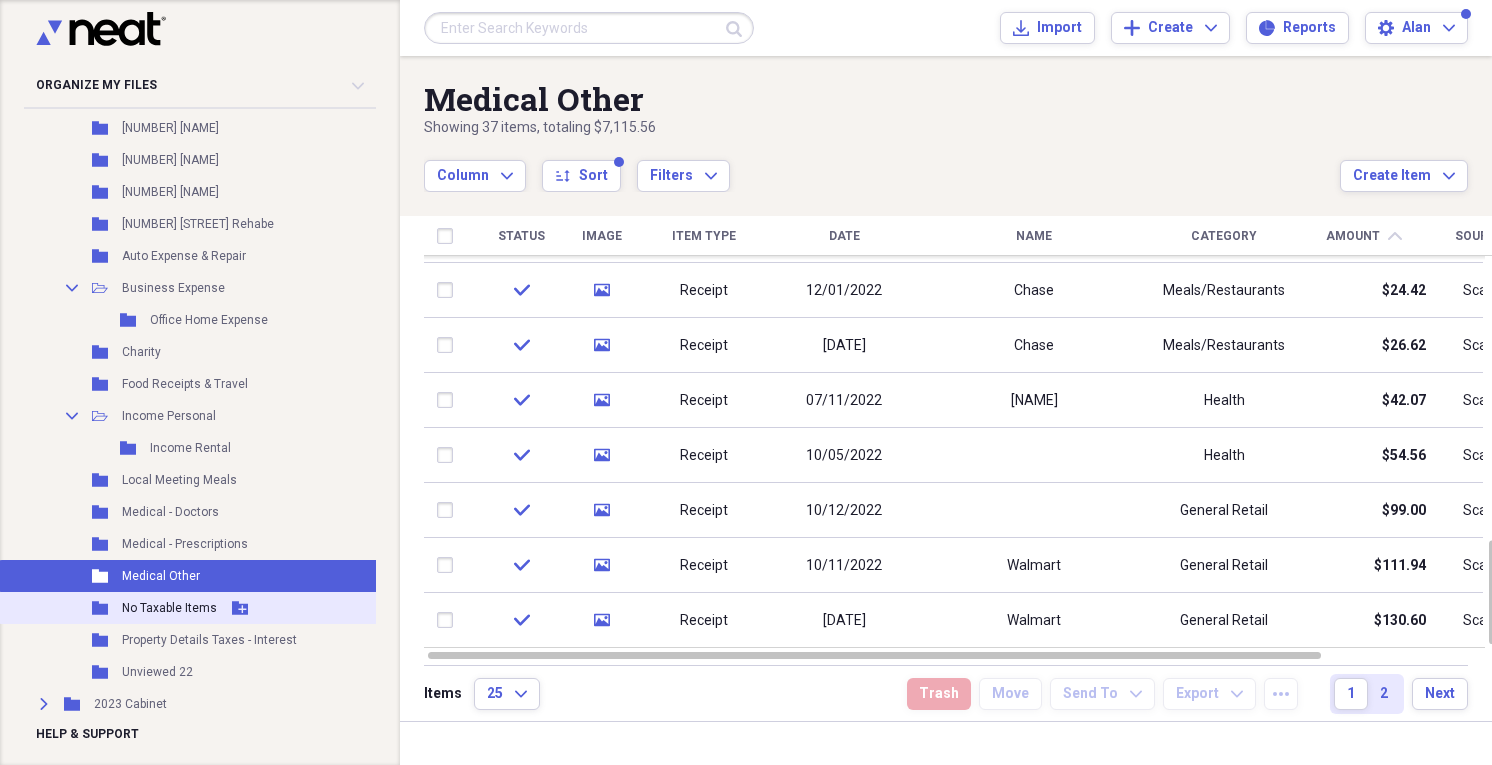 click on "No Taxable Items" at bounding box center (169, 608) 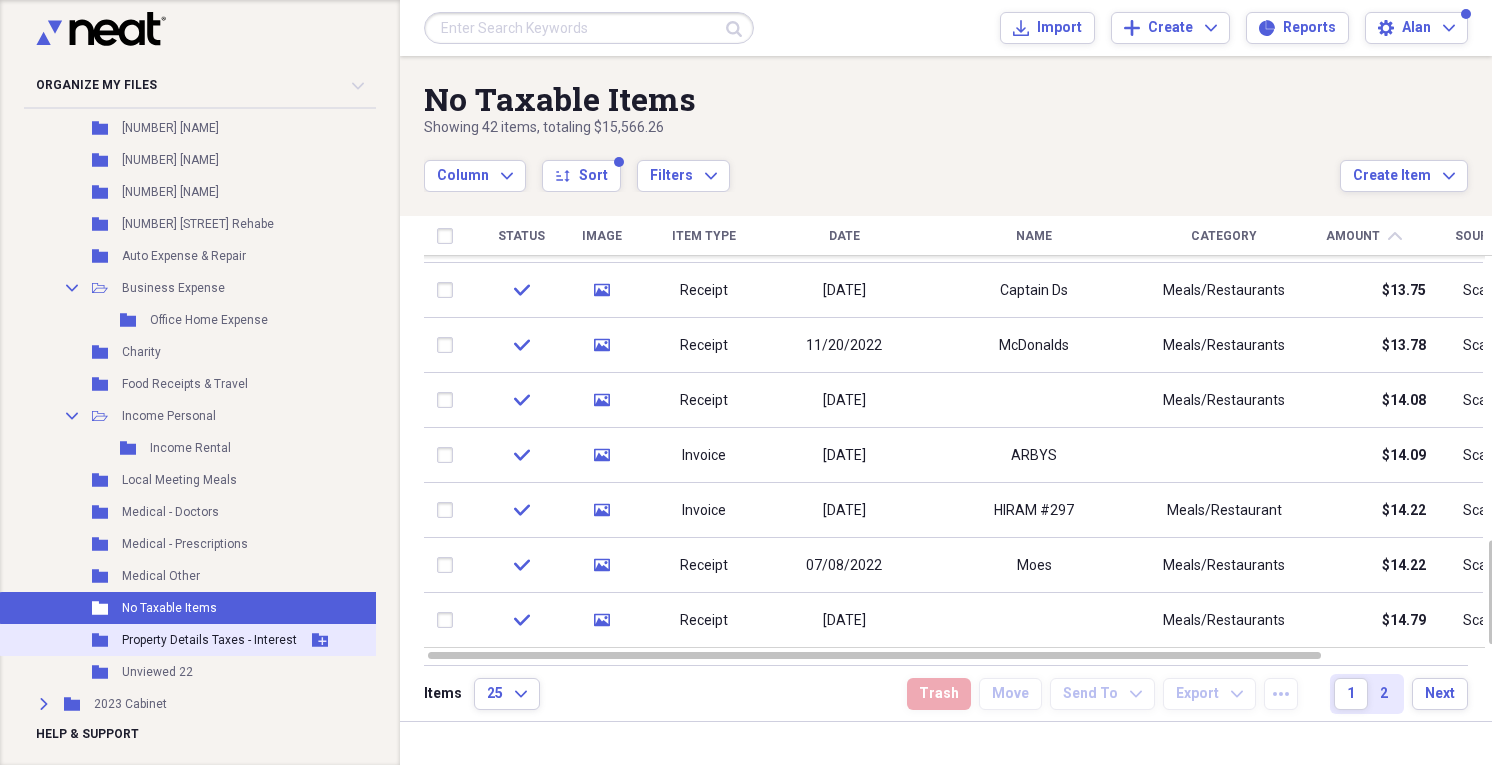 click on "Property Details Taxes - Interest" at bounding box center (209, 640) 